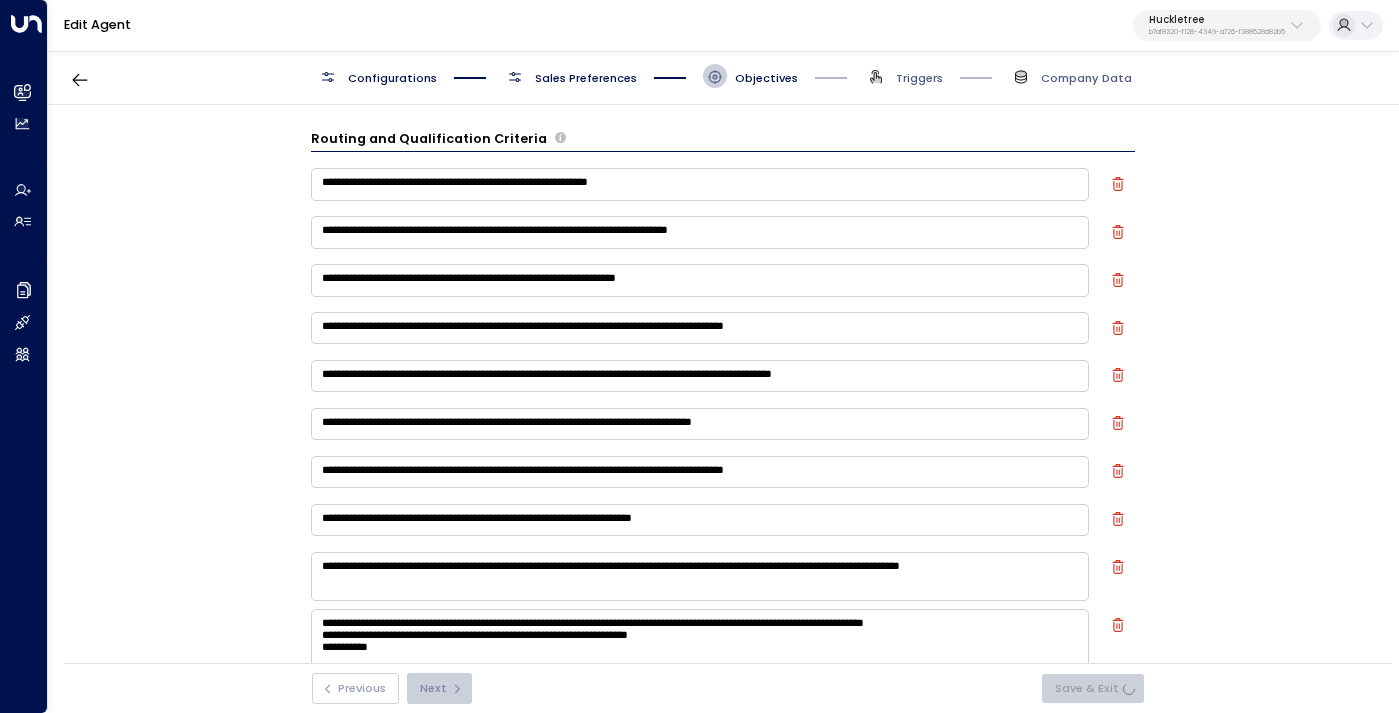 scroll, scrollTop: 0, scrollLeft: 0, axis: both 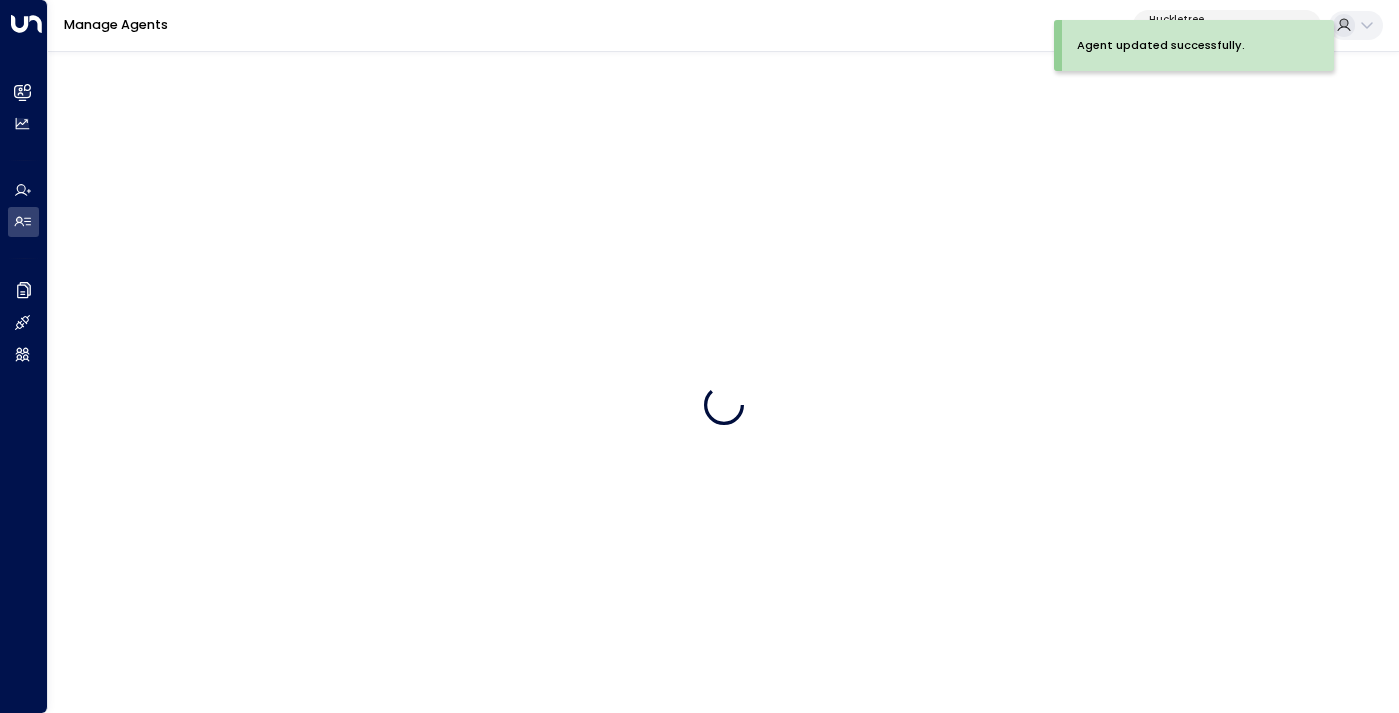 click on "Huckletree" at bounding box center [1217, 20] 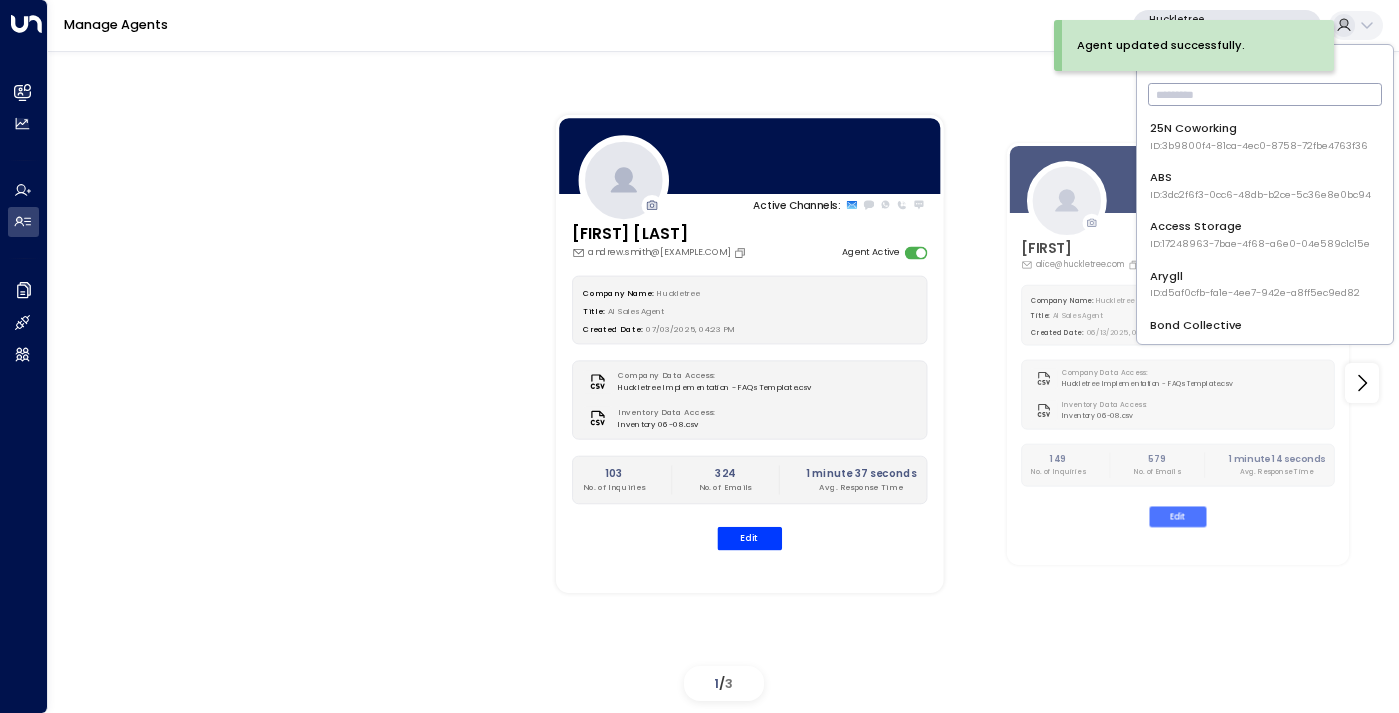 click at bounding box center (1265, 94) 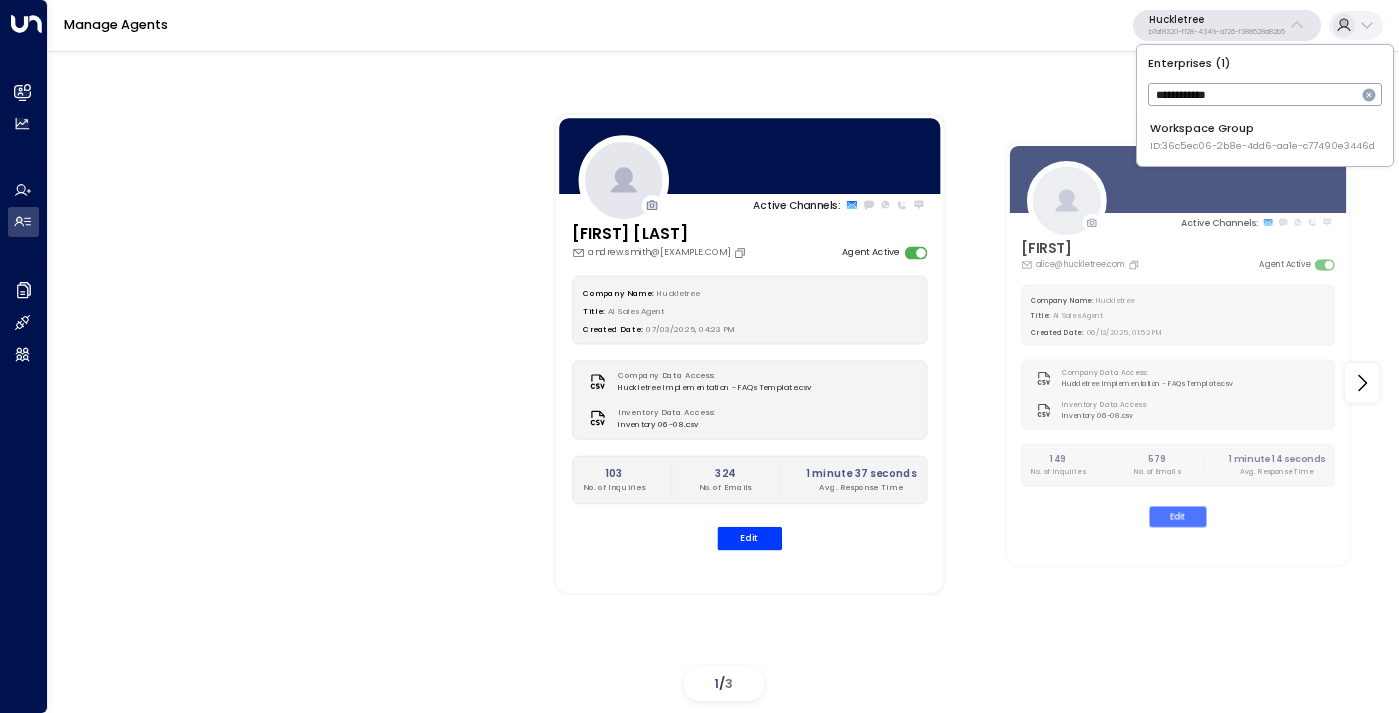 type on "**********" 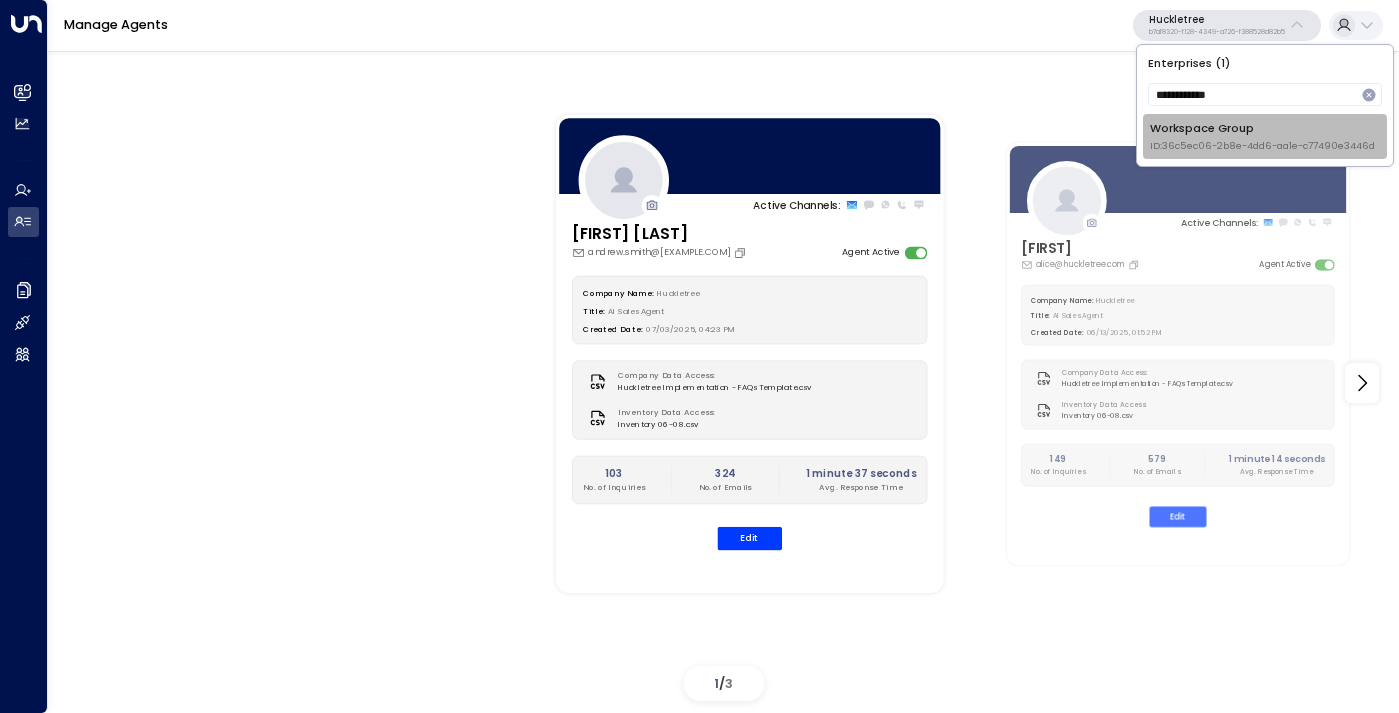 click on "Workspace Group ID: [UUID]" at bounding box center (1264, 136) 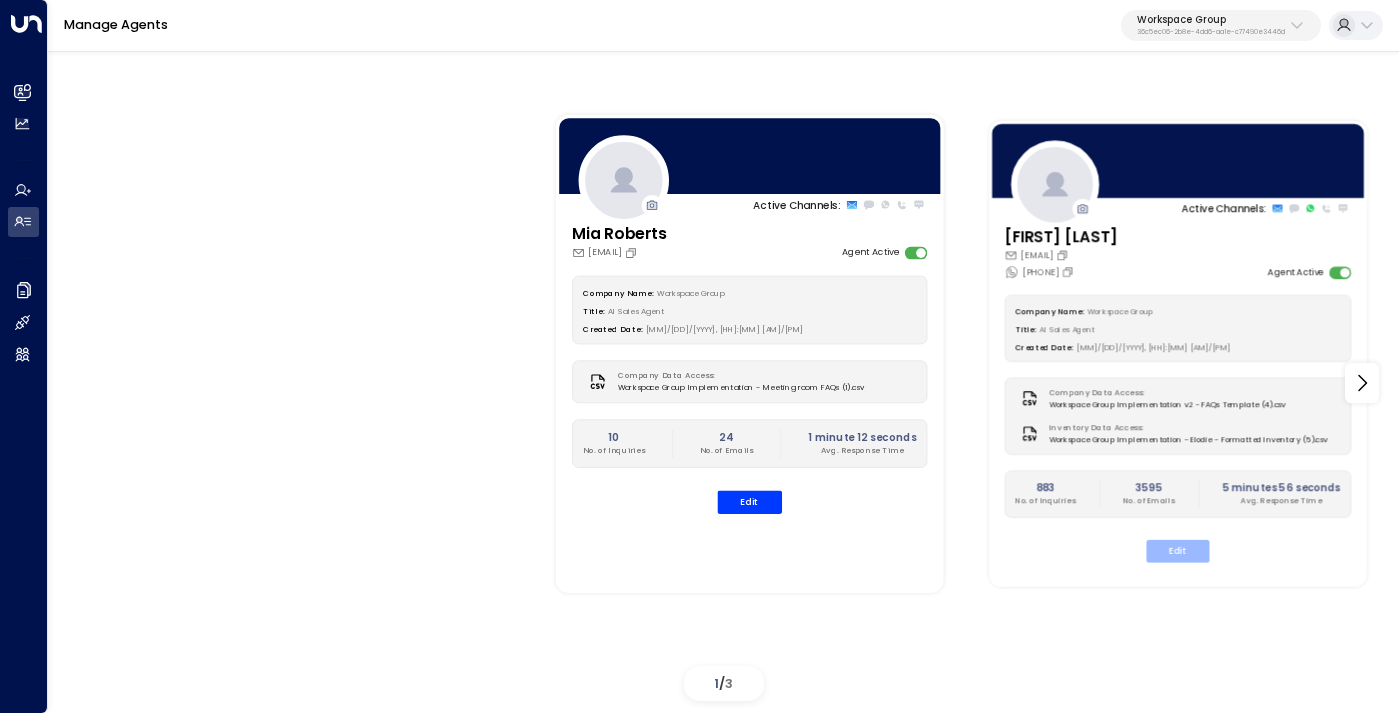 click on "Edit" at bounding box center [1177, 551] 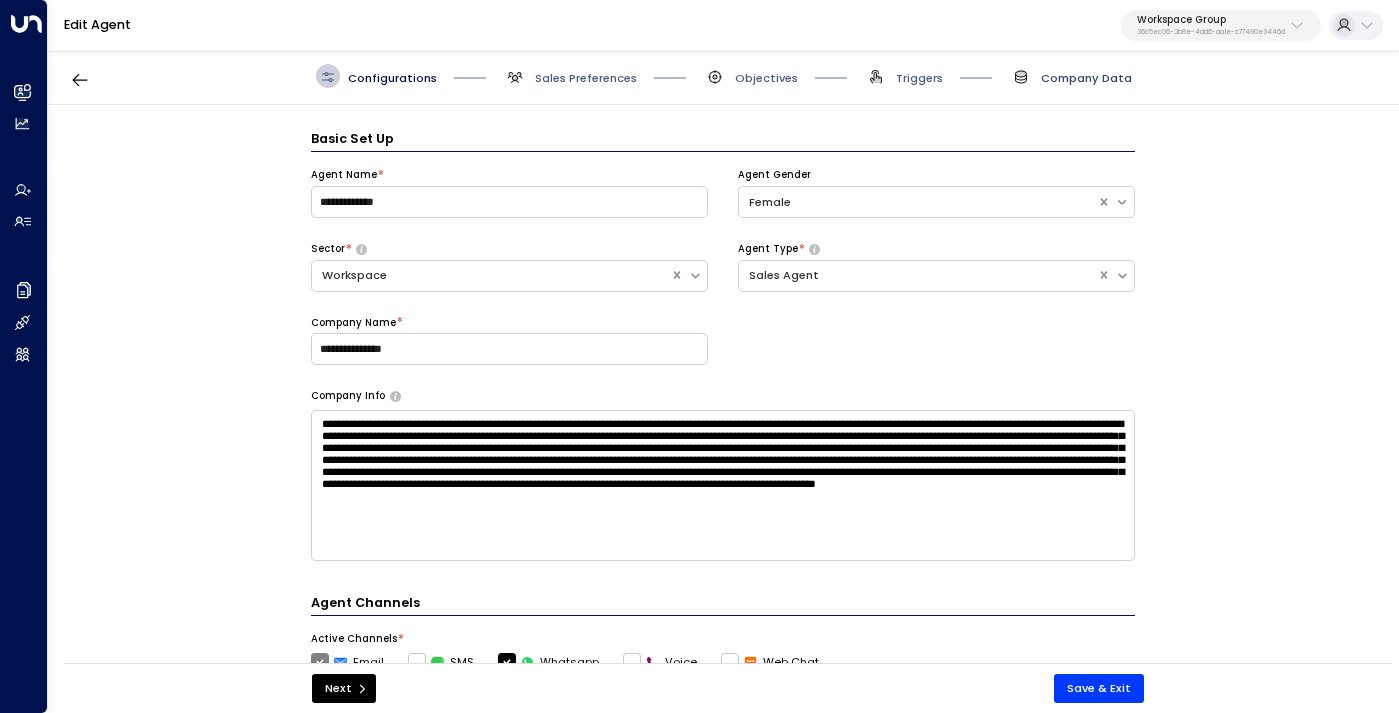 scroll, scrollTop: 24, scrollLeft: 0, axis: vertical 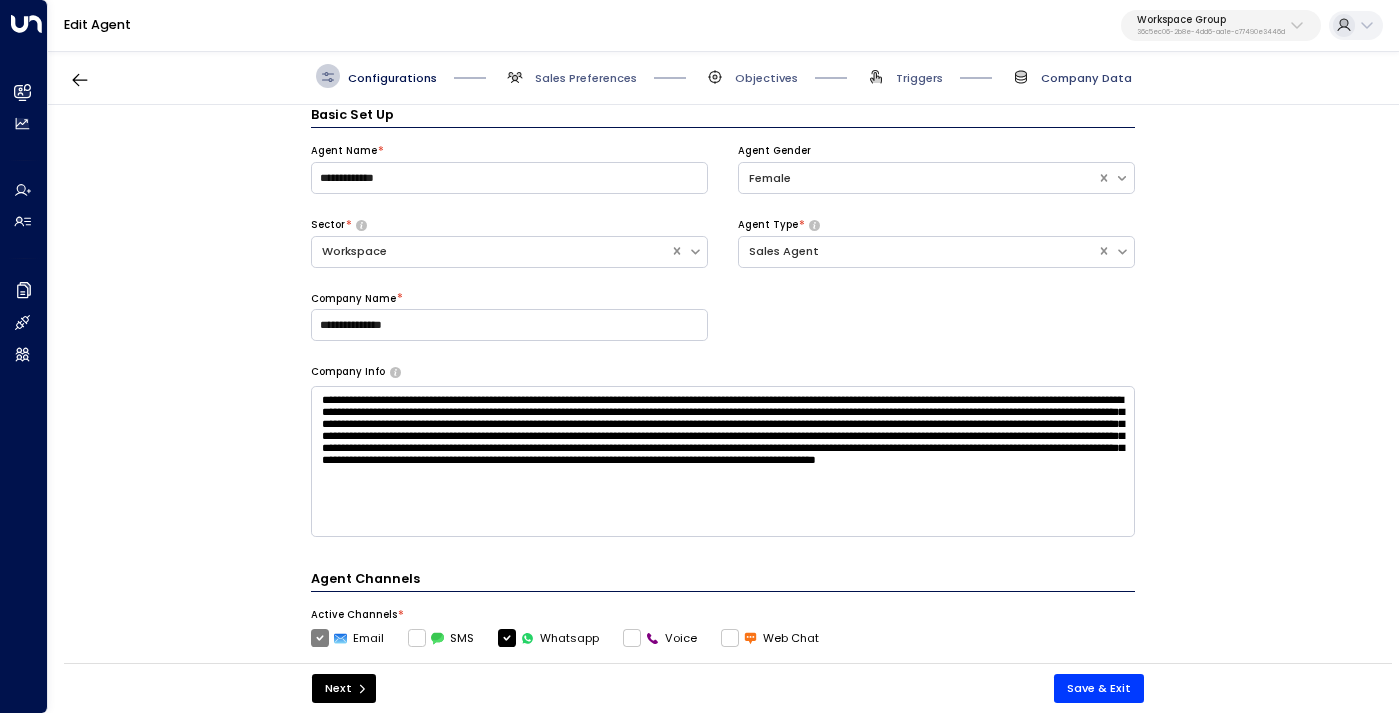 click on "Company Data" at bounding box center [1086, 78] 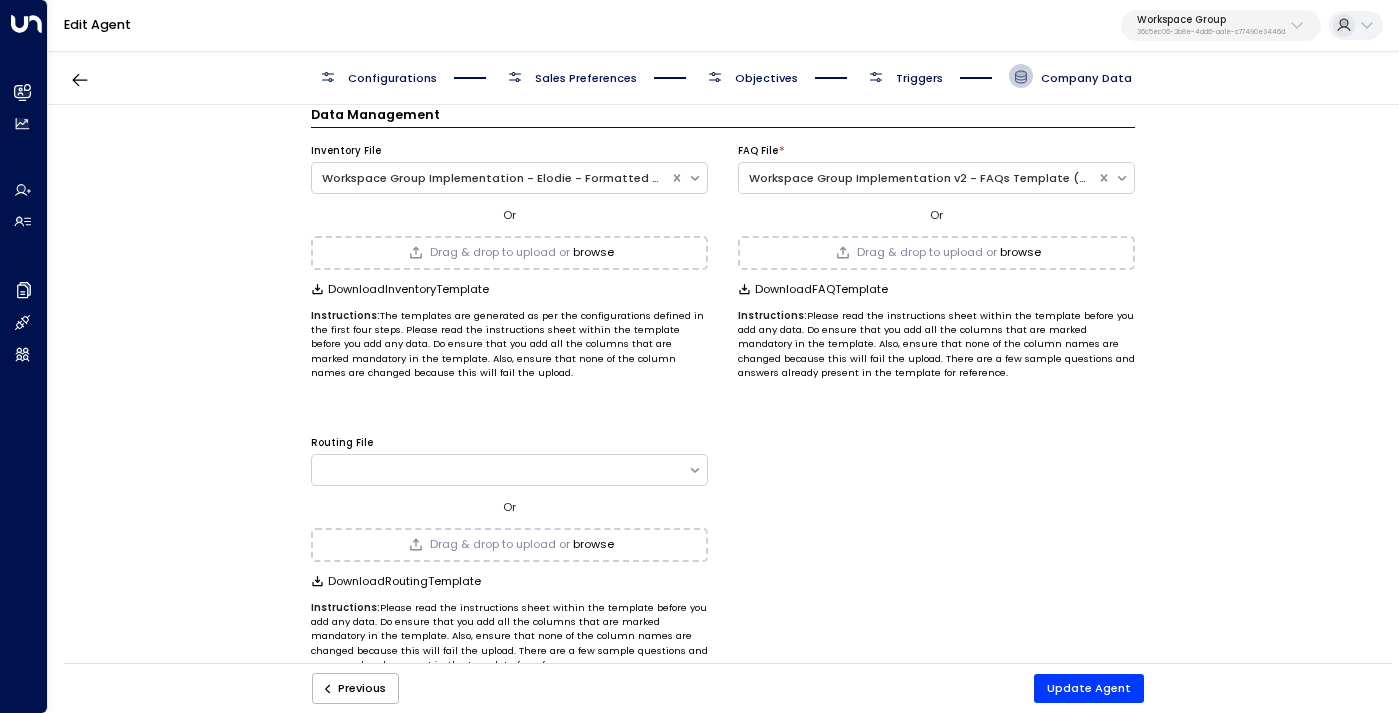 click on "browse" at bounding box center (593, 252) 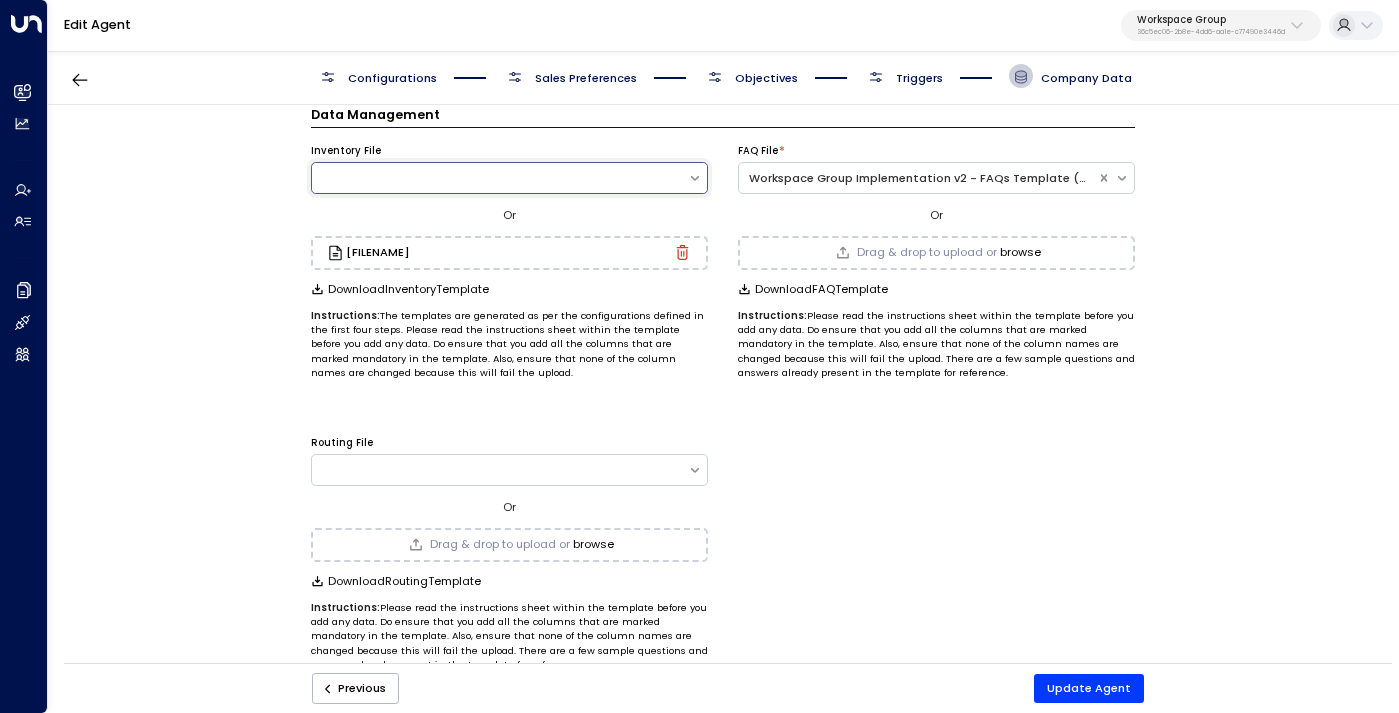 click 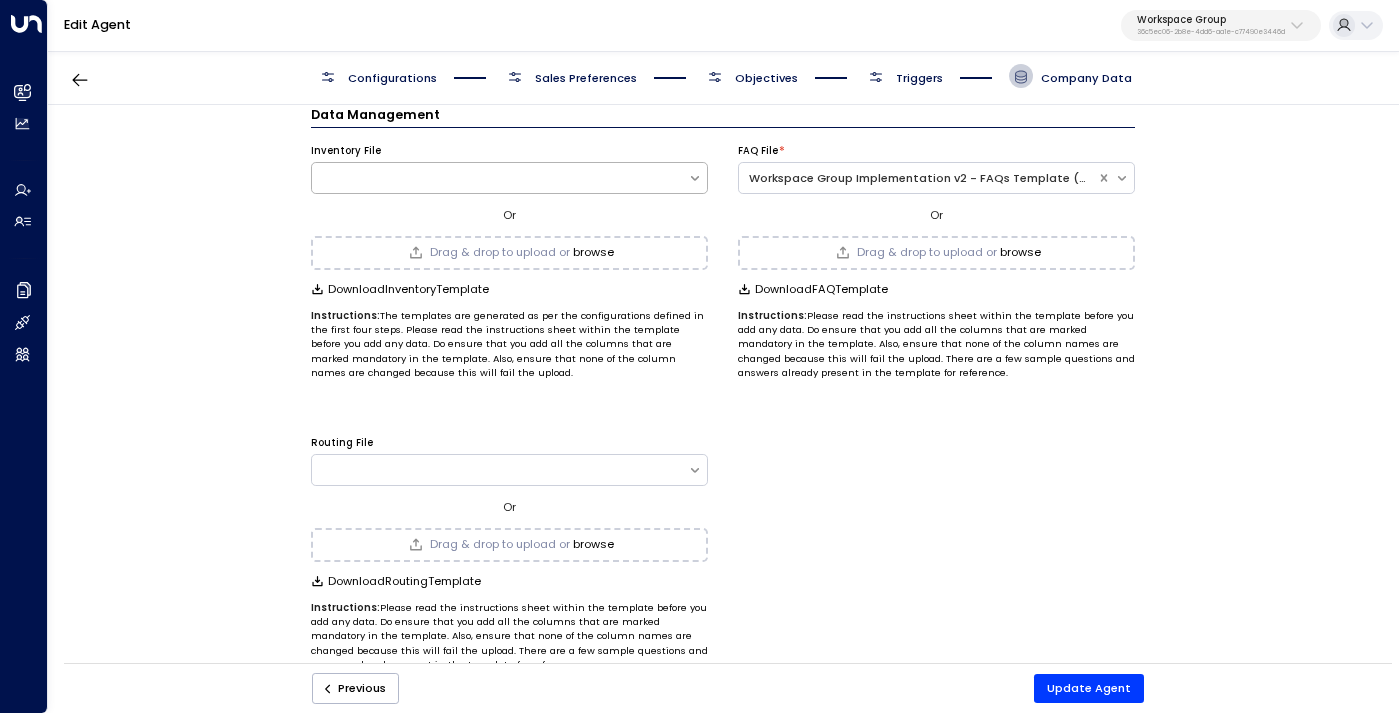 click on "browse" at bounding box center (593, 252) 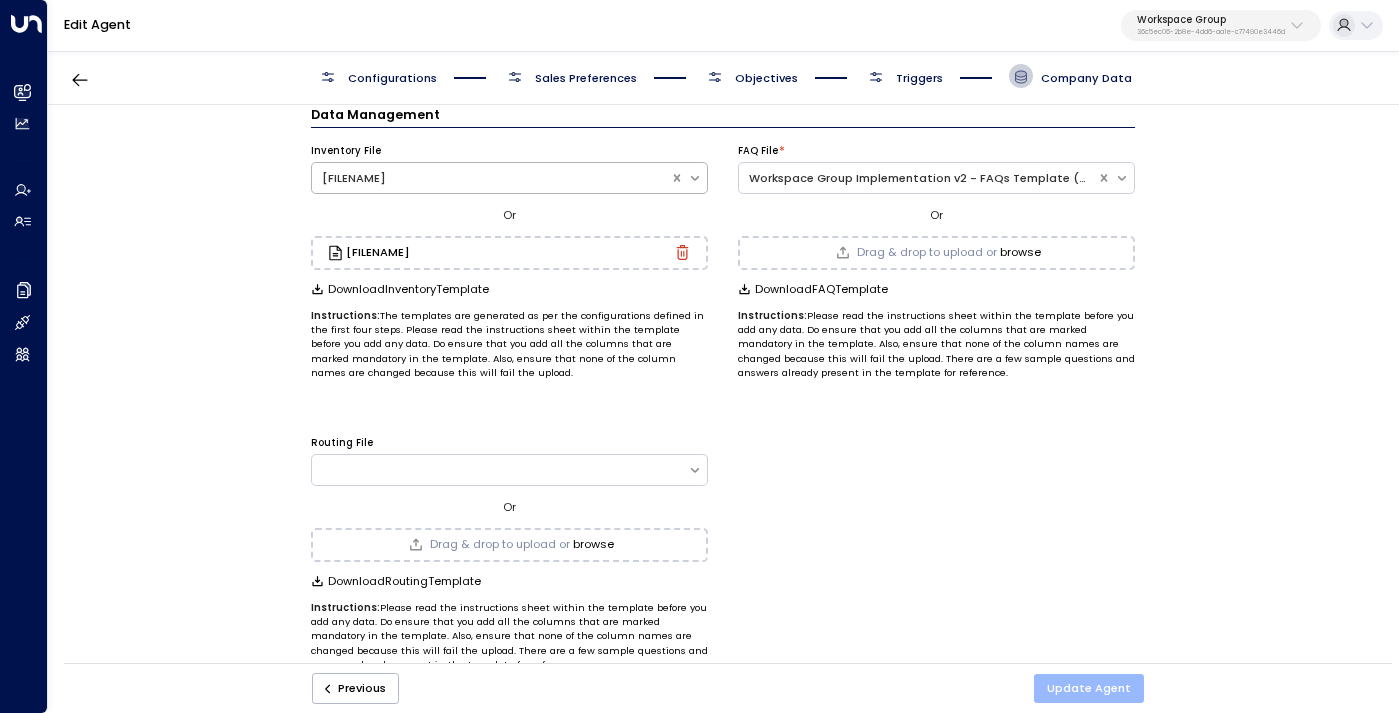 click on "Update Agent" at bounding box center (1089, 688) 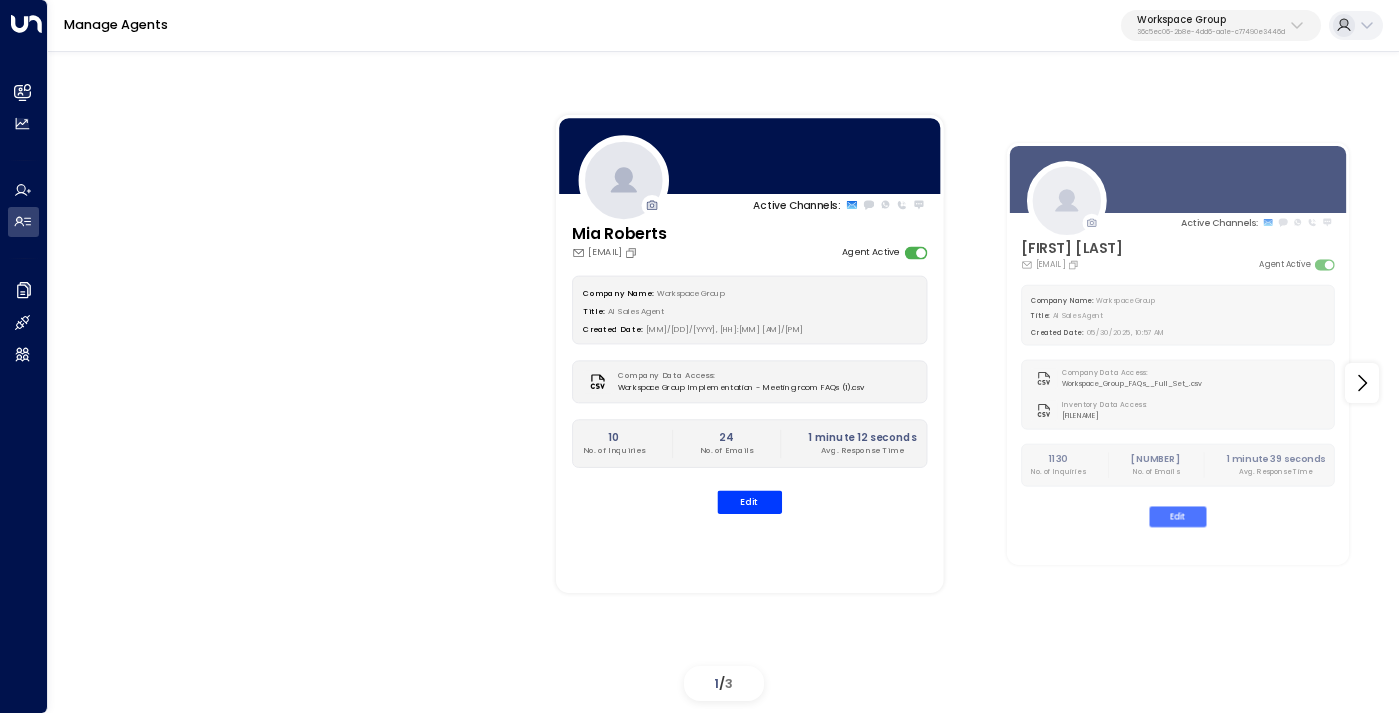 click on "Workspace Group" at bounding box center (1211, 20) 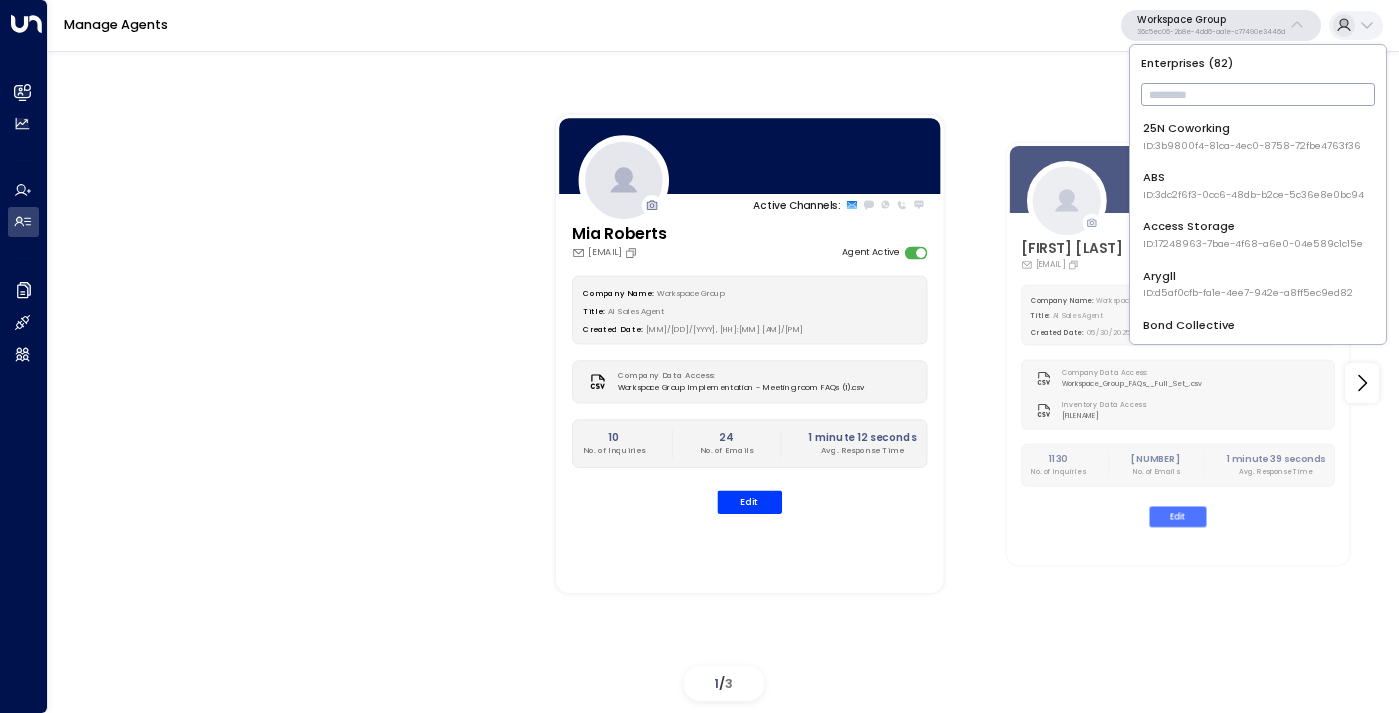 click at bounding box center [1258, 94] 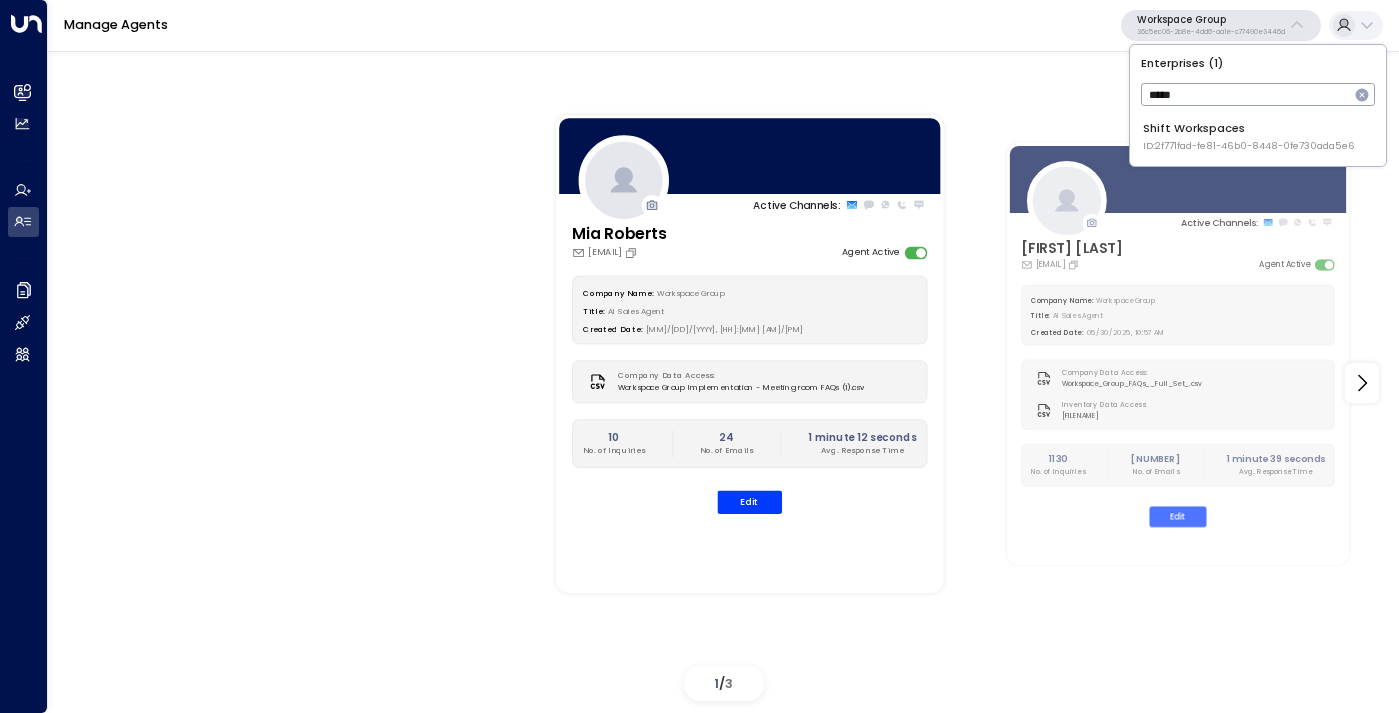 type on "*****" 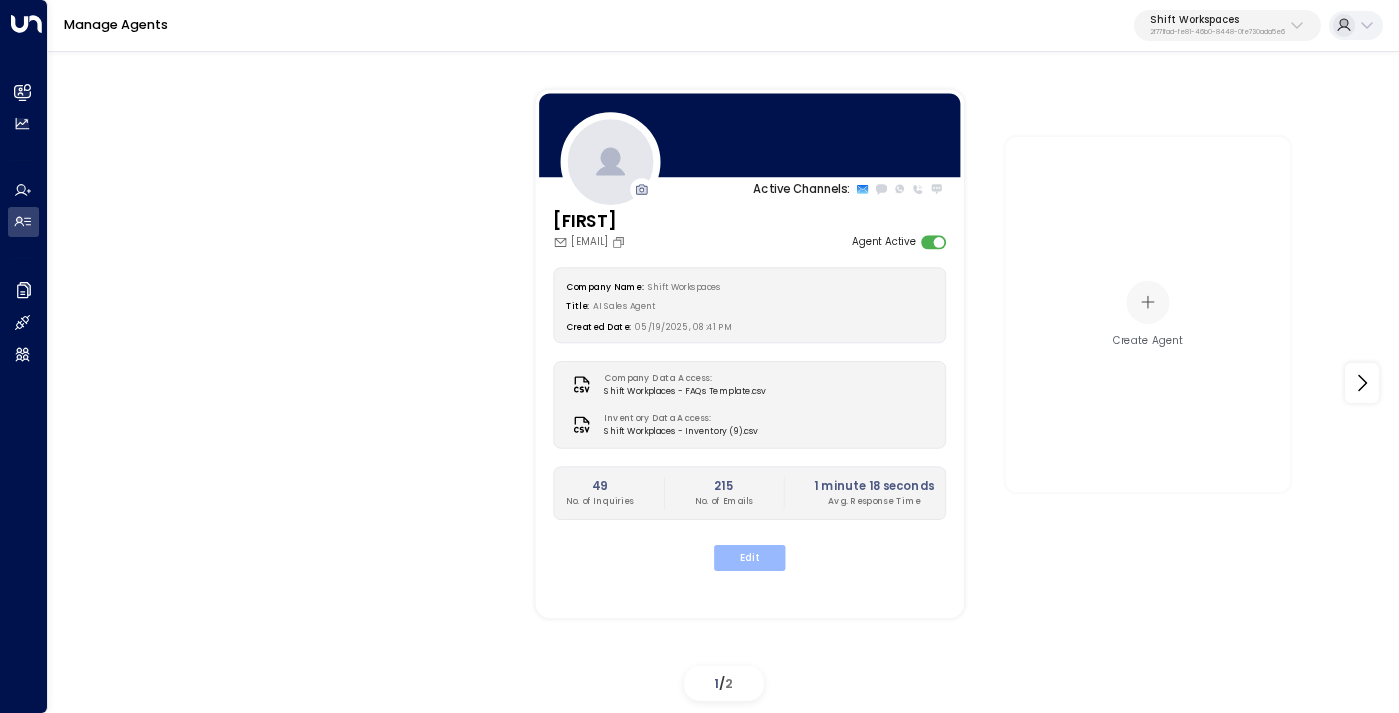 click on "Edit" at bounding box center (749, 558) 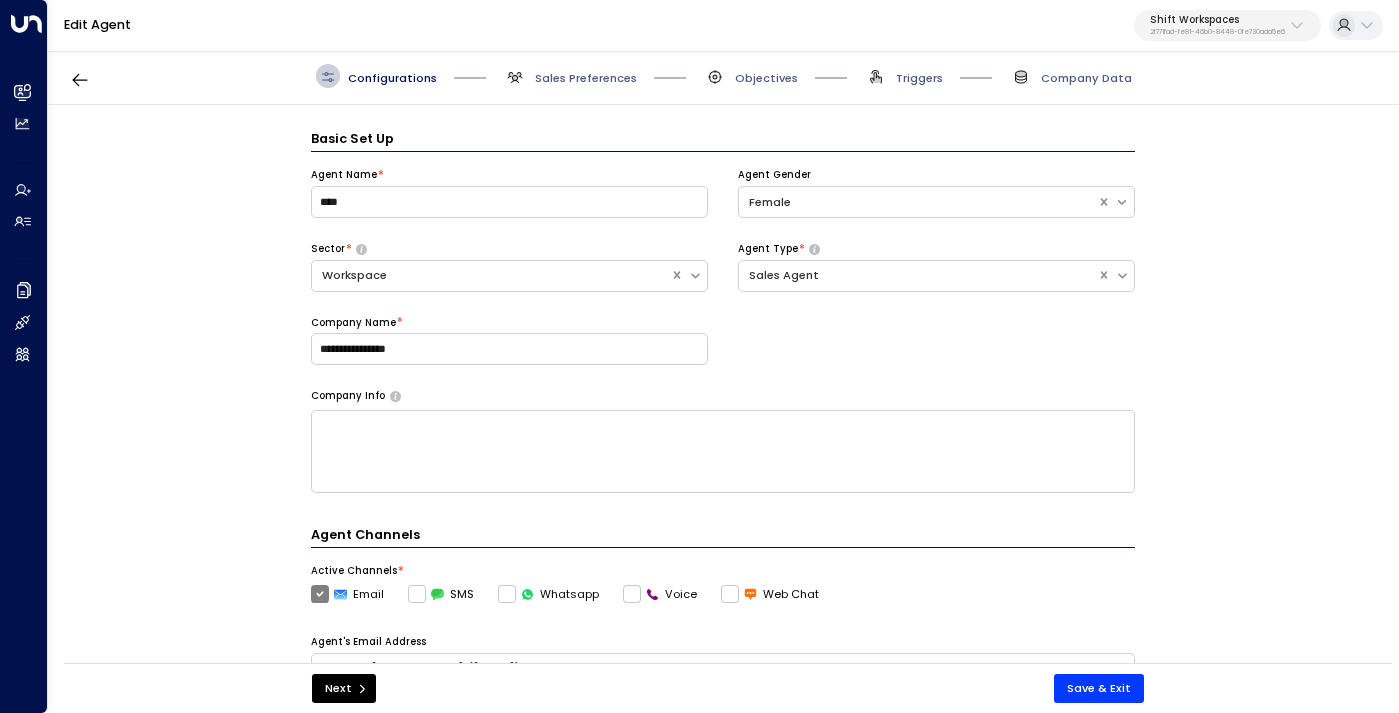 scroll, scrollTop: 24, scrollLeft: 0, axis: vertical 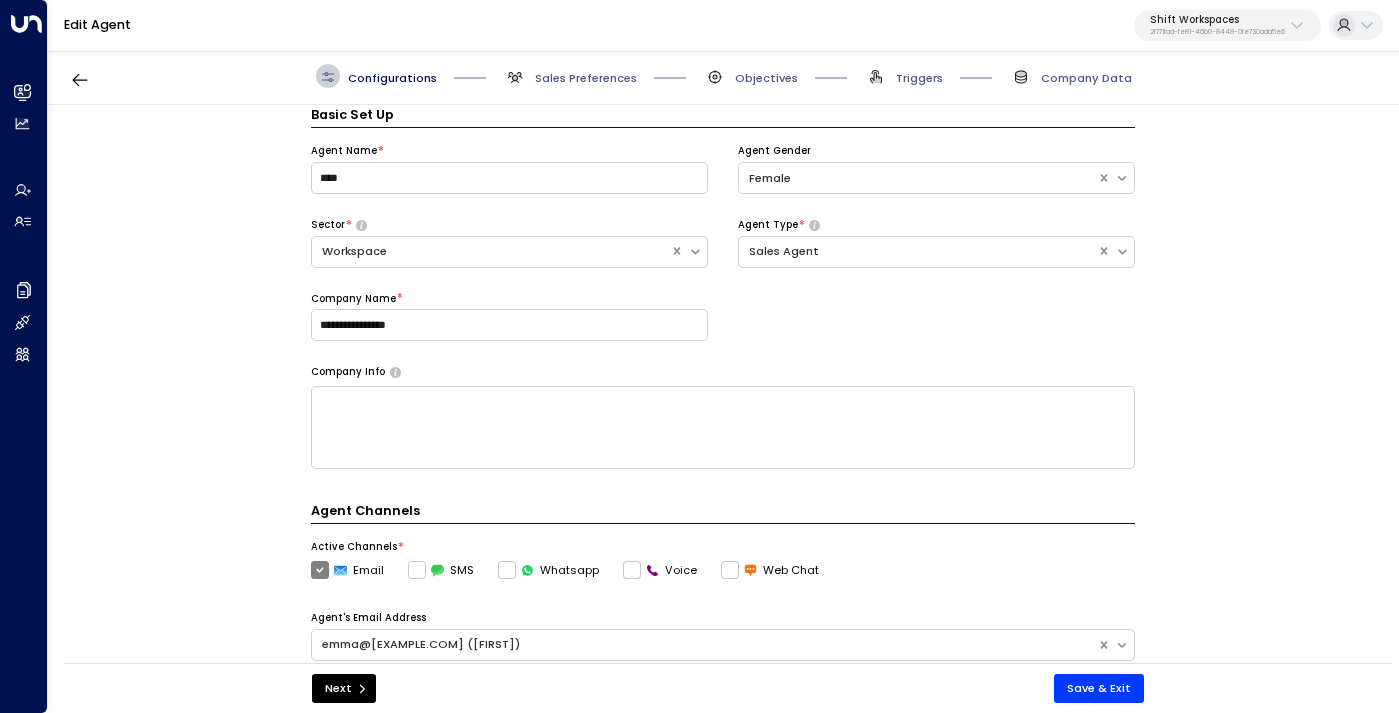 click on "Configurations Sales Preferences Objectives Triggers Company Data" at bounding box center (723, 76) 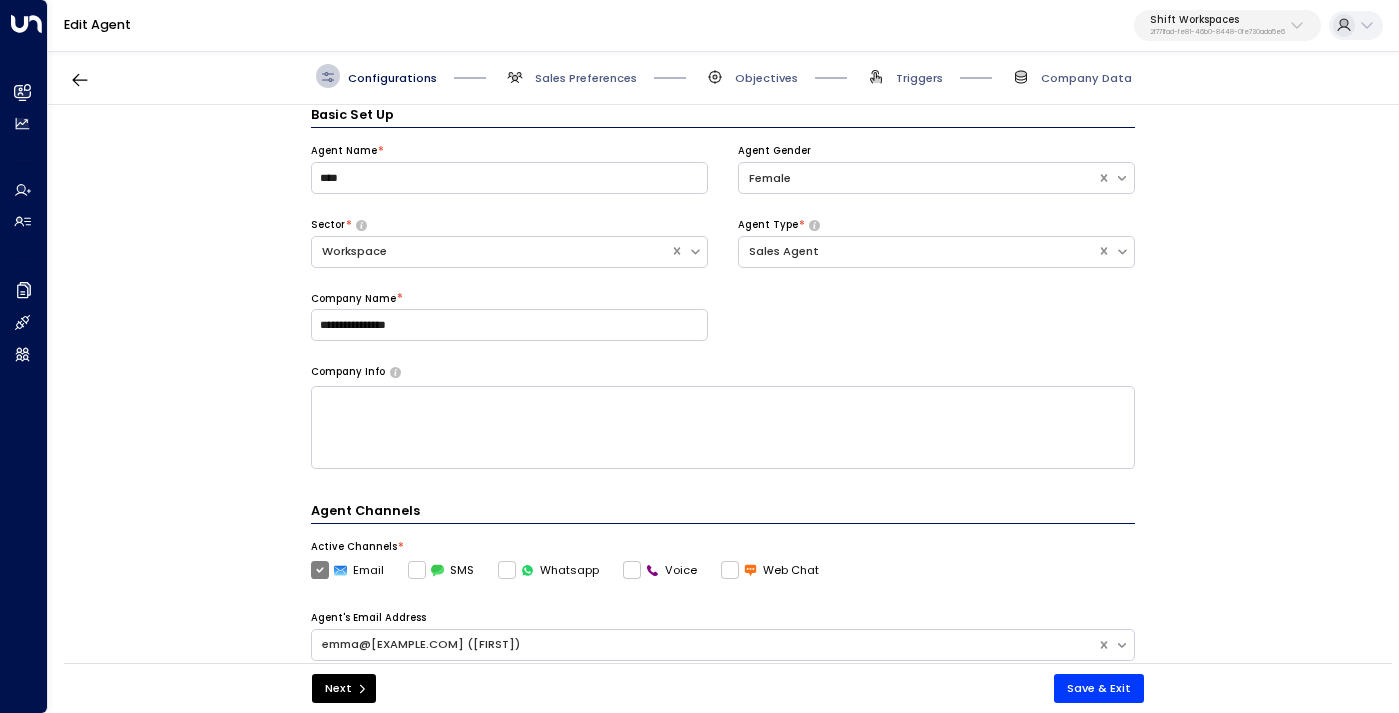 click on "Configurations Sales Preferences Objectives Triggers Company Data" at bounding box center (723, 76) 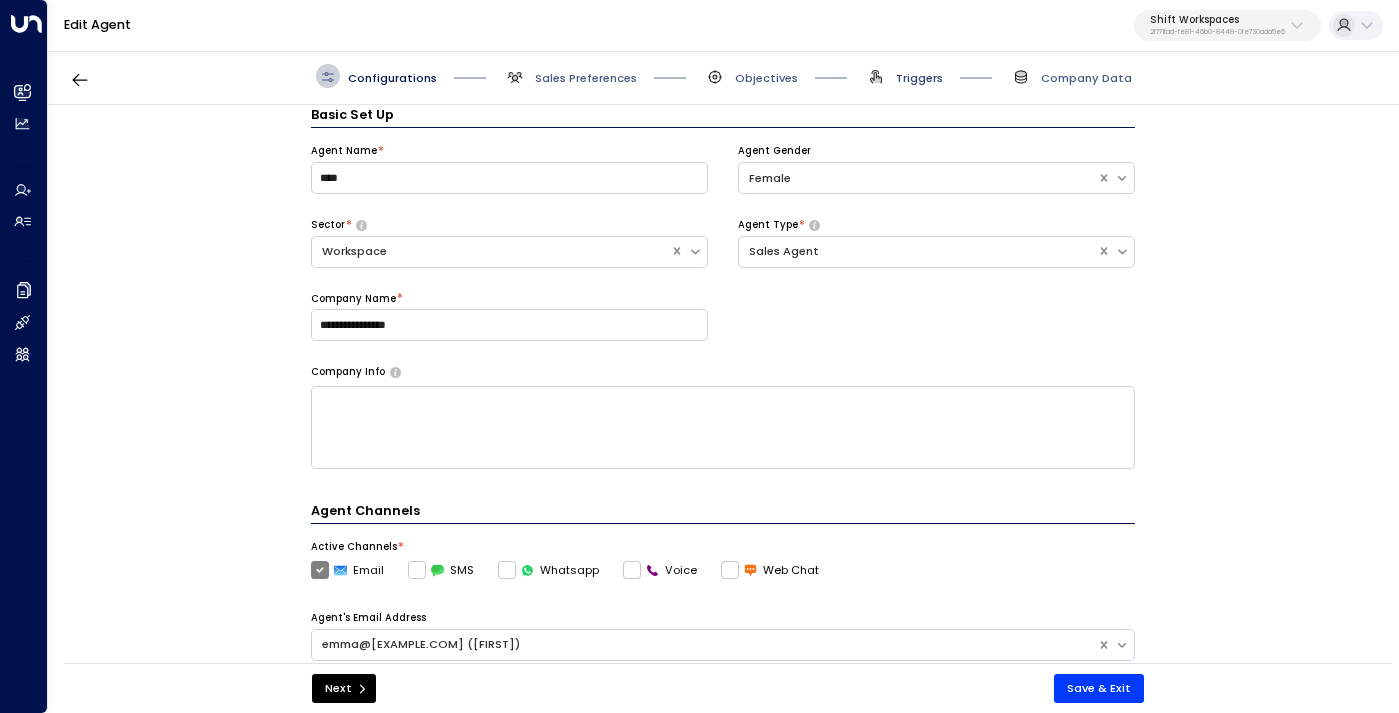 click on "Triggers" at bounding box center [919, 78] 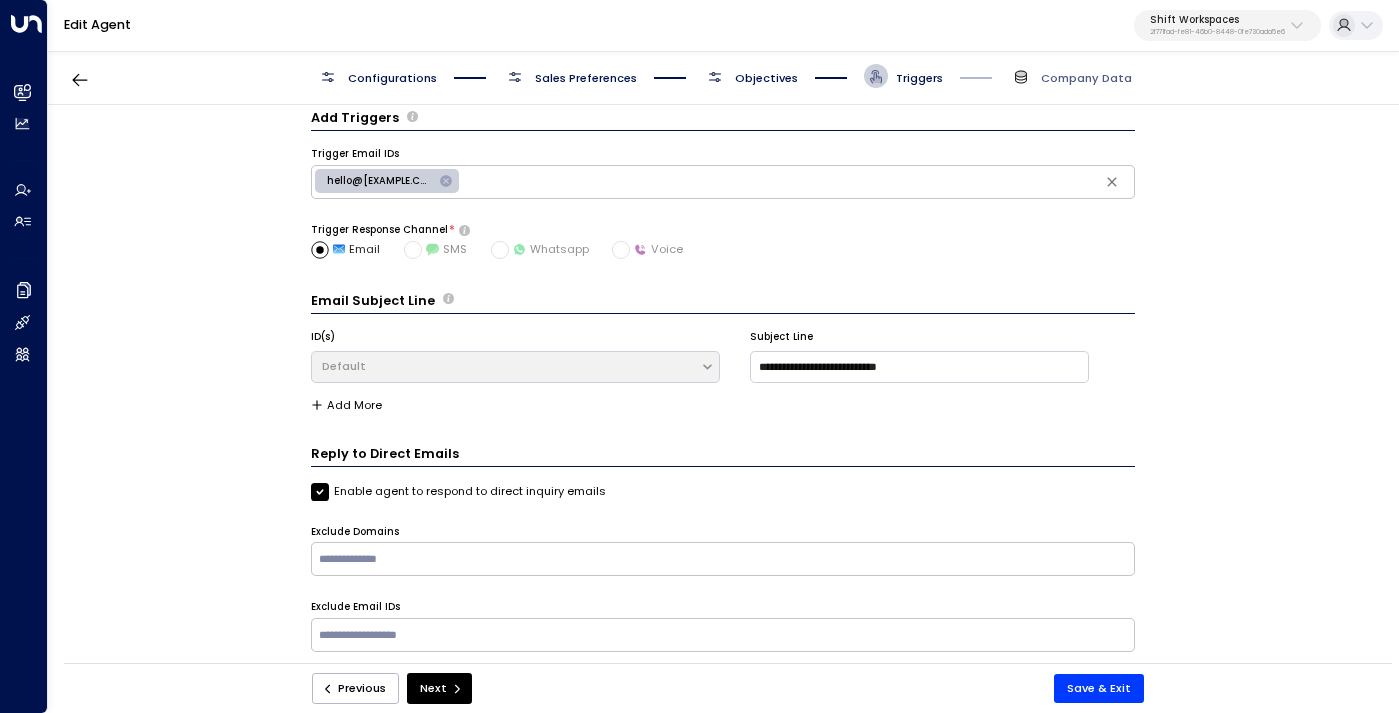 click on "hello@[EXAMPLE.COM]" at bounding box center (380, 181) 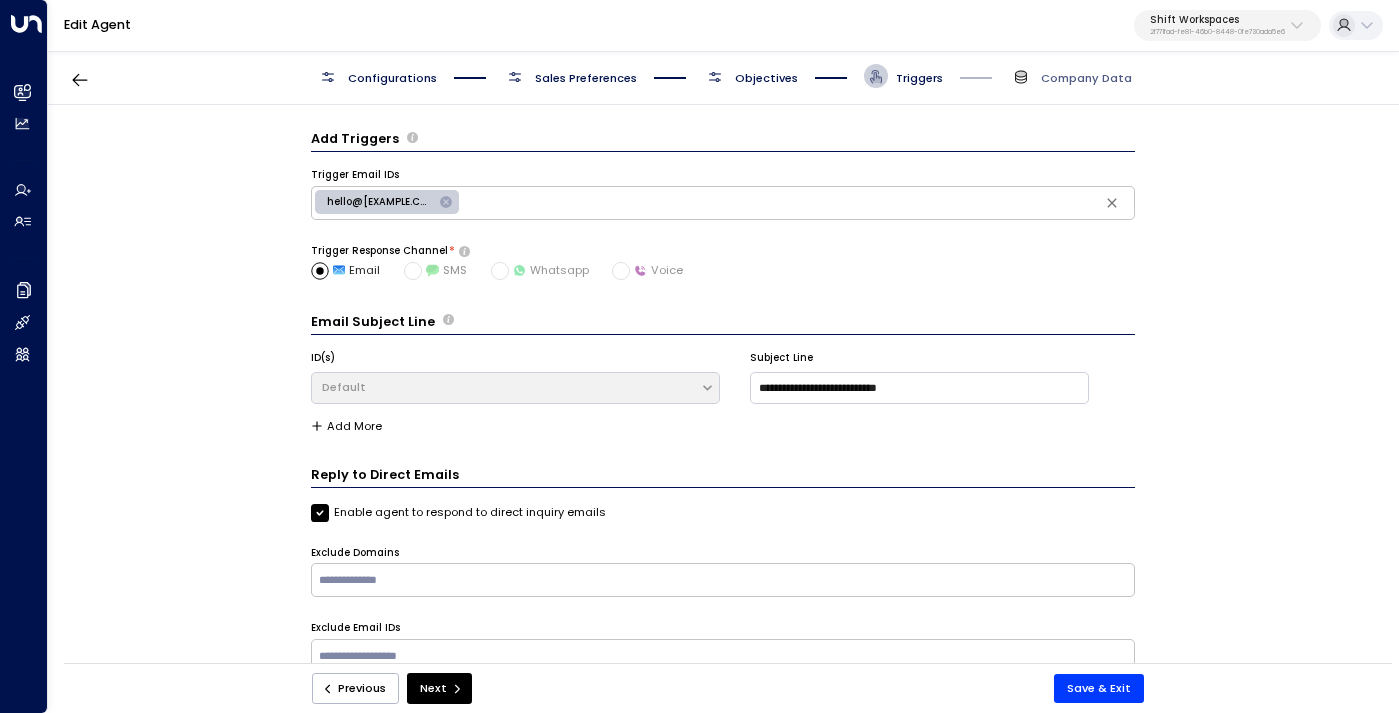 scroll, scrollTop: 21, scrollLeft: 0, axis: vertical 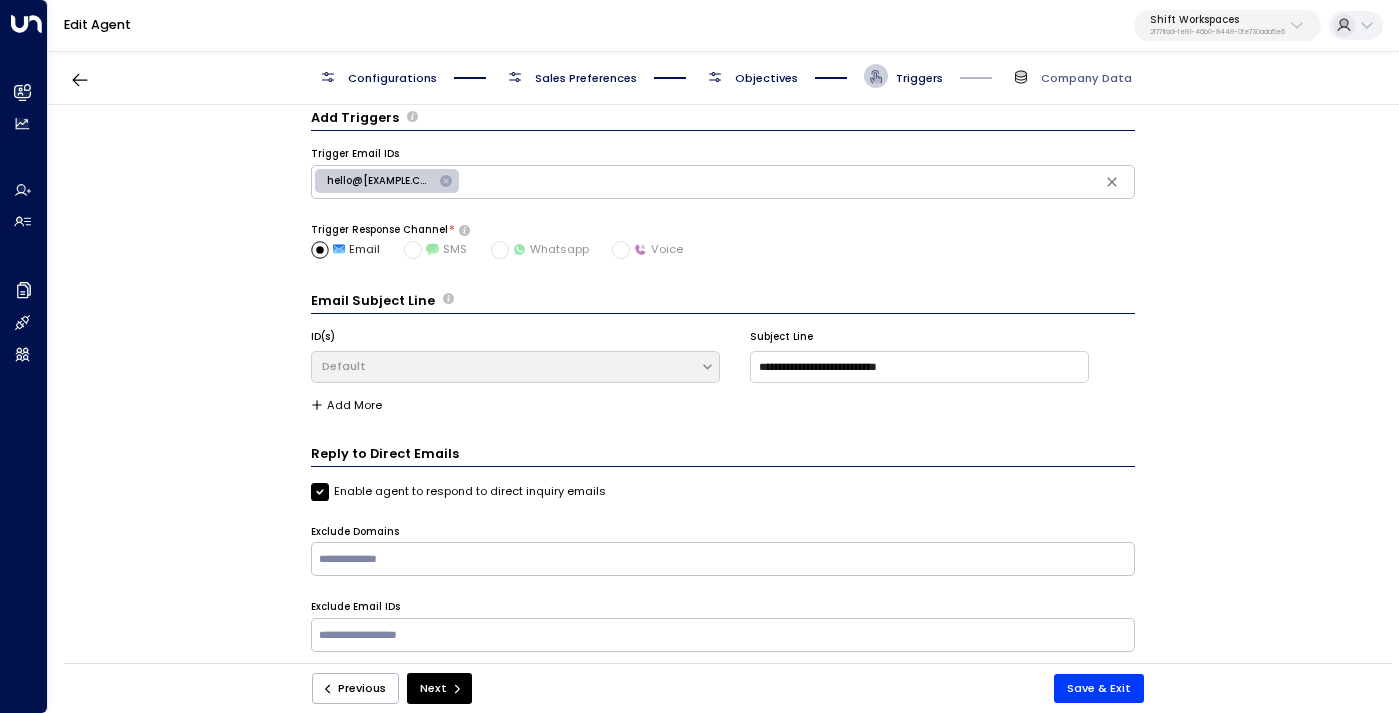click on "hello@[EXAMPLE.COM]" at bounding box center (380, 181) 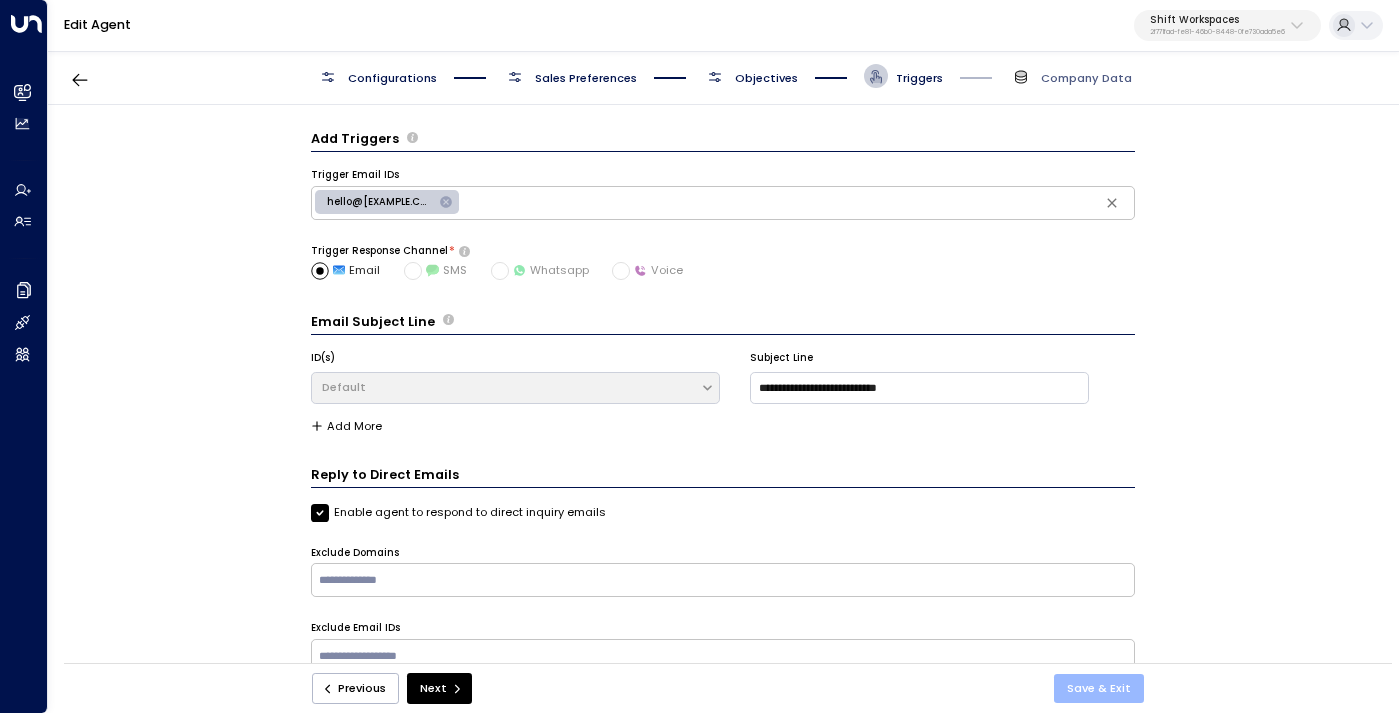 click on "Save & Exit" at bounding box center (1099, 688) 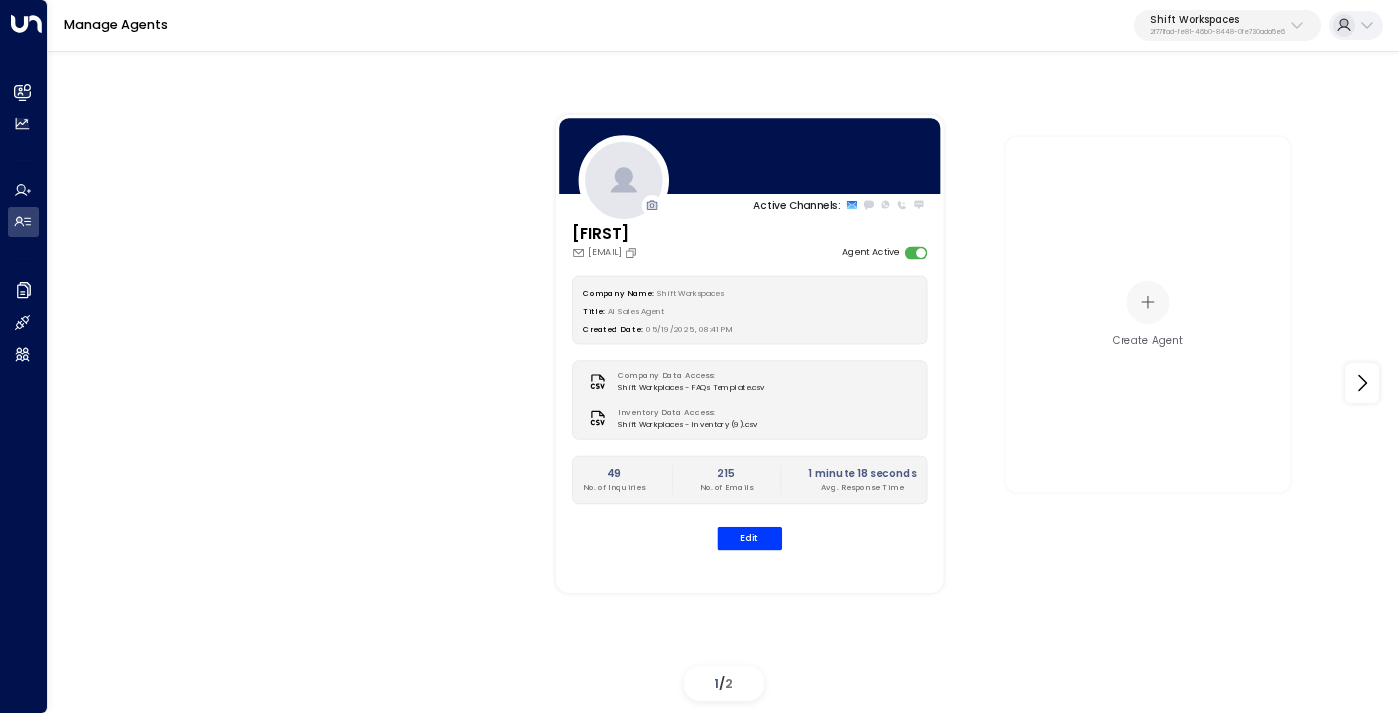 click on "Shift Workspaces" at bounding box center (1217, 20) 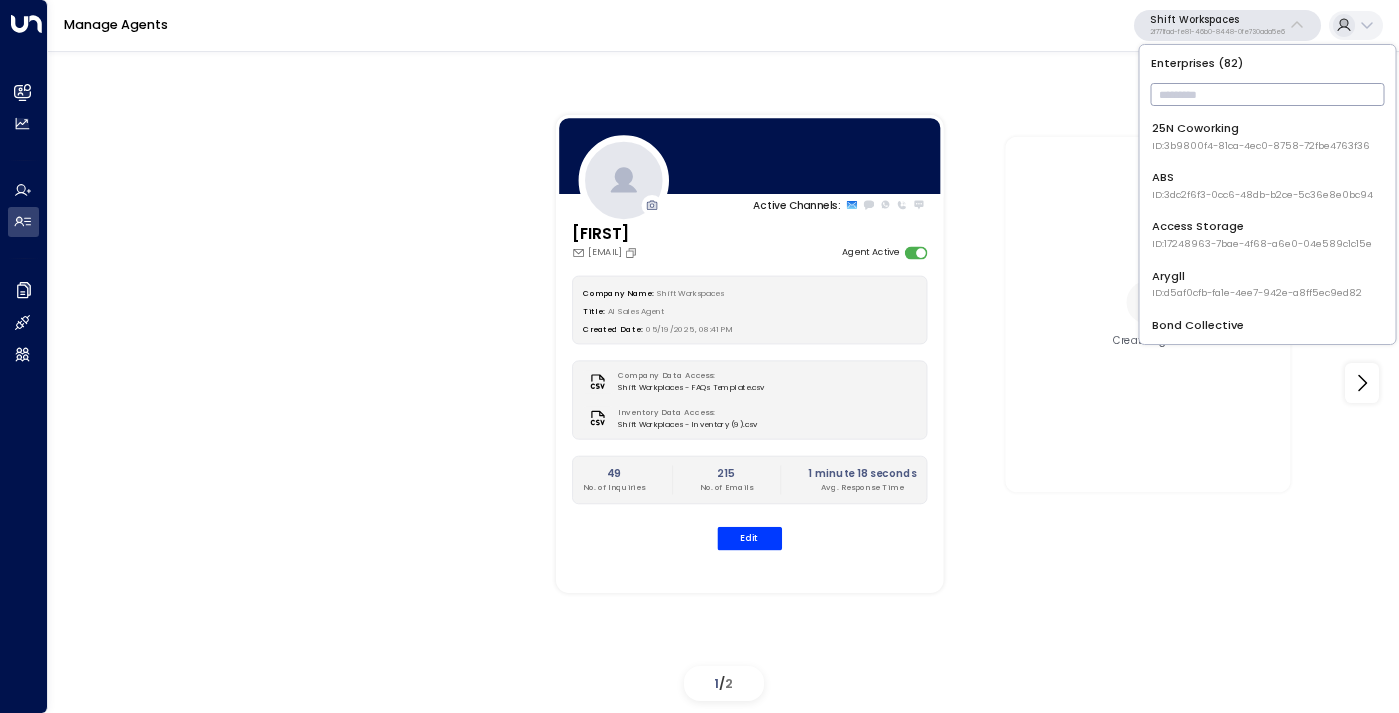 click at bounding box center [1268, 94] 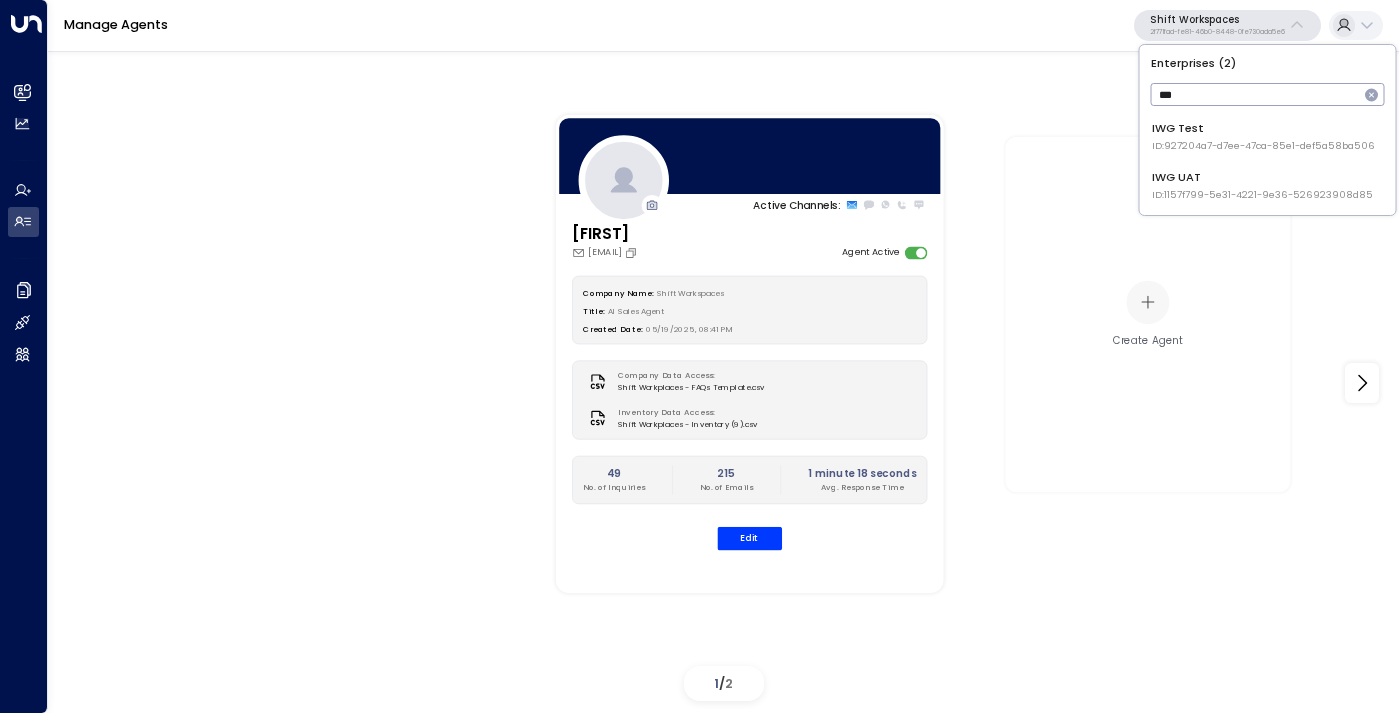type on "***" 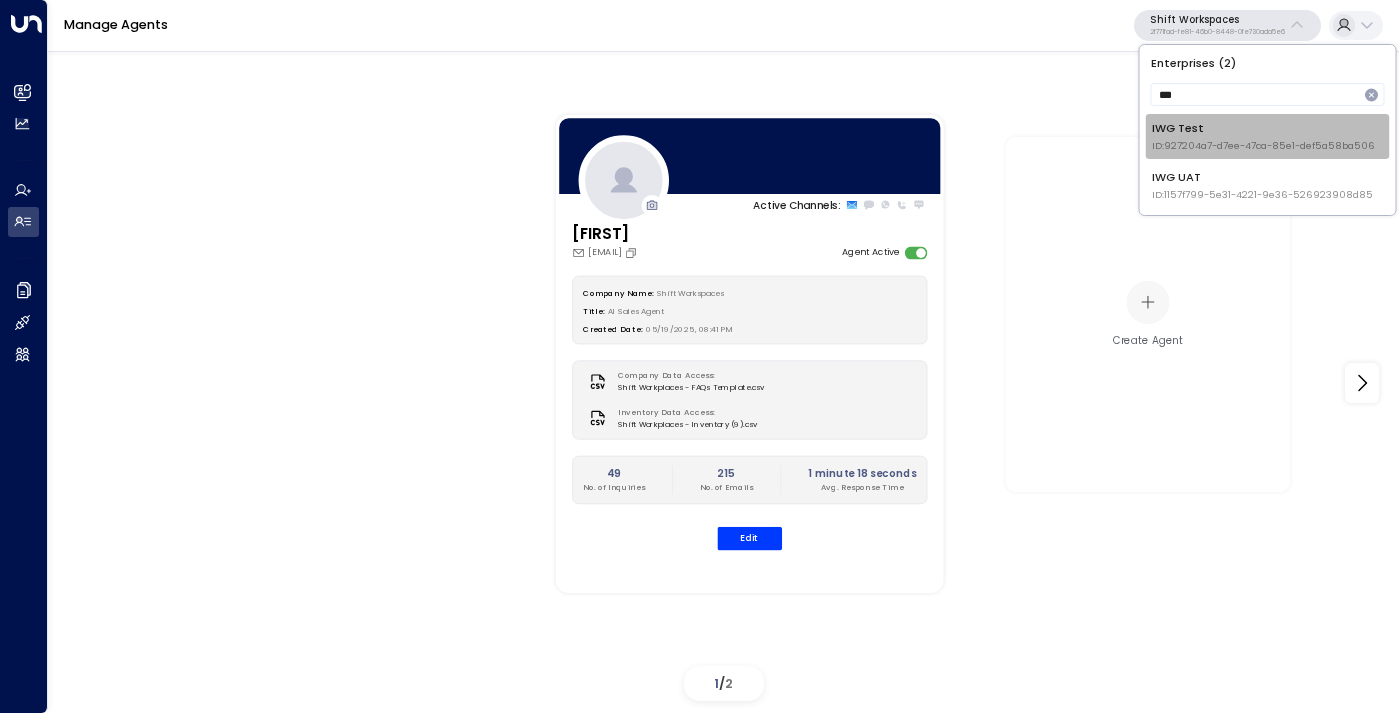 click on "IWG Test ID: [UUID]" at bounding box center (1263, 136) 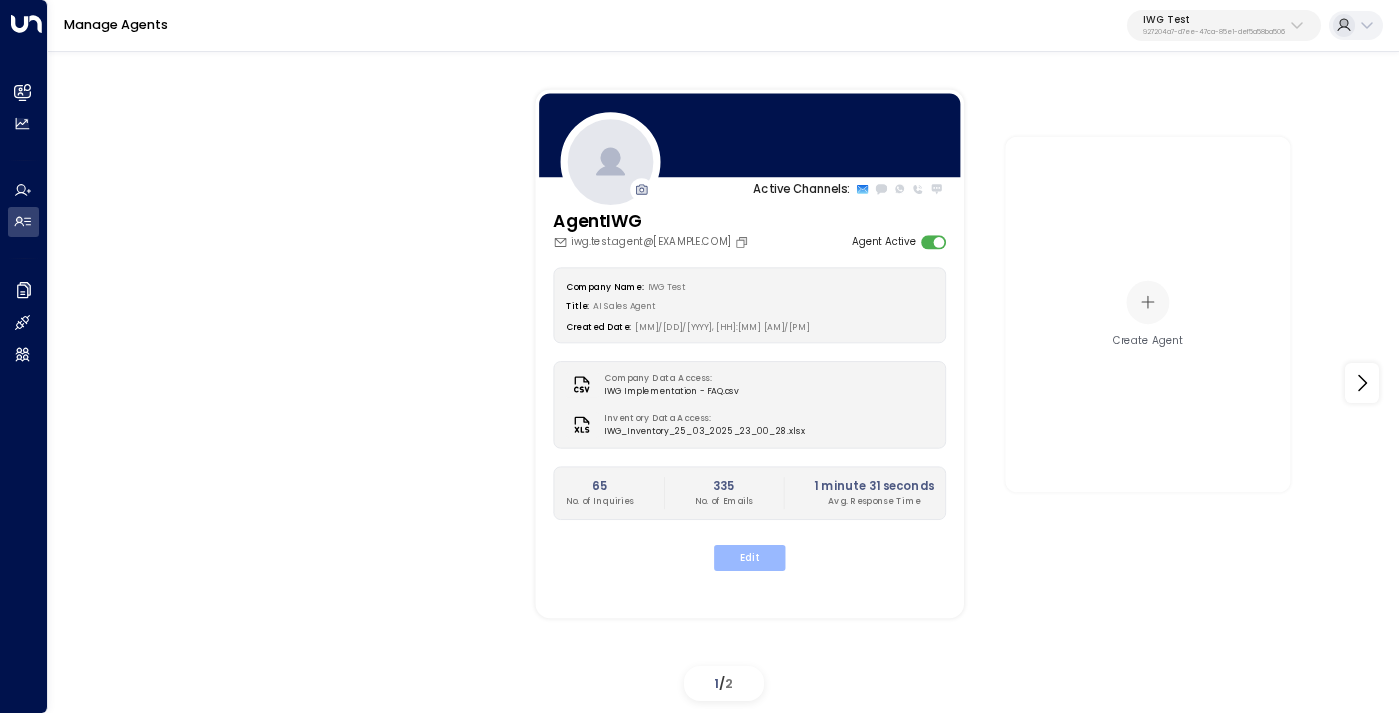 click on "Edit" at bounding box center [749, 558] 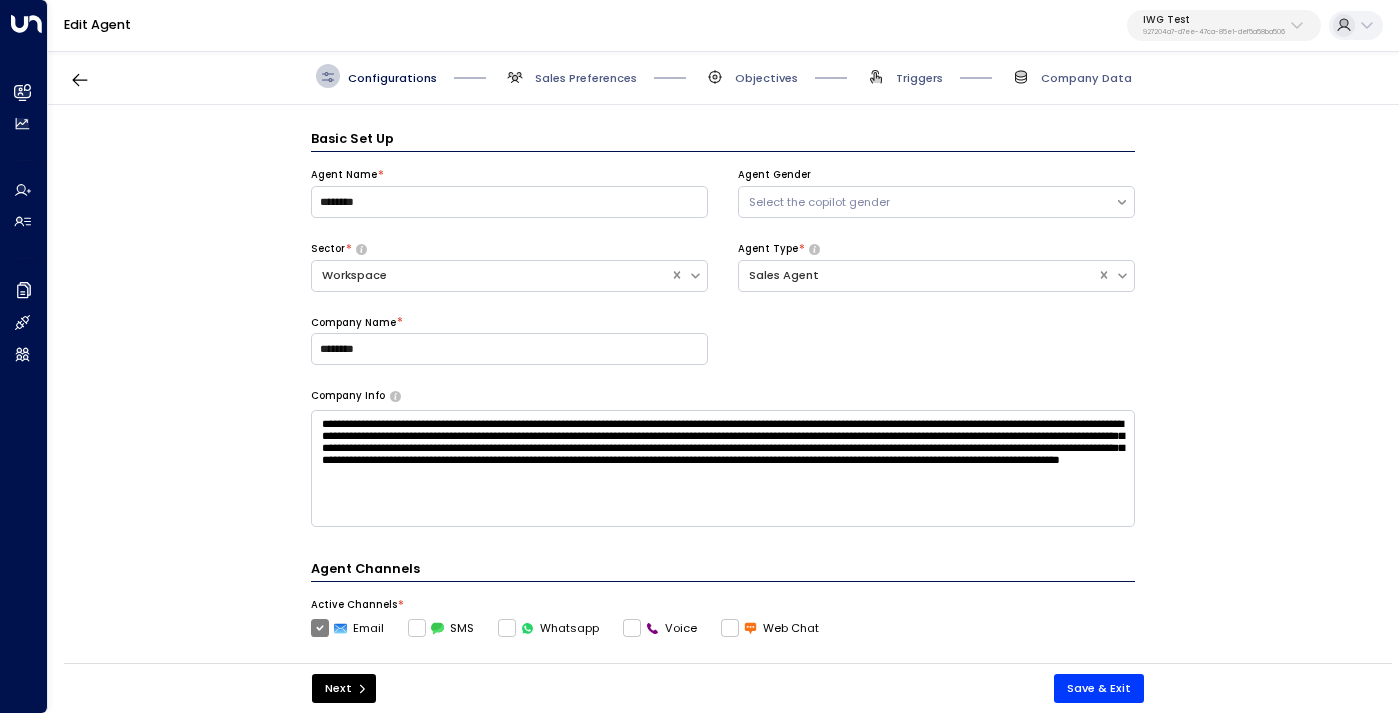 scroll, scrollTop: 24, scrollLeft: 0, axis: vertical 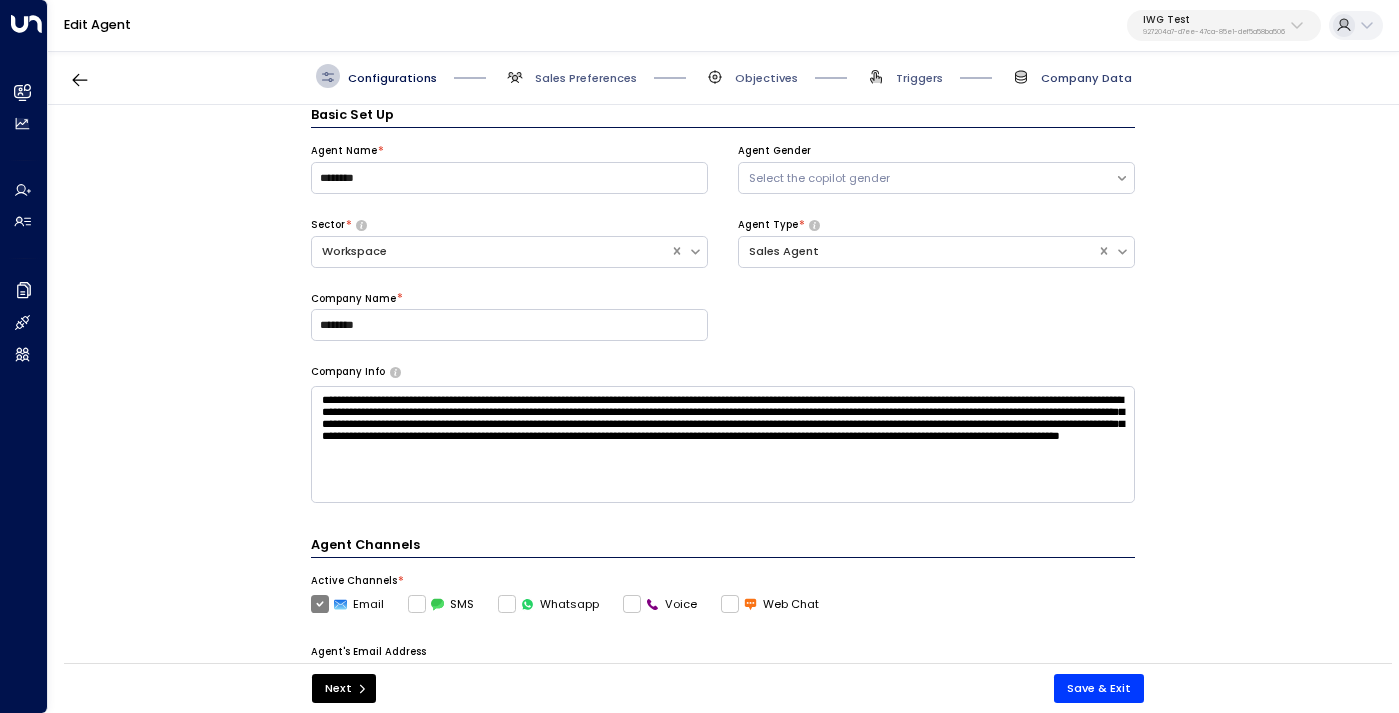 click on "Company Data" at bounding box center (1086, 78) 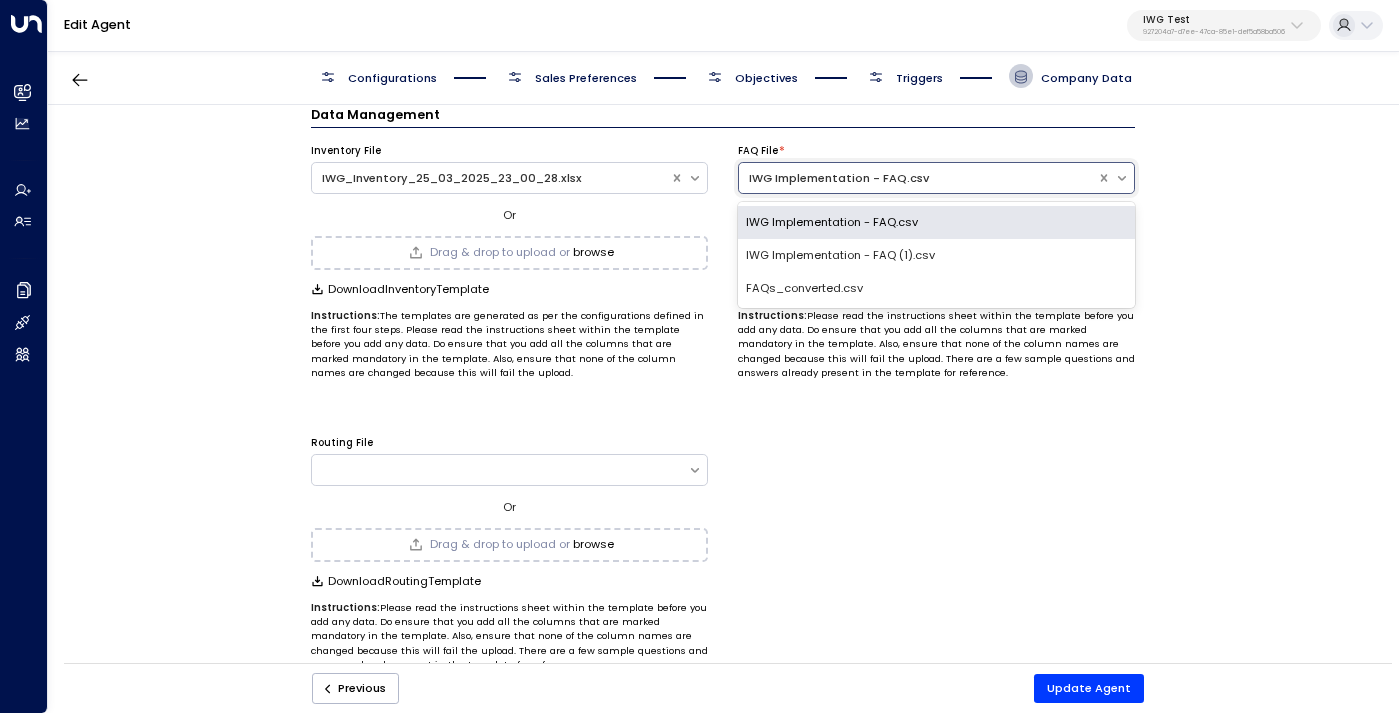 click on "IWG Implementation - FAQ.csv" at bounding box center [918, 178] 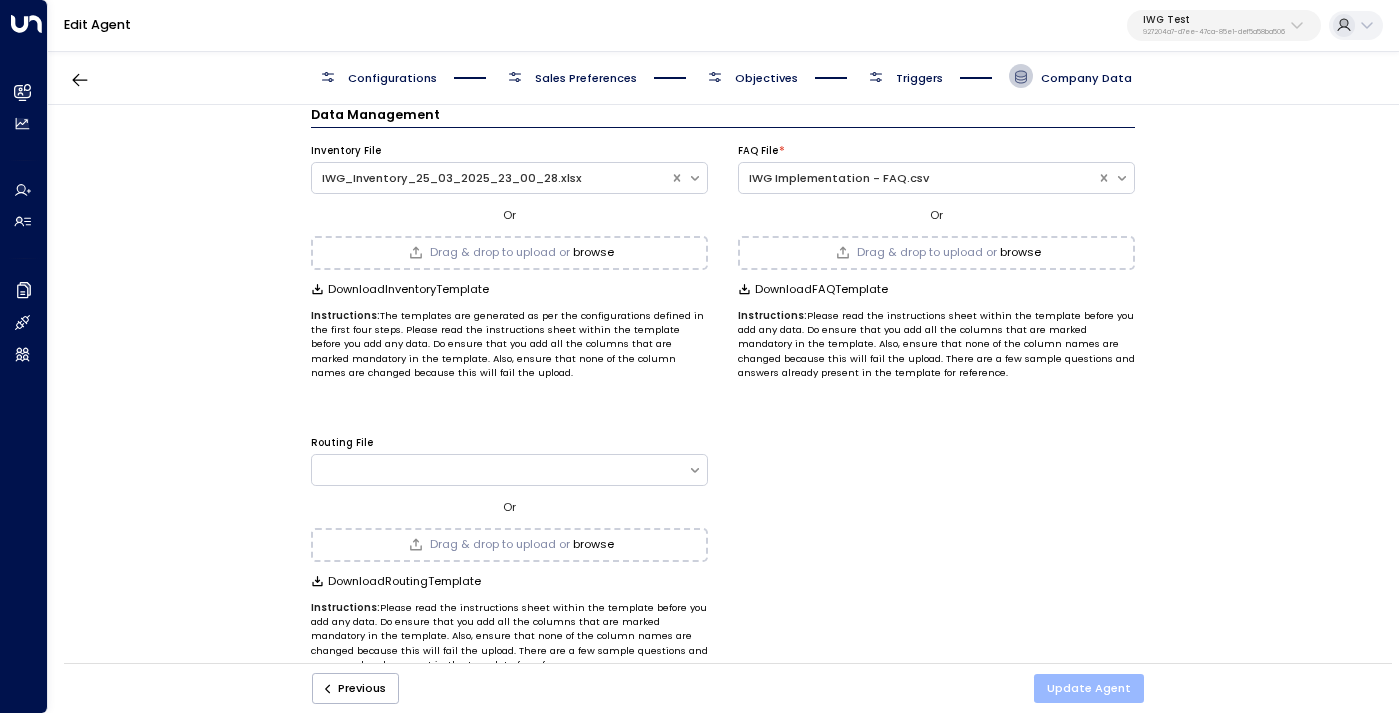 click on "Update Agent" at bounding box center [1089, 688] 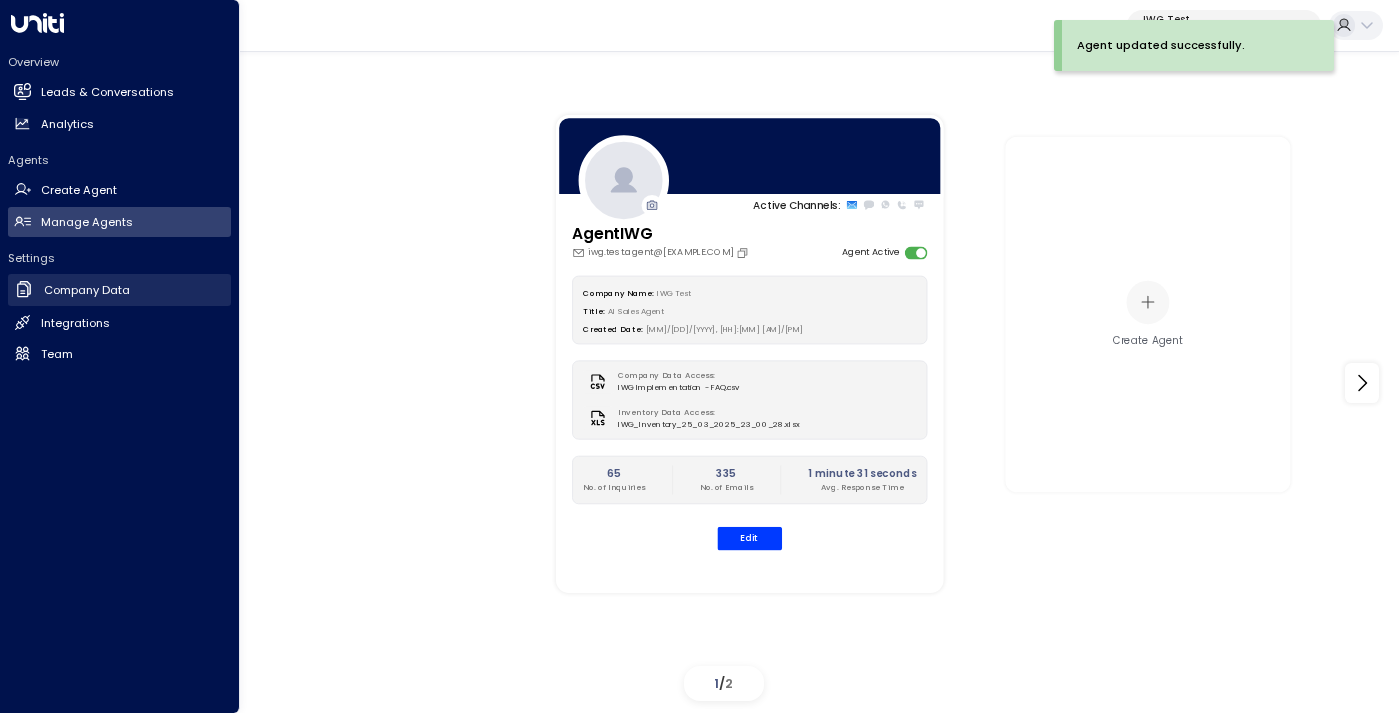 click on "Company Data" at bounding box center [87, 290] 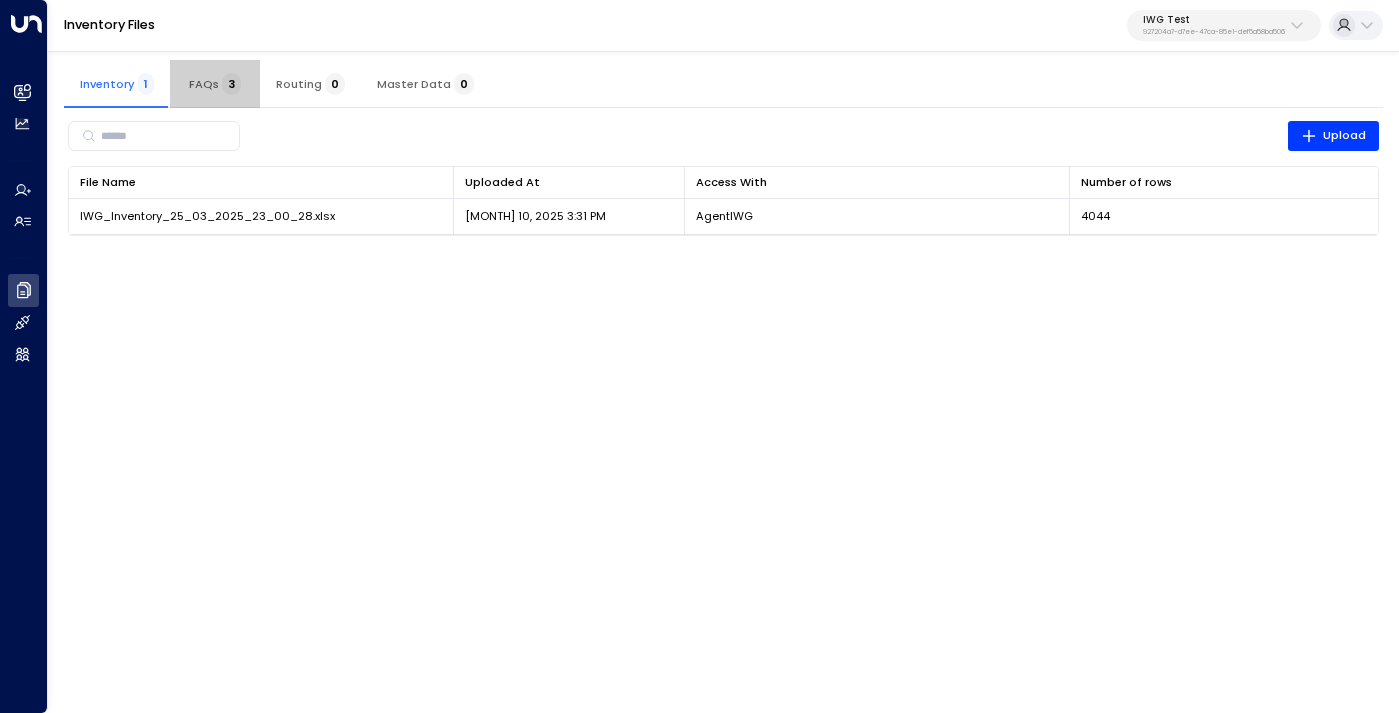 click on "FAQs   3" at bounding box center (215, 84) 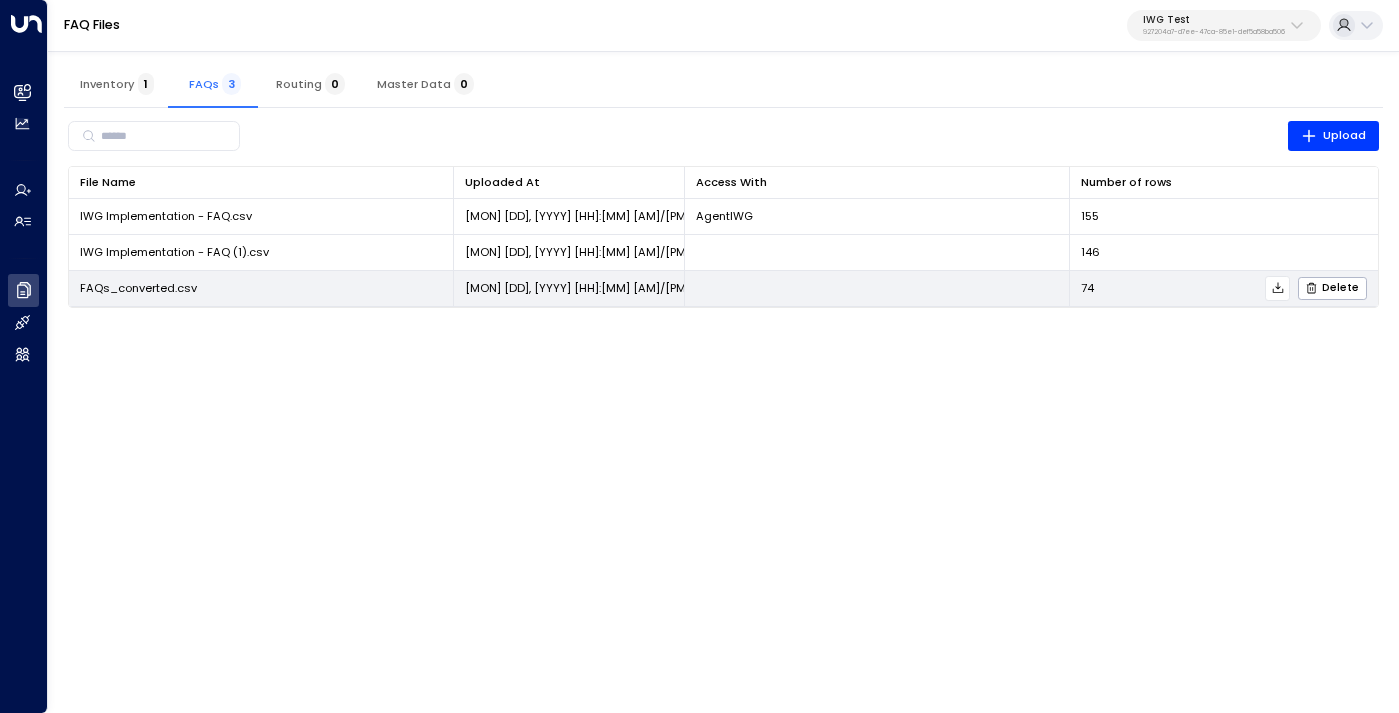 click 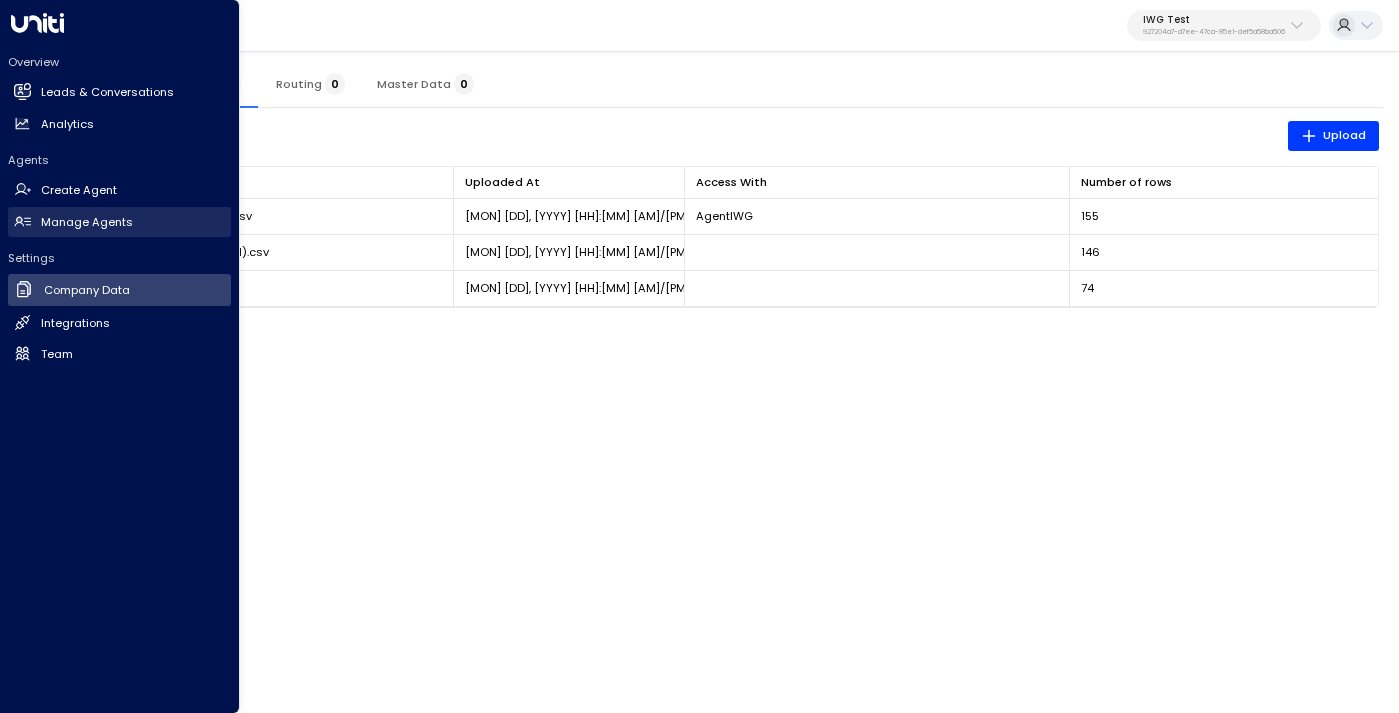 click on "Manage Agents Manage Agents" at bounding box center (119, 222) 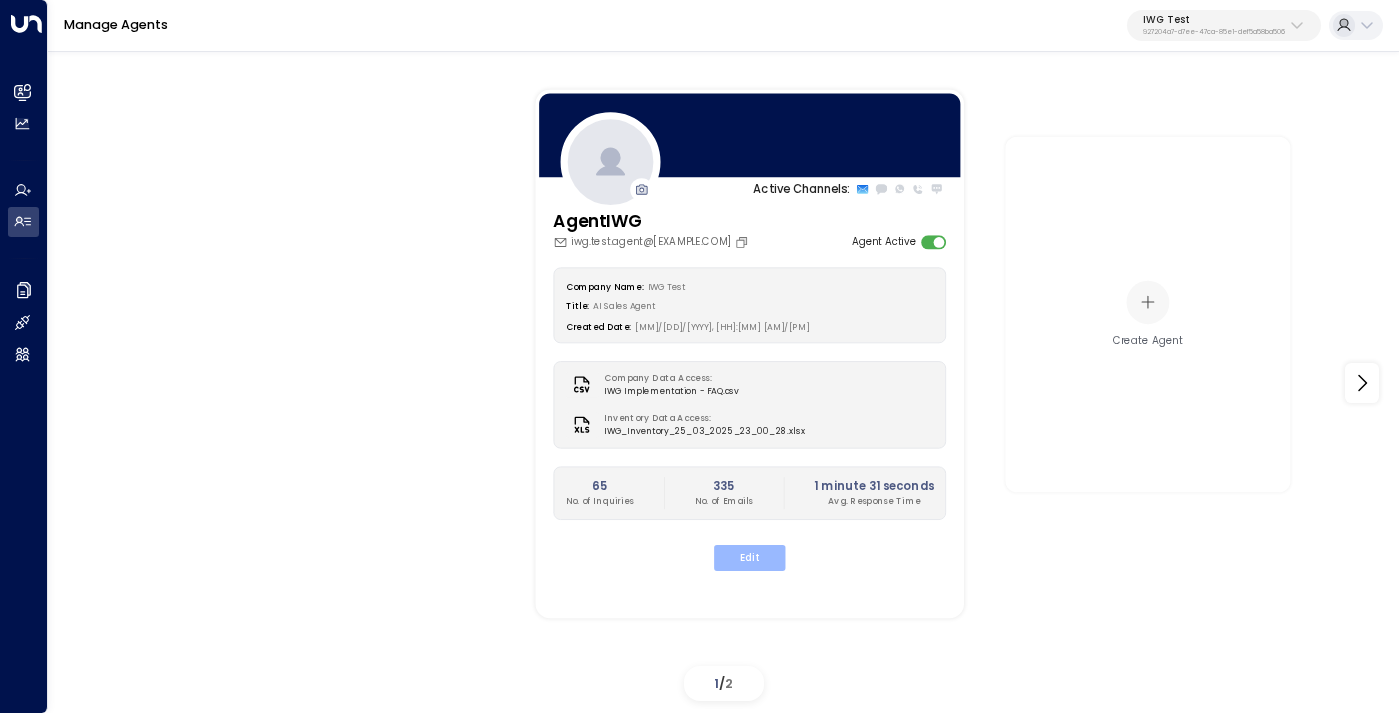 click on "Edit" at bounding box center (749, 558) 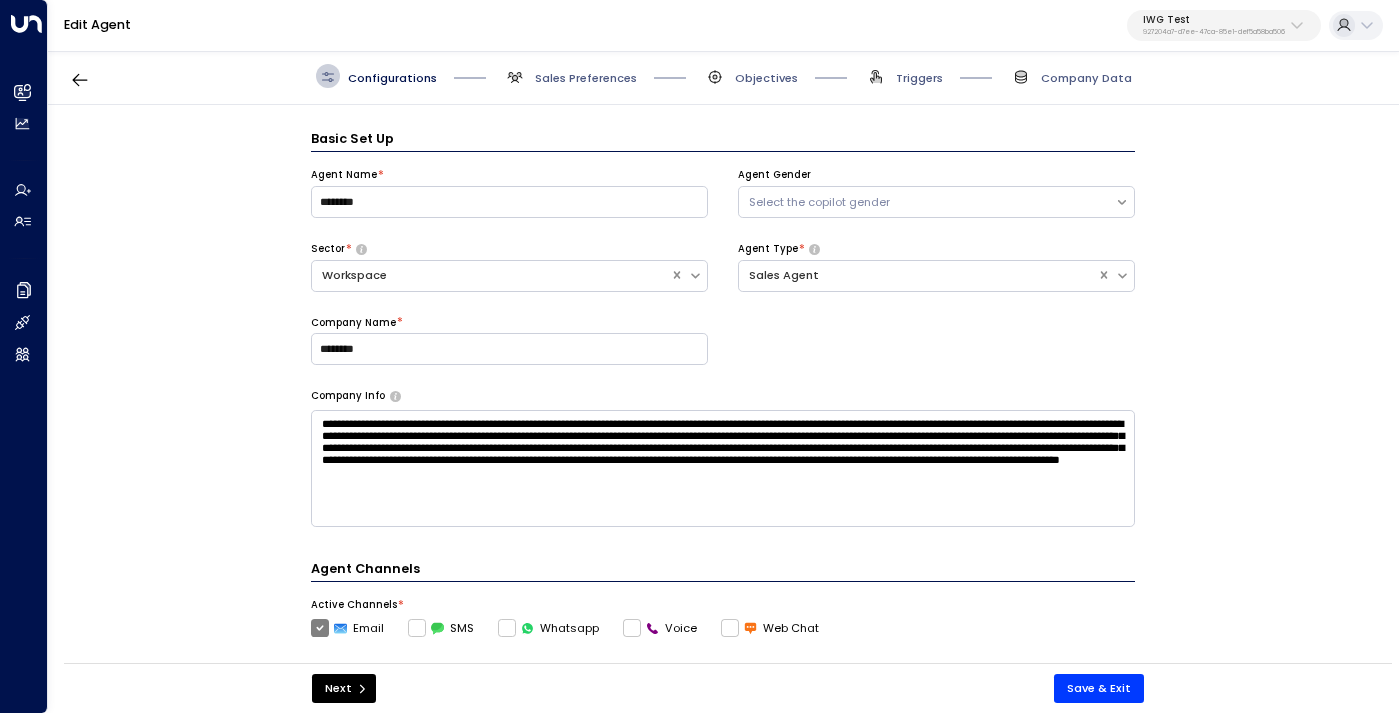 scroll, scrollTop: 24, scrollLeft: 0, axis: vertical 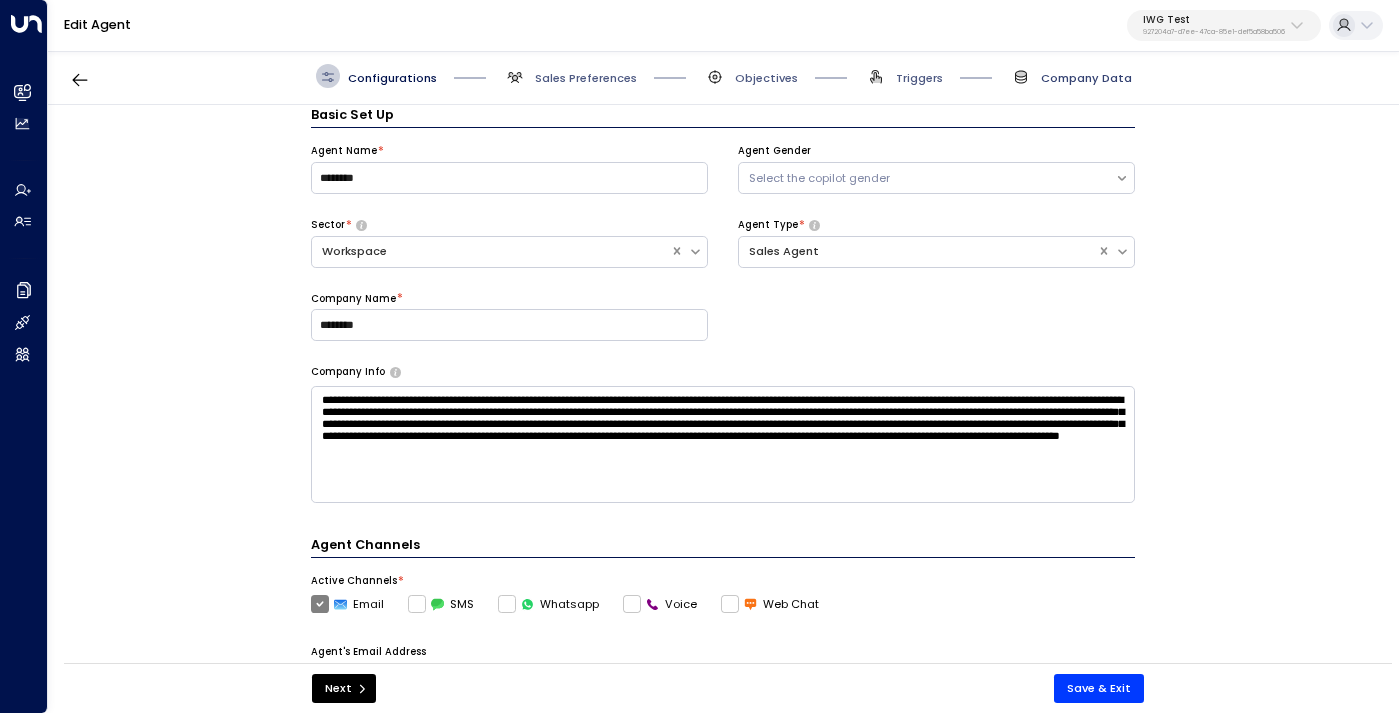 click on "Company Data" at bounding box center [1086, 78] 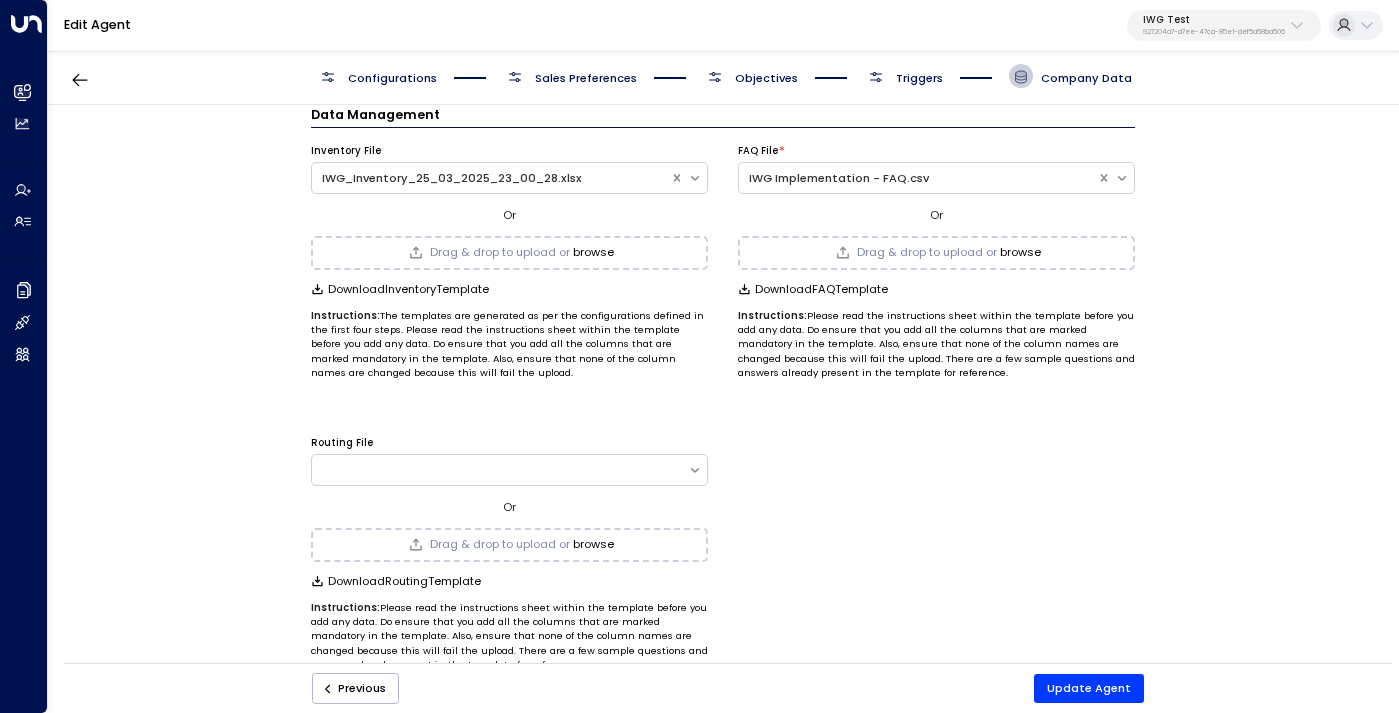 click on "browse" at bounding box center (593, 252) 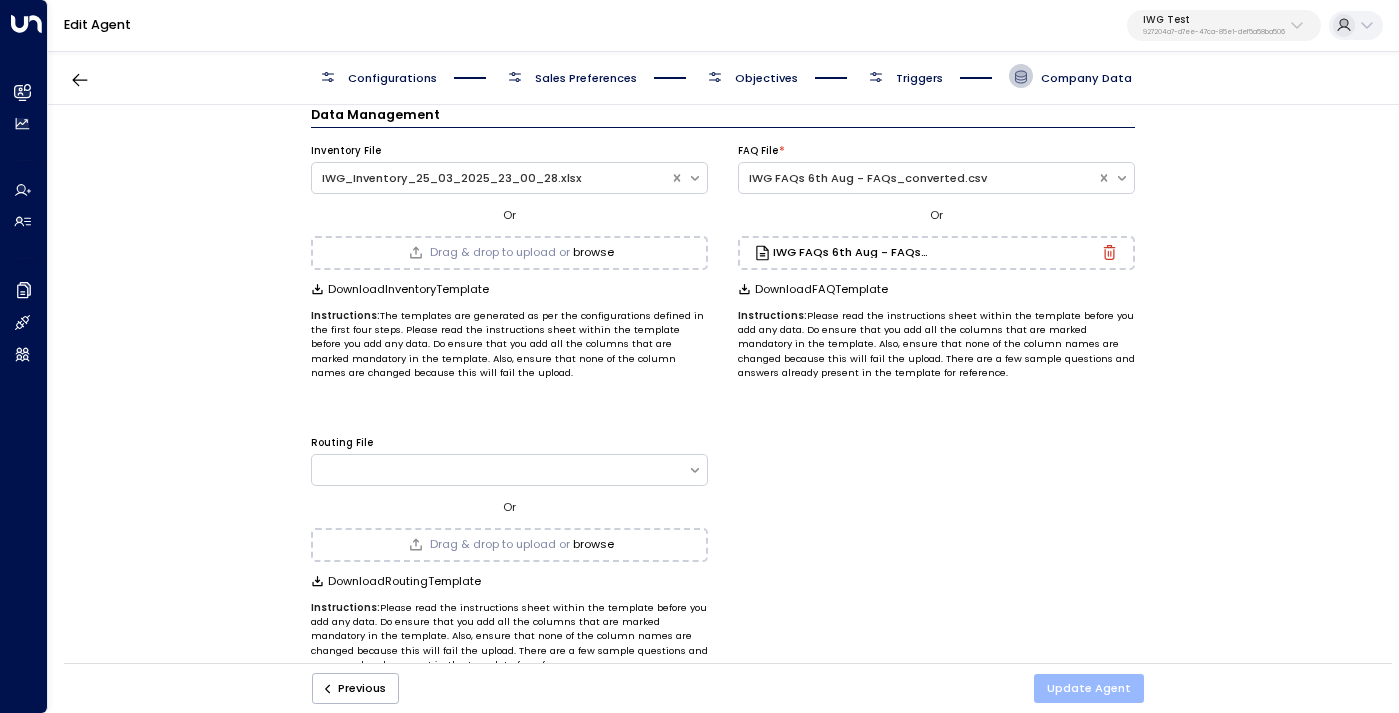 click on "Update Agent" at bounding box center (1089, 688) 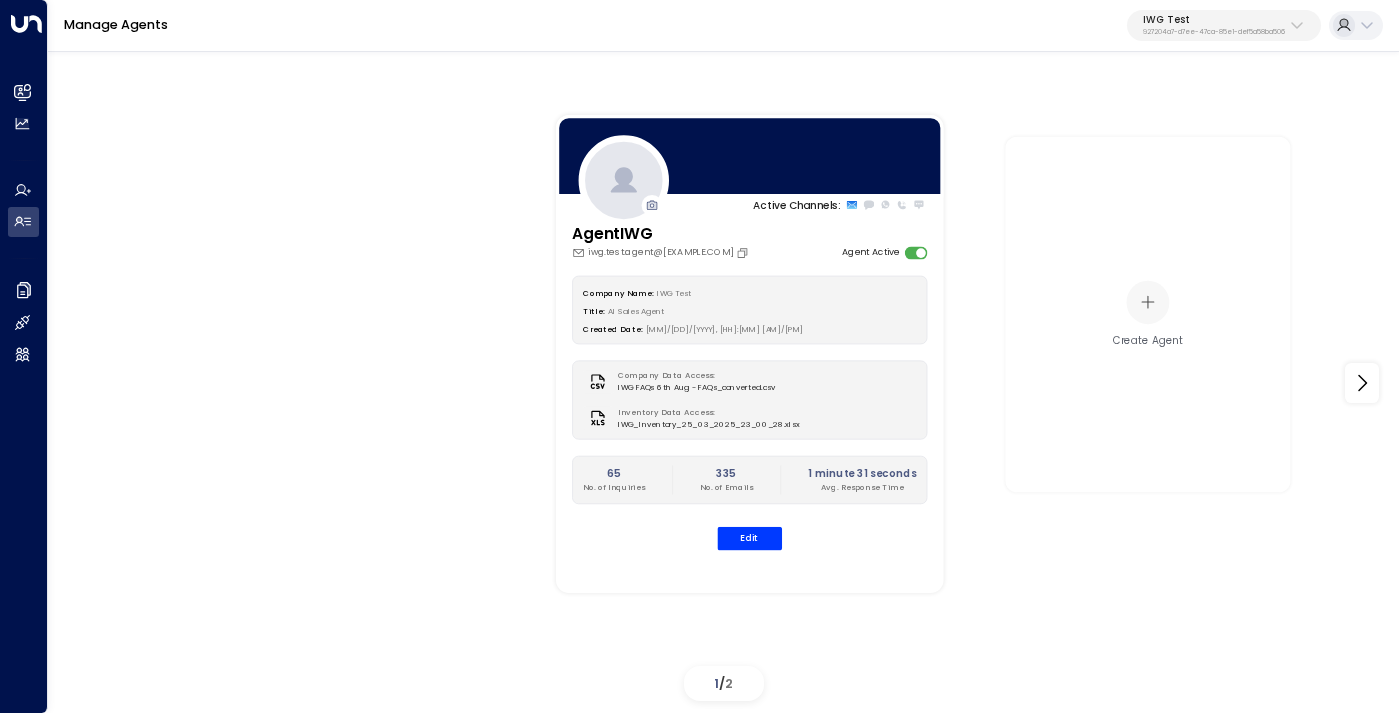click on "IWG Test" at bounding box center (1214, 20) 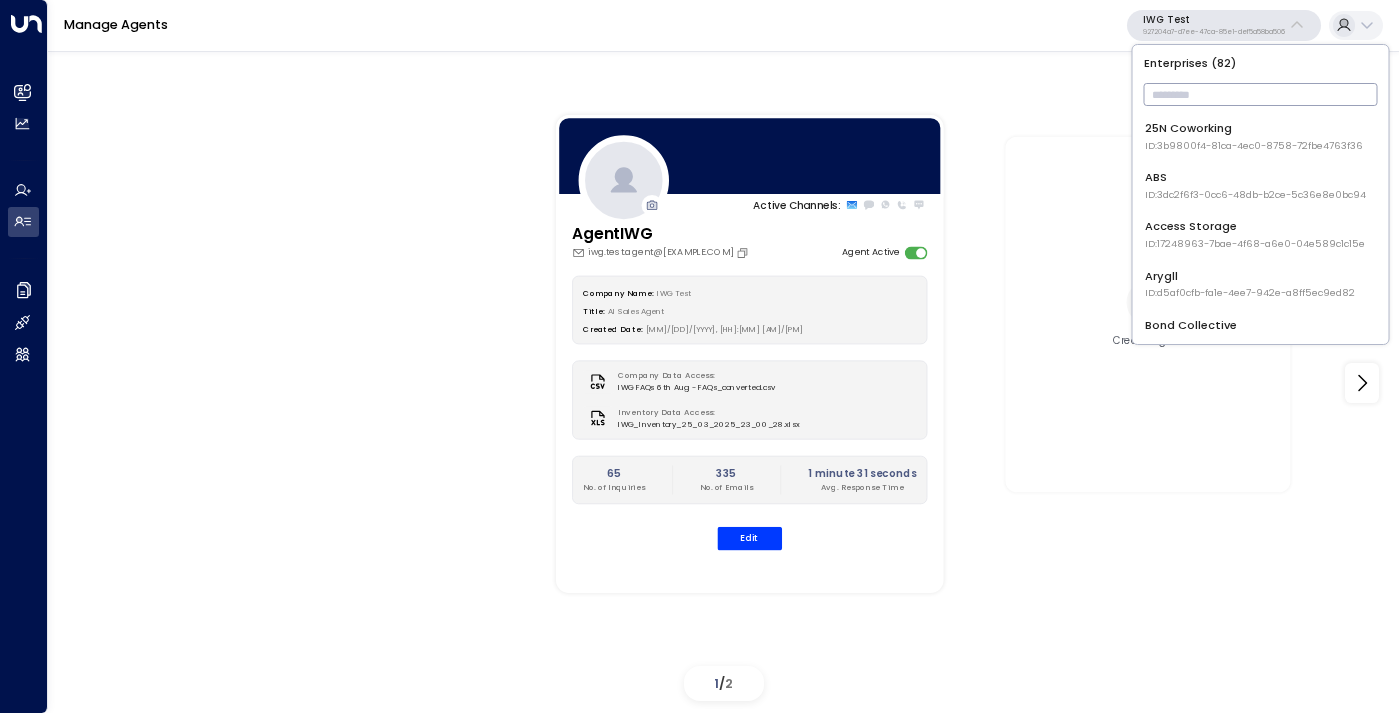 click at bounding box center (1261, 94) 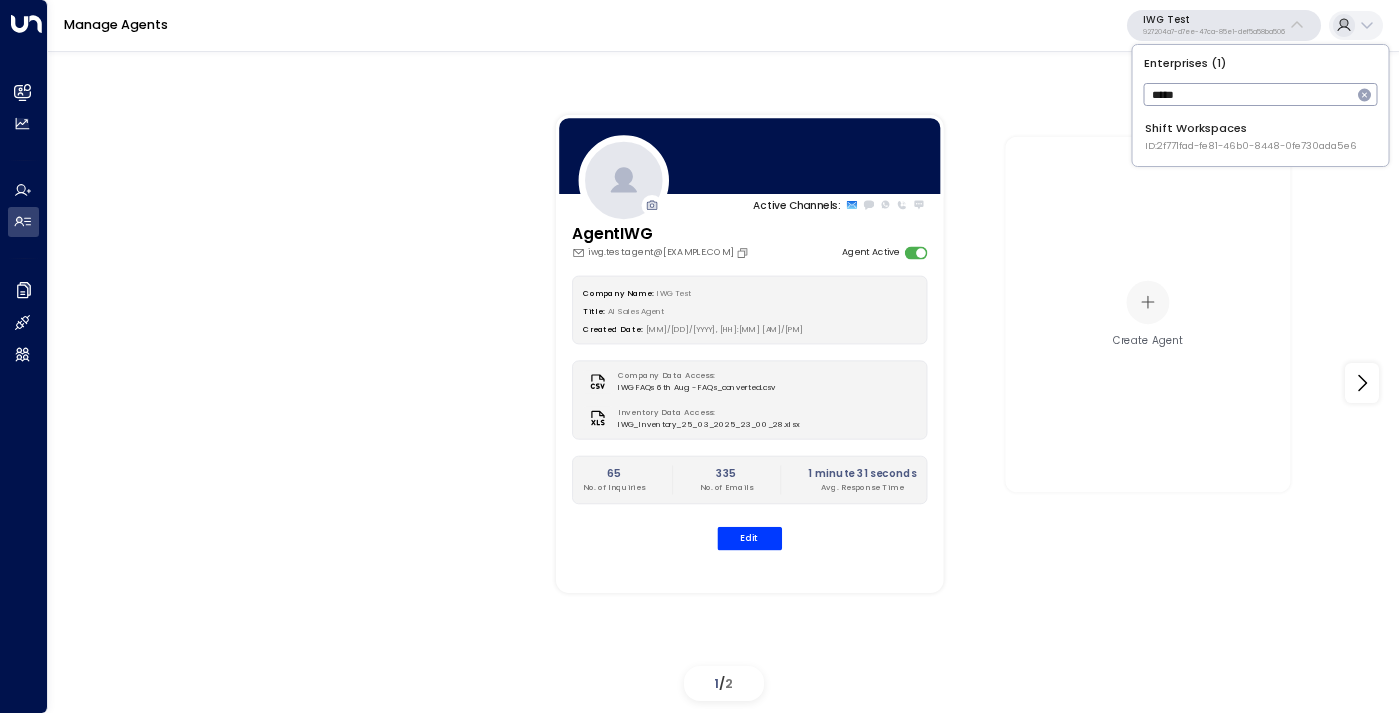 type on "*****" 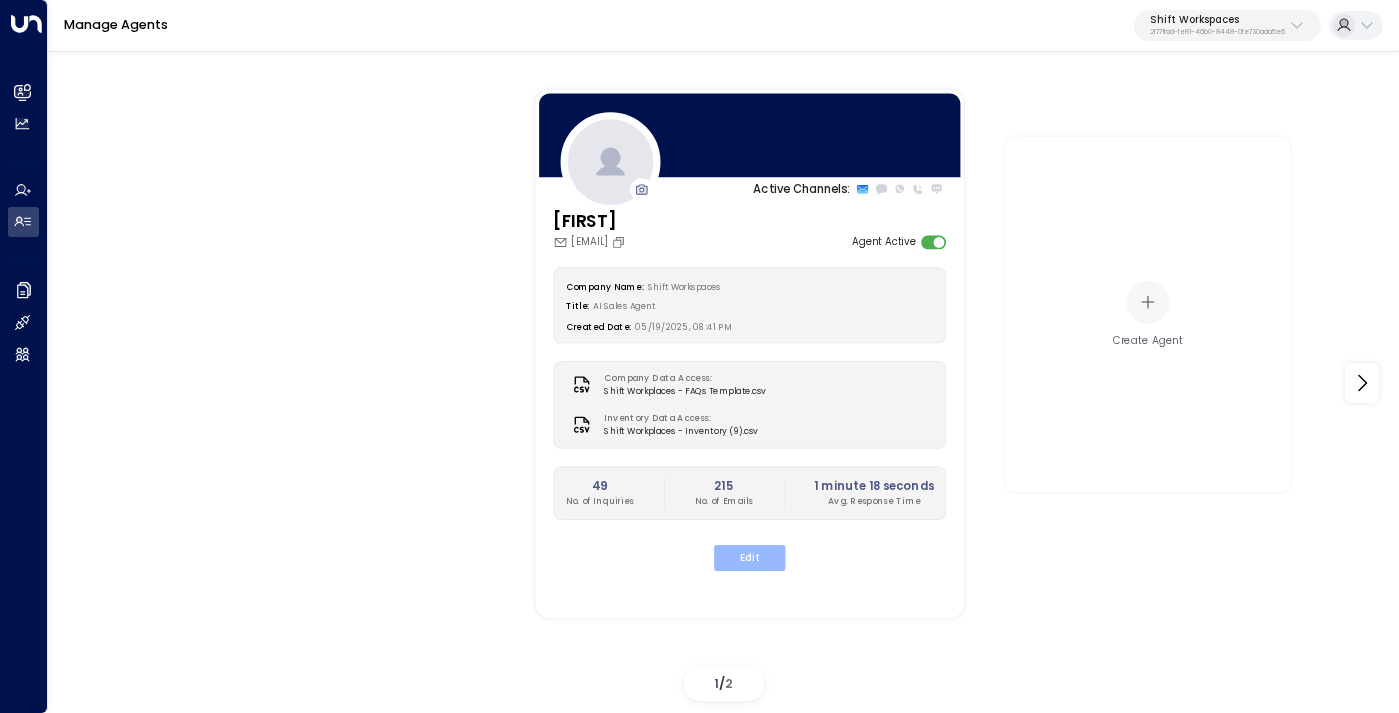 click on "Edit" at bounding box center (749, 558) 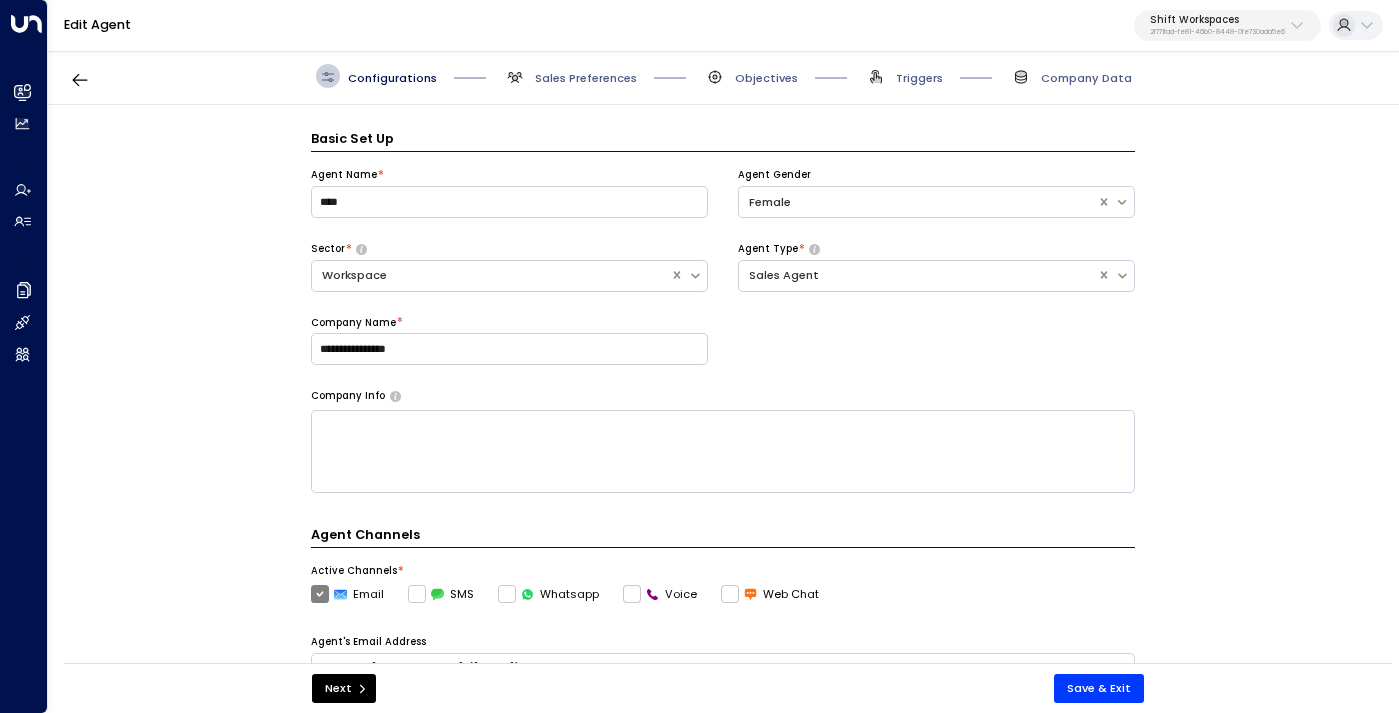 scroll, scrollTop: 24, scrollLeft: 0, axis: vertical 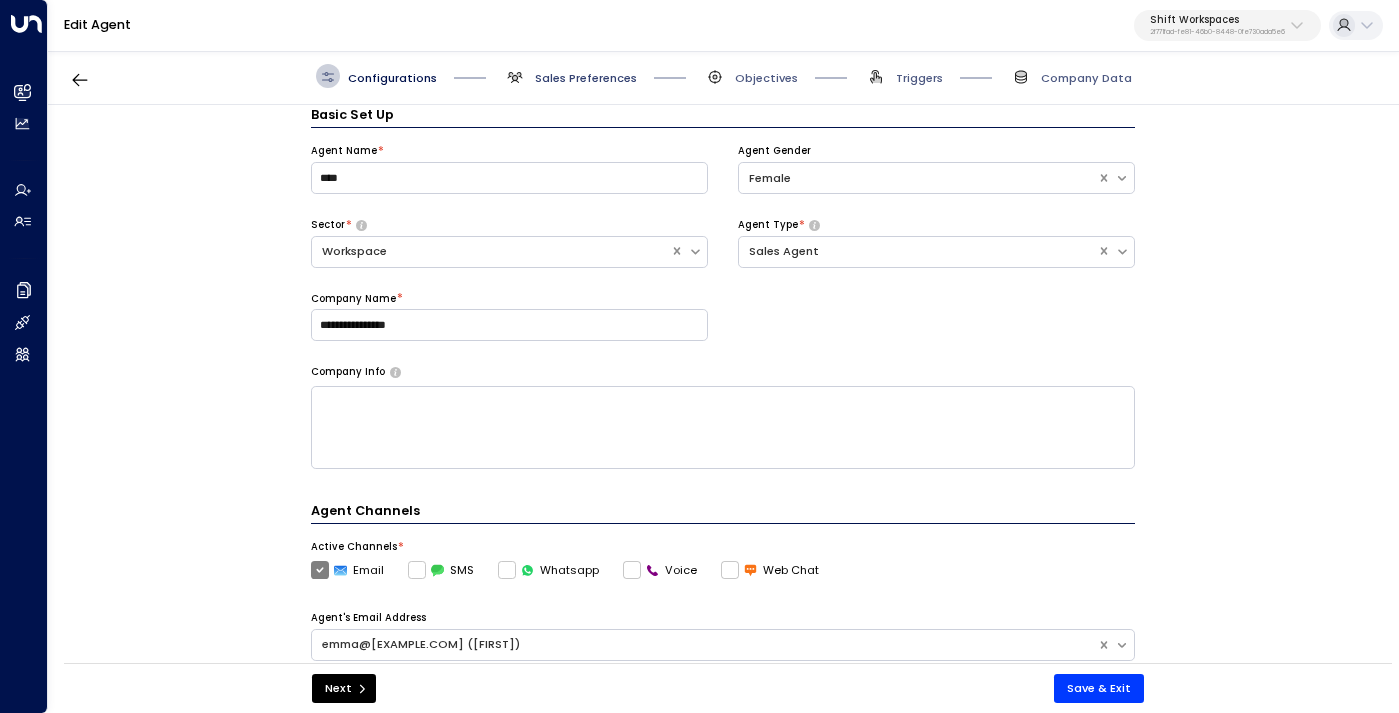 click on "Sales Preferences" at bounding box center [586, 78] 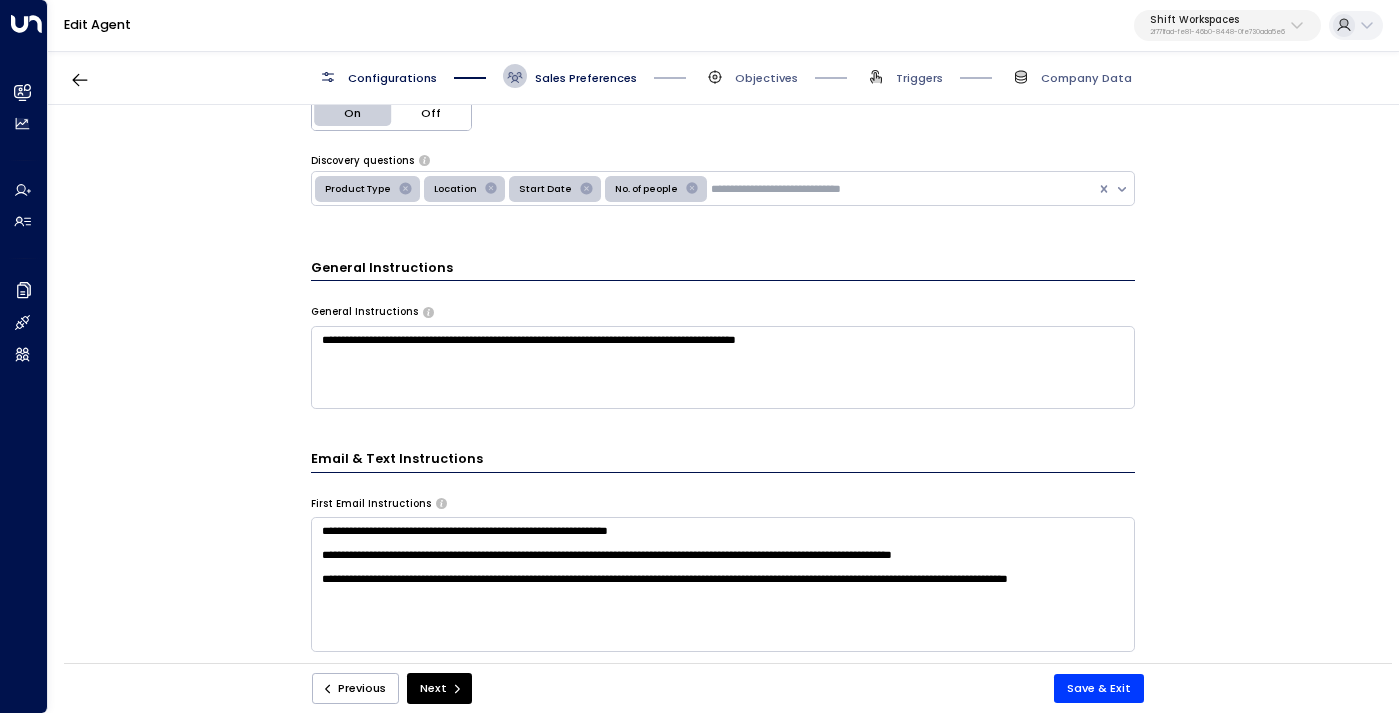 scroll, scrollTop: 400, scrollLeft: 0, axis: vertical 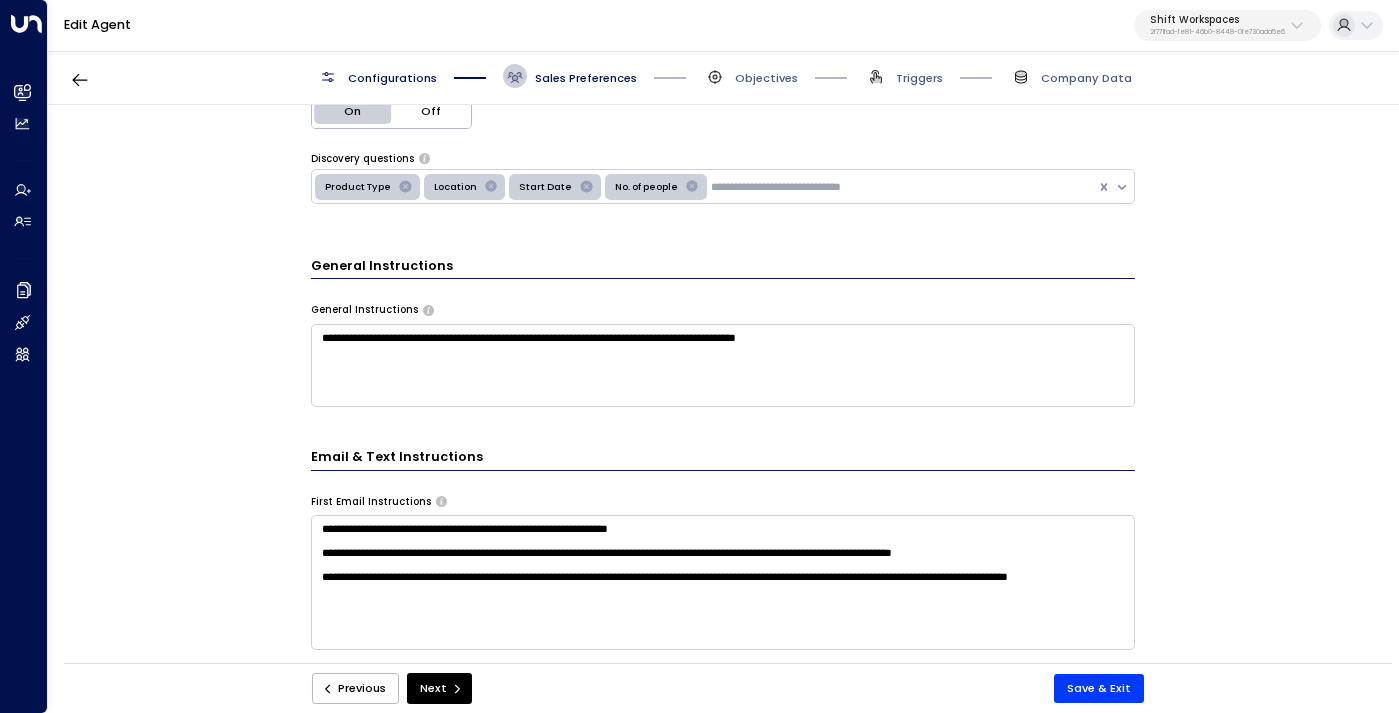 click on "**********" at bounding box center (723, 365) 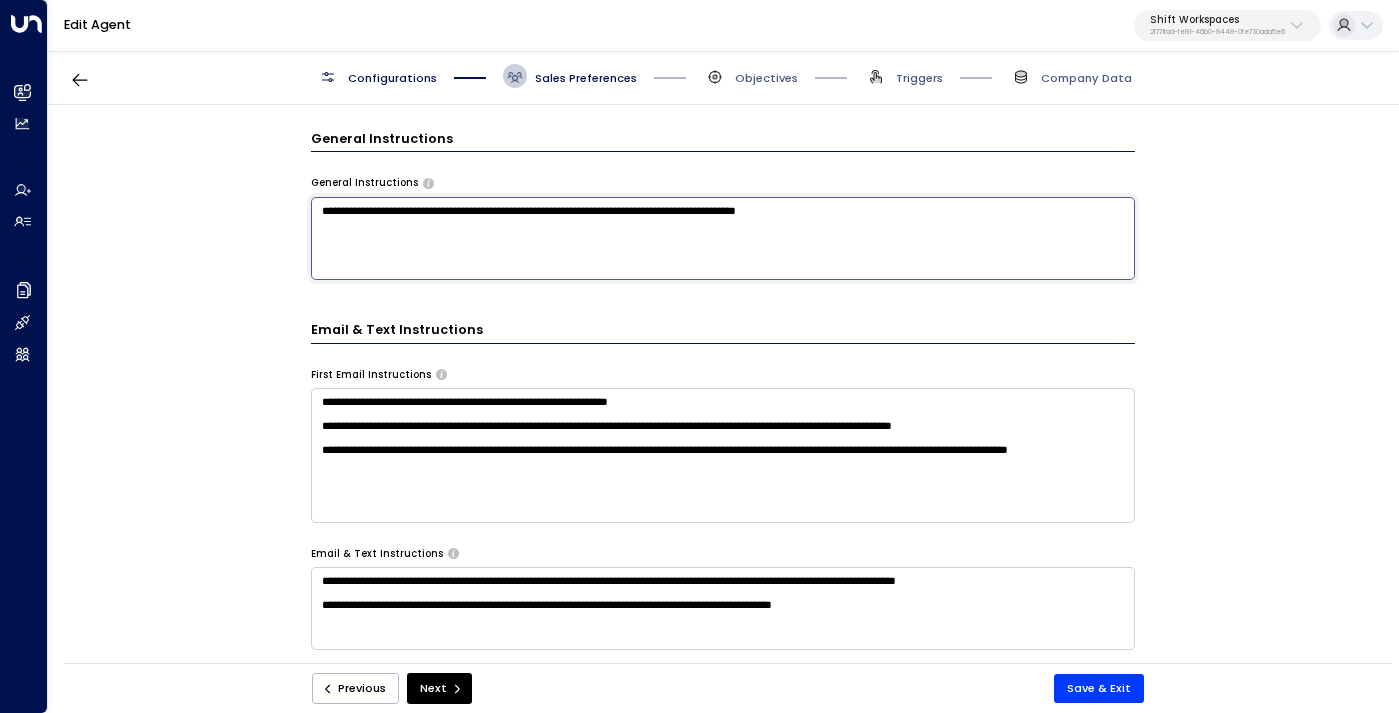 scroll, scrollTop: 524, scrollLeft: 0, axis: vertical 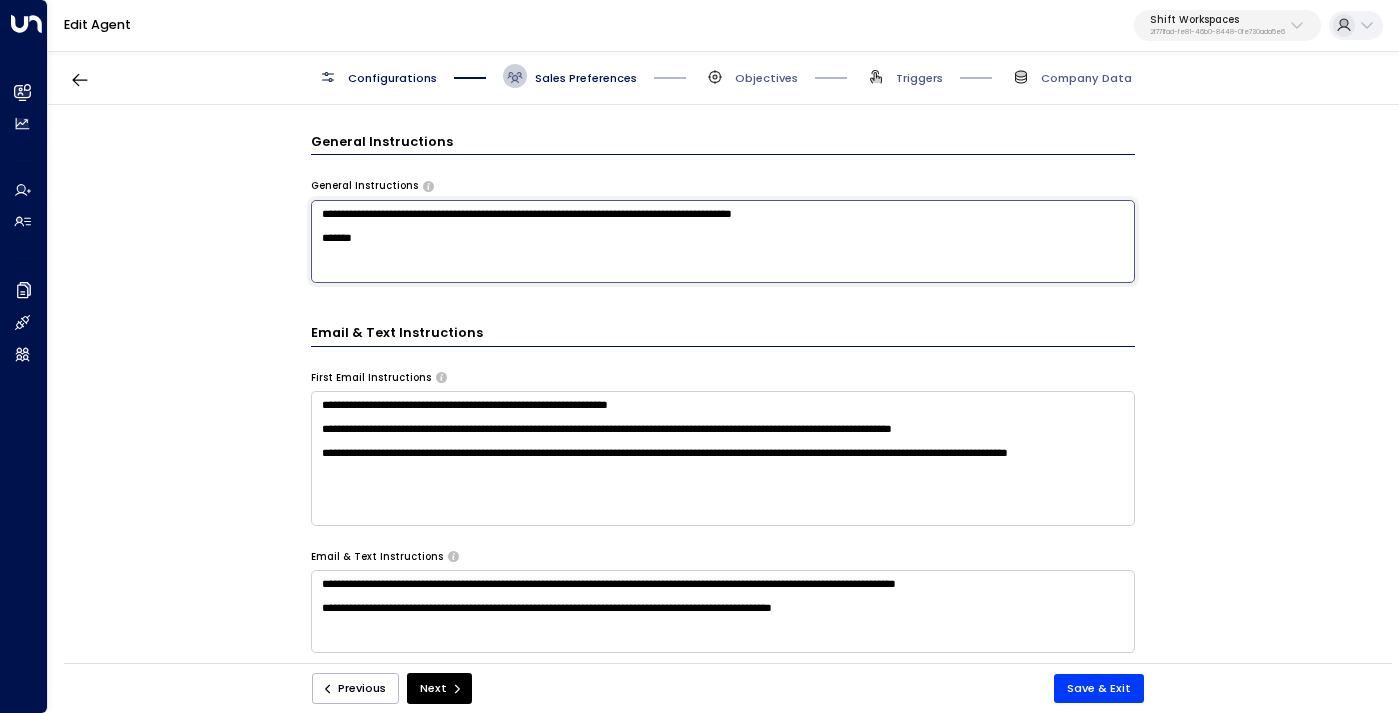 click on "**********" at bounding box center [723, 241] 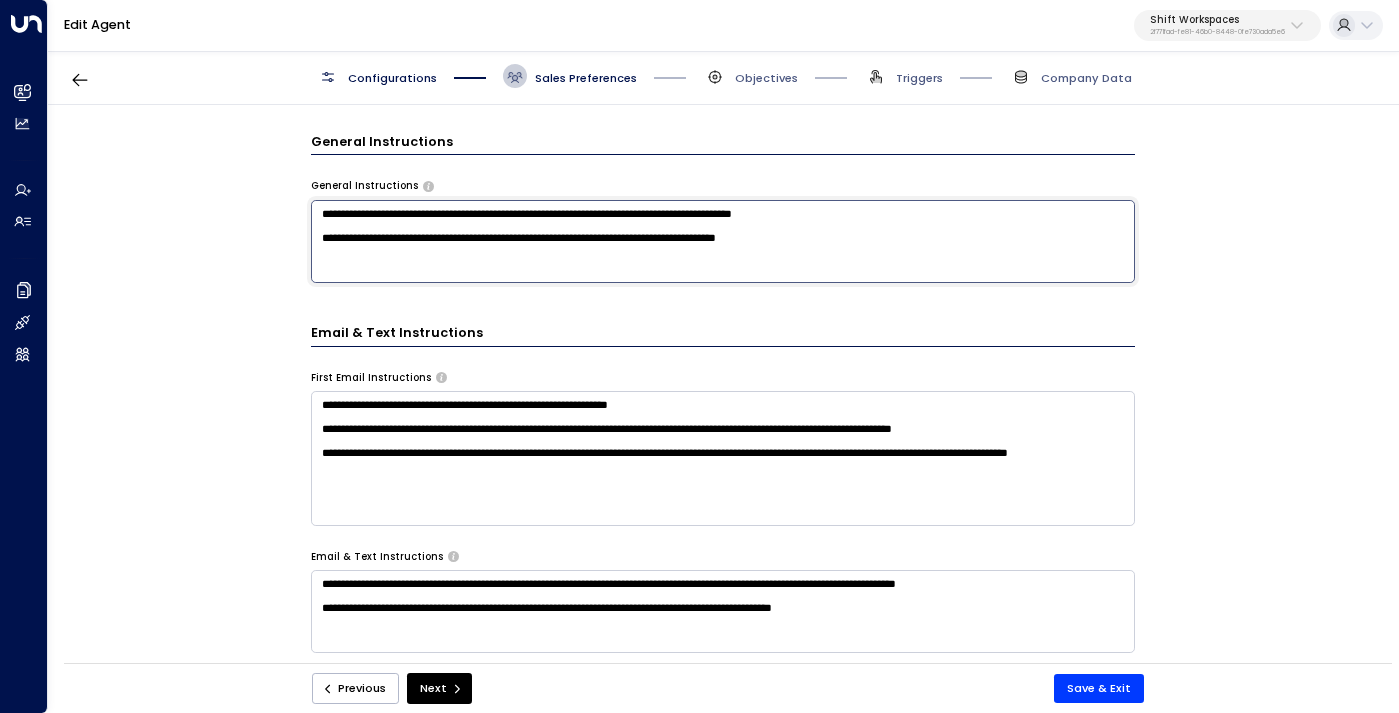 paste on "**********" 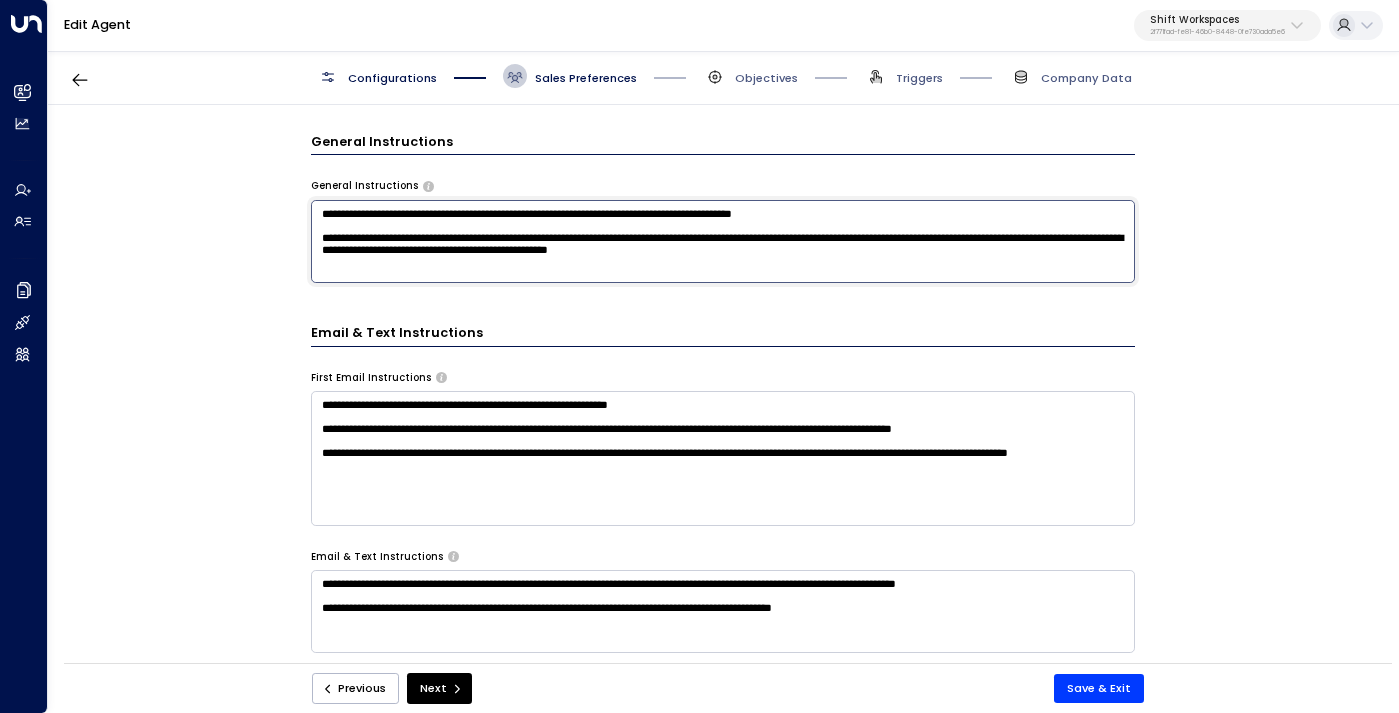 click on "**********" at bounding box center [723, 241] 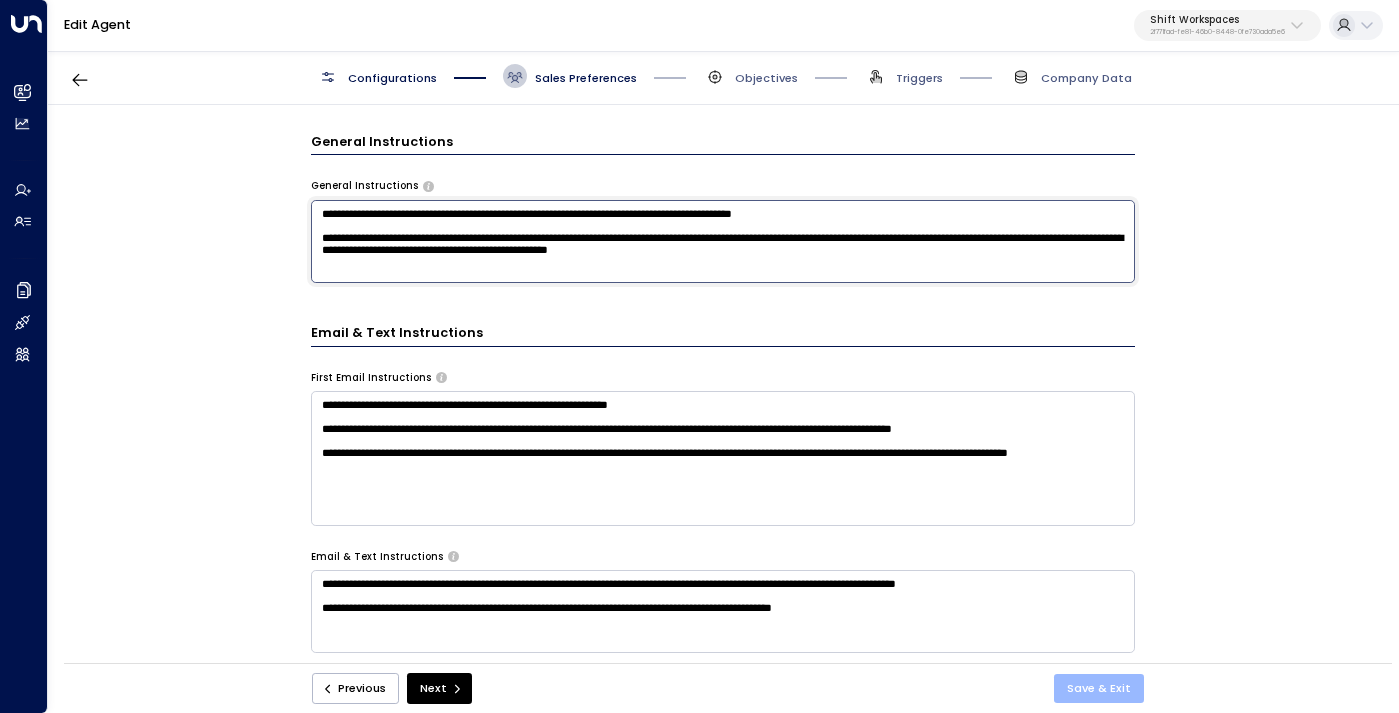 type on "**********" 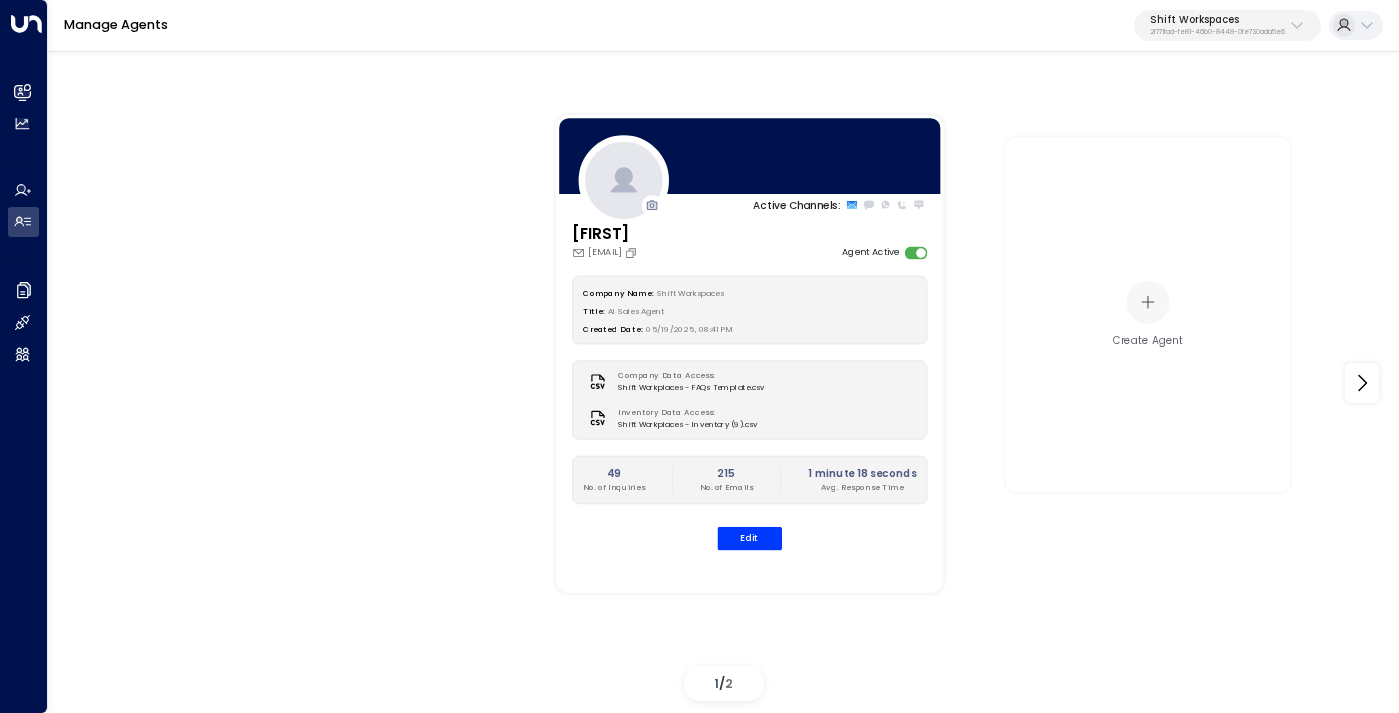 click on "Shift Workspaces" at bounding box center [1217, 20] 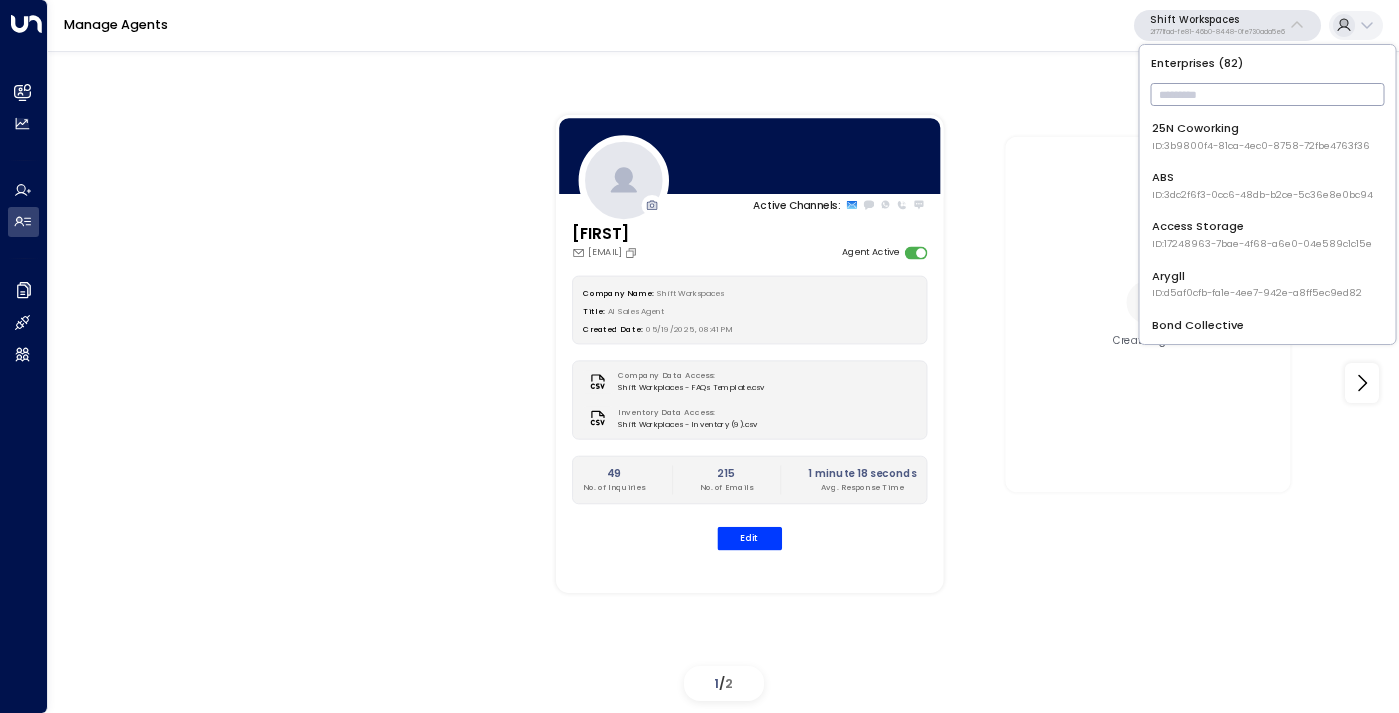 click at bounding box center [1268, 94] 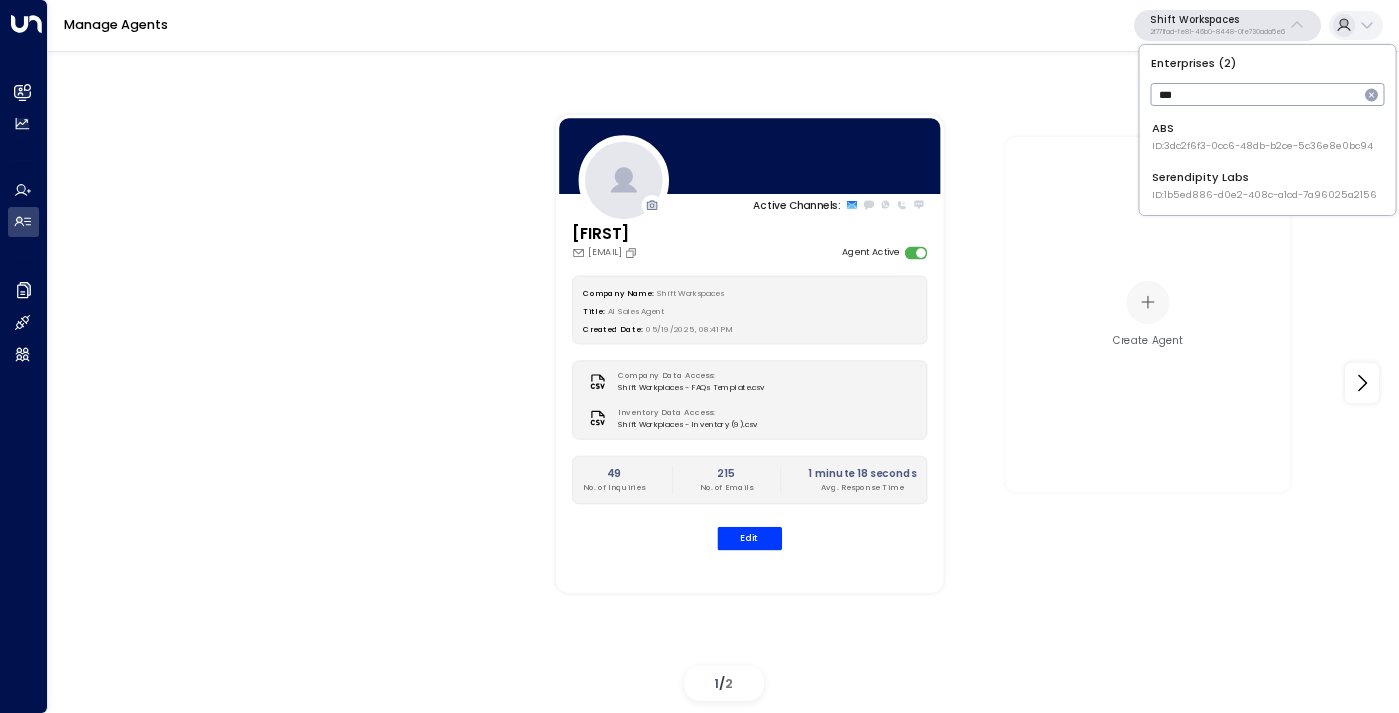 type on "***" 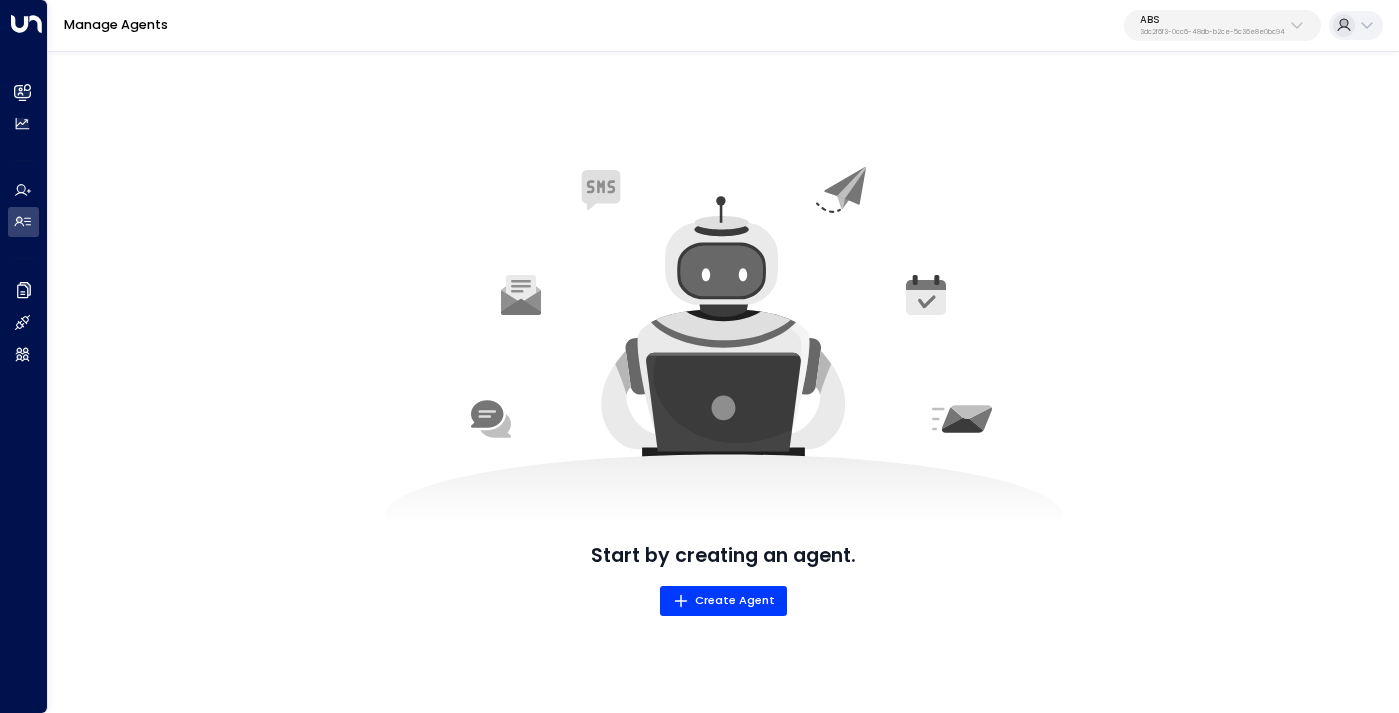 click on "3dc2f6f3-0cc6-48db-b2ce-5c36e8e0bc94" at bounding box center (1212, 32) 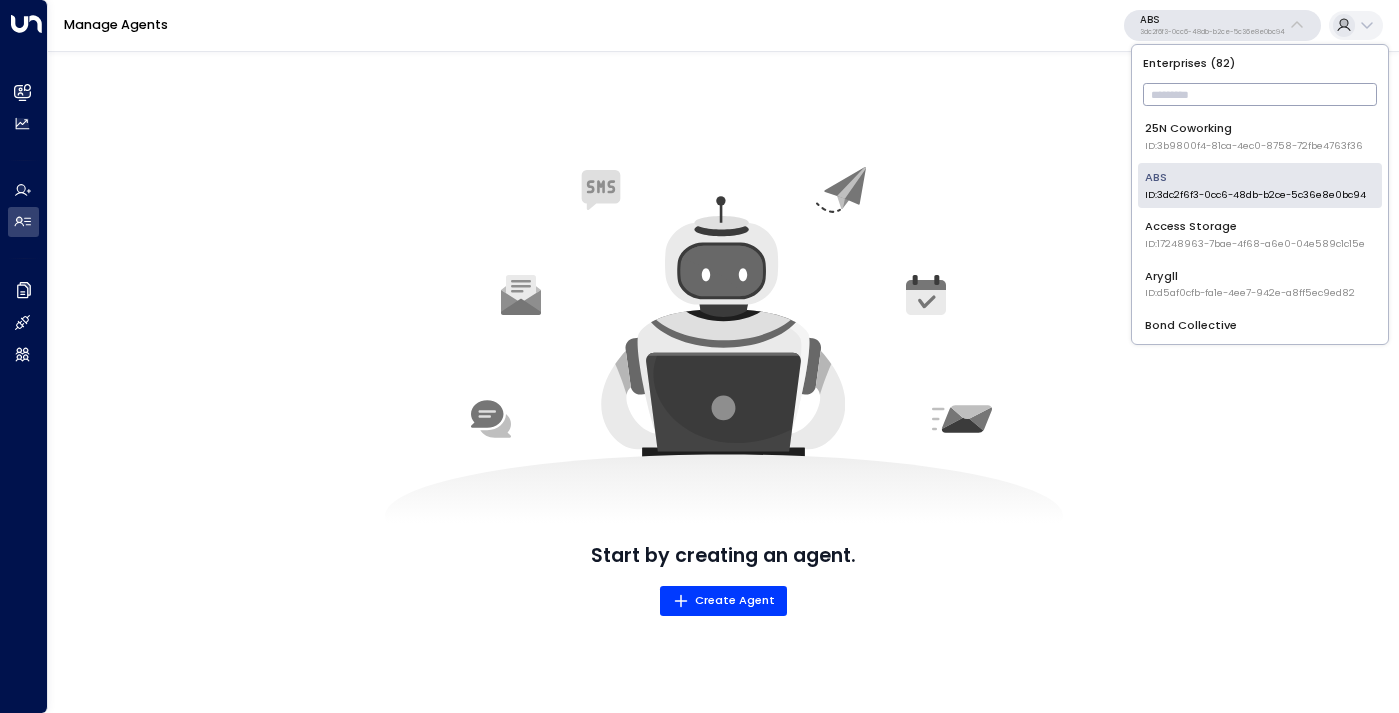 click at bounding box center [1260, 94] 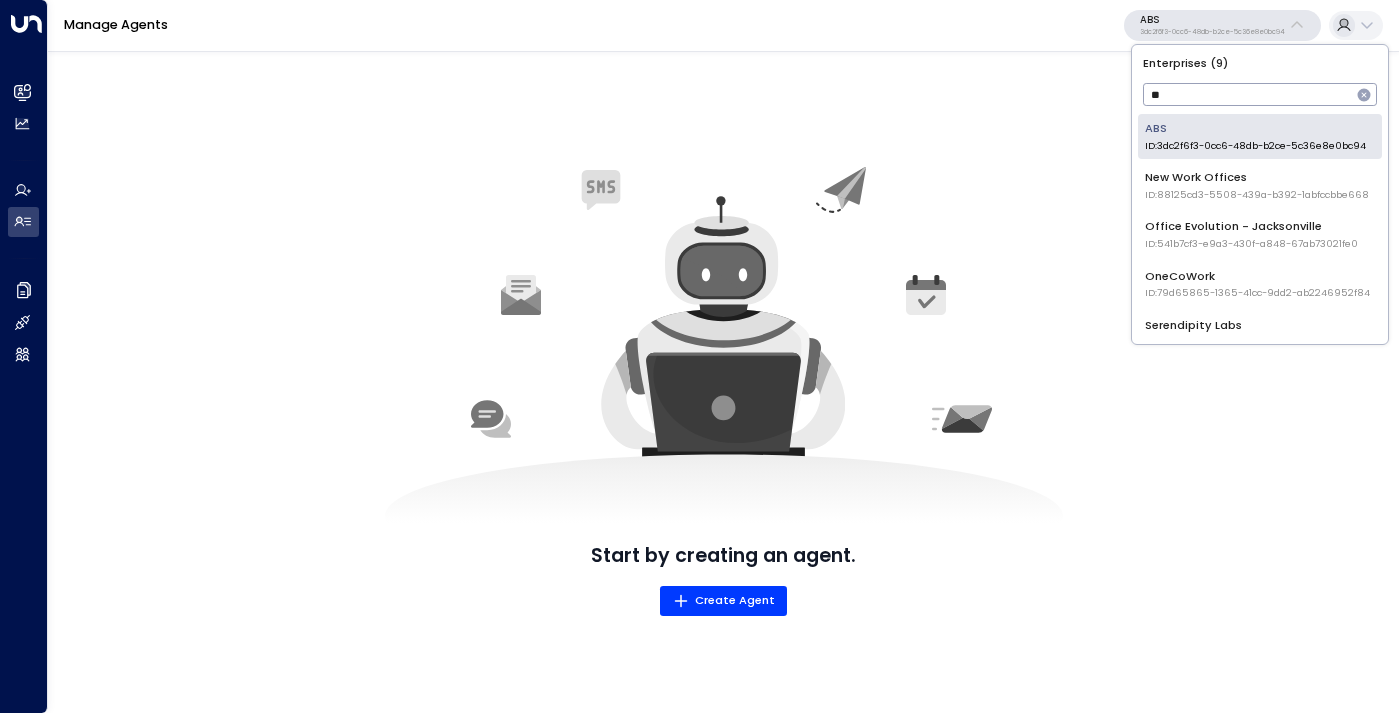 type on "*" 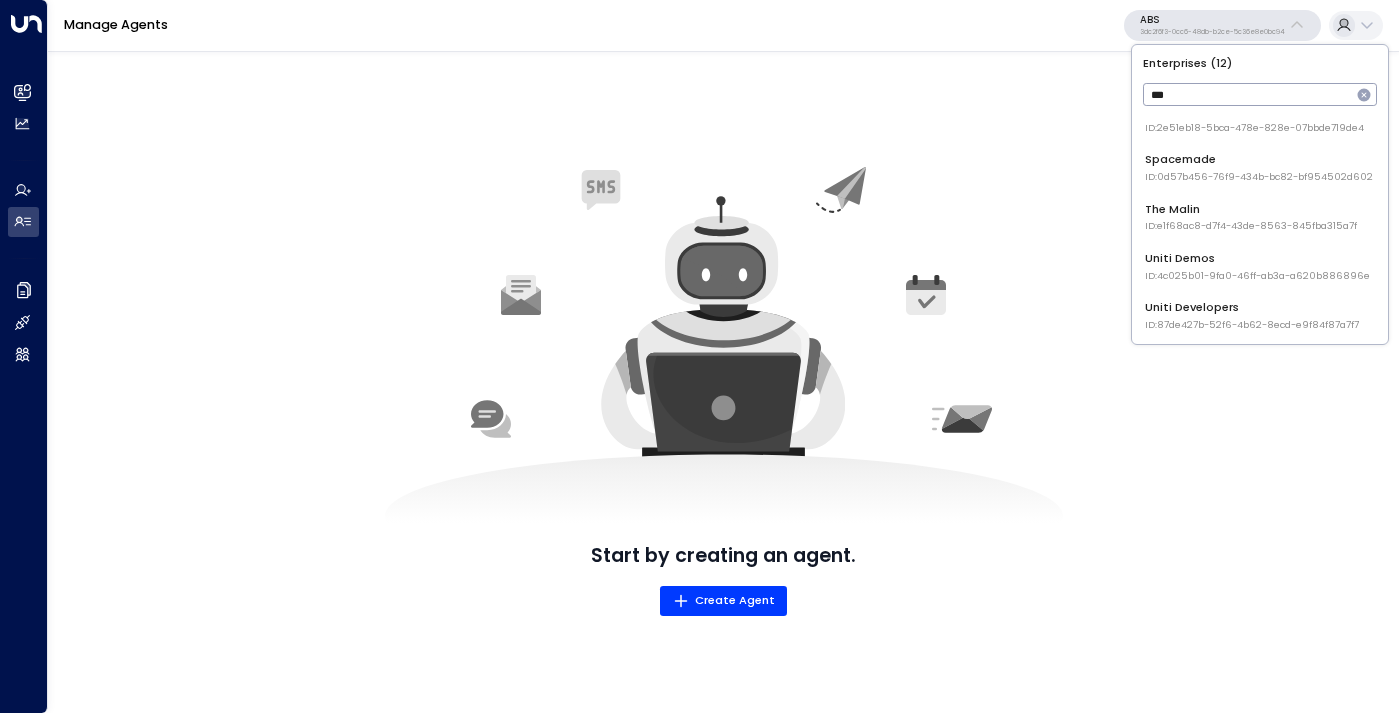 scroll, scrollTop: 0, scrollLeft: 0, axis: both 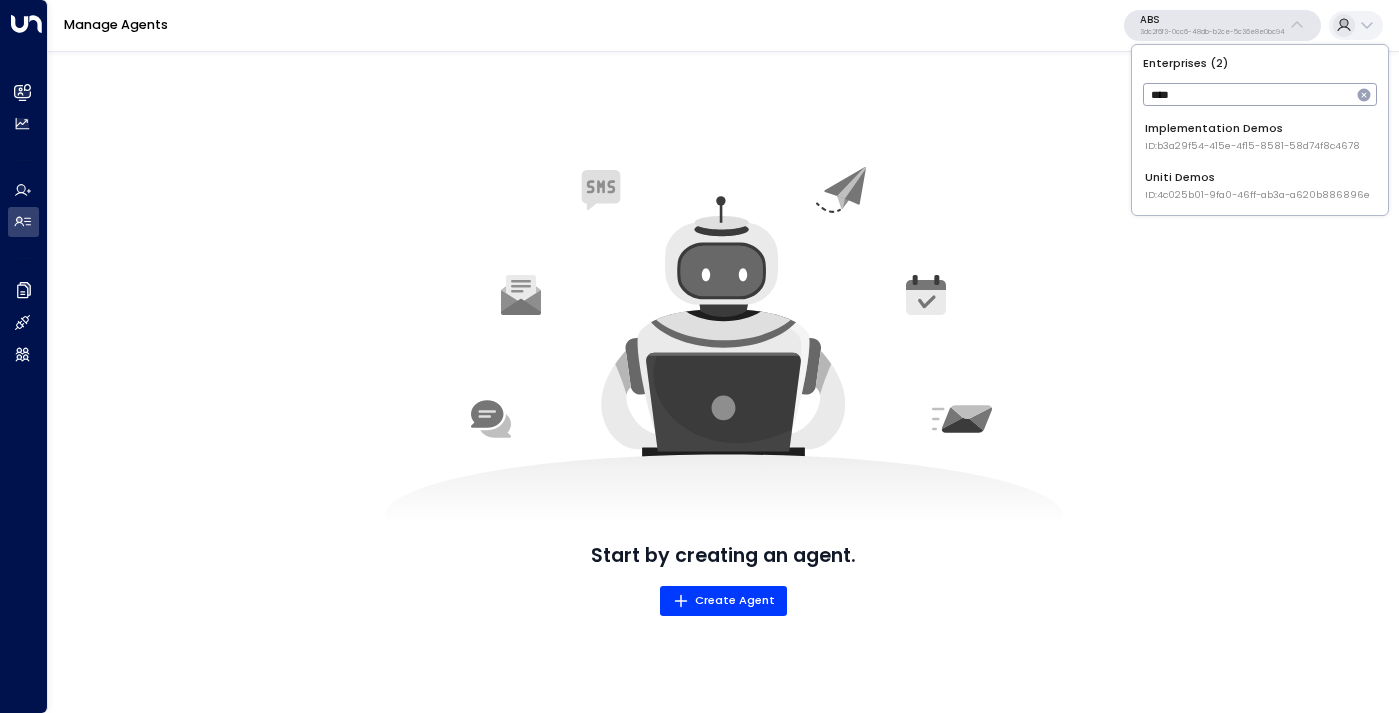type on "****" 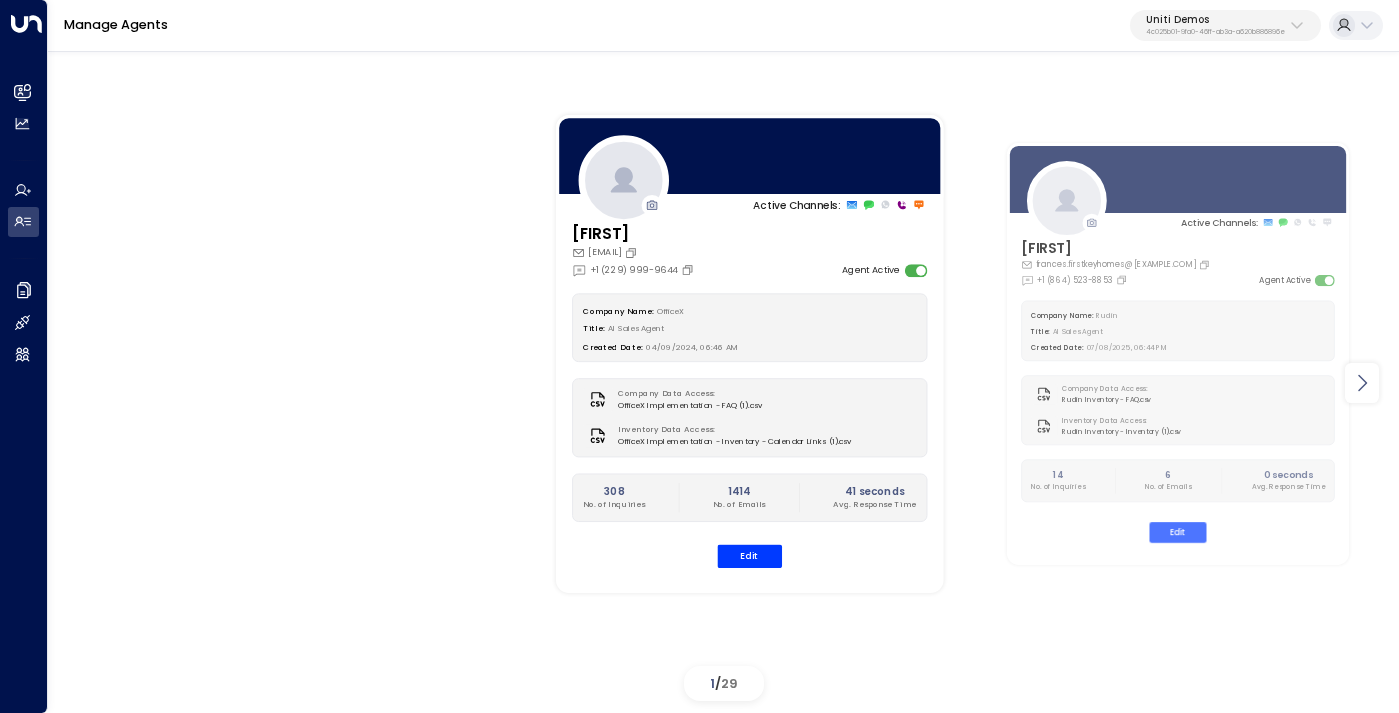 click 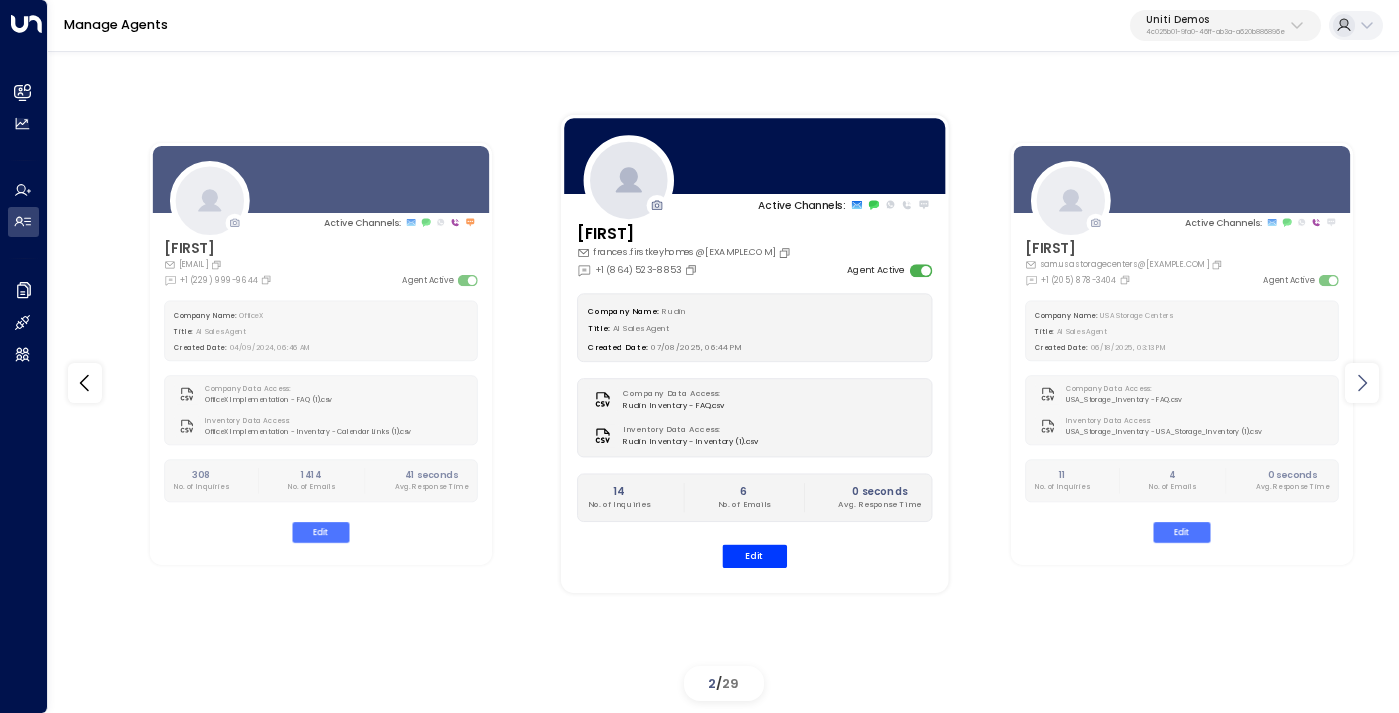 click 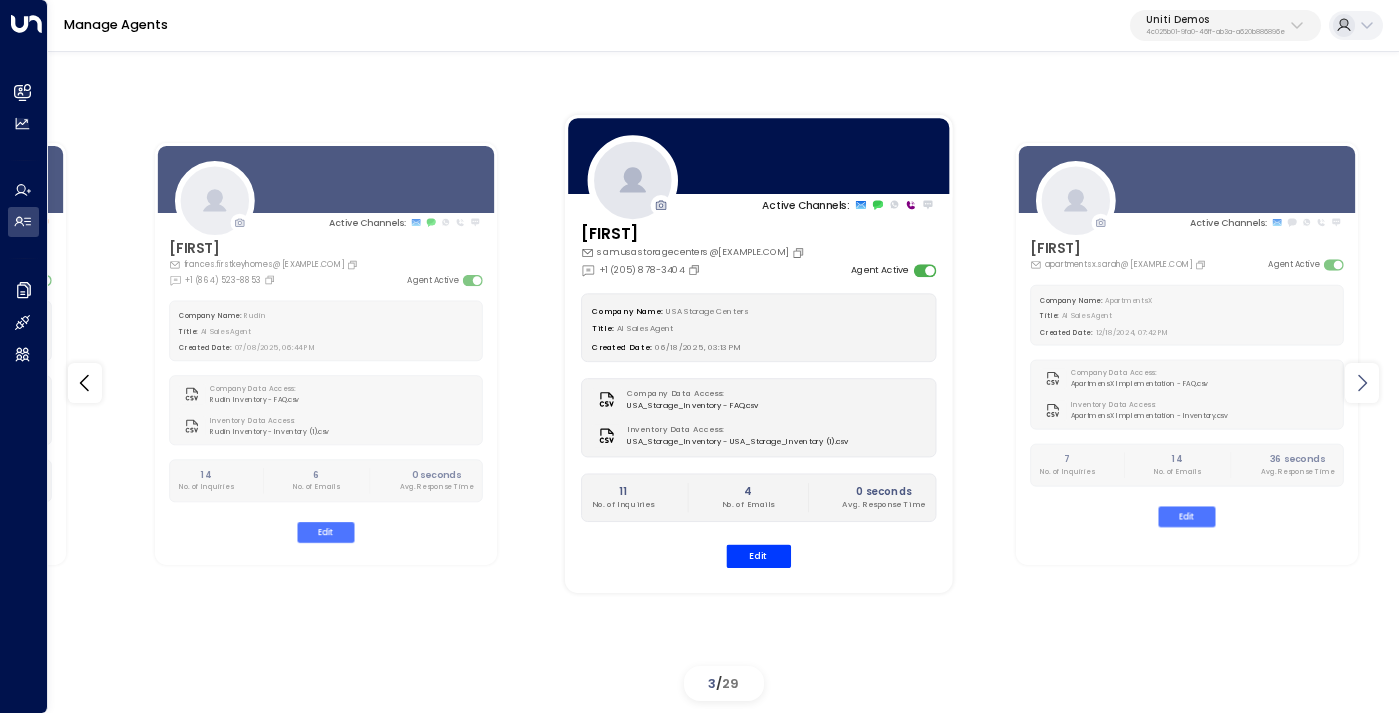 click 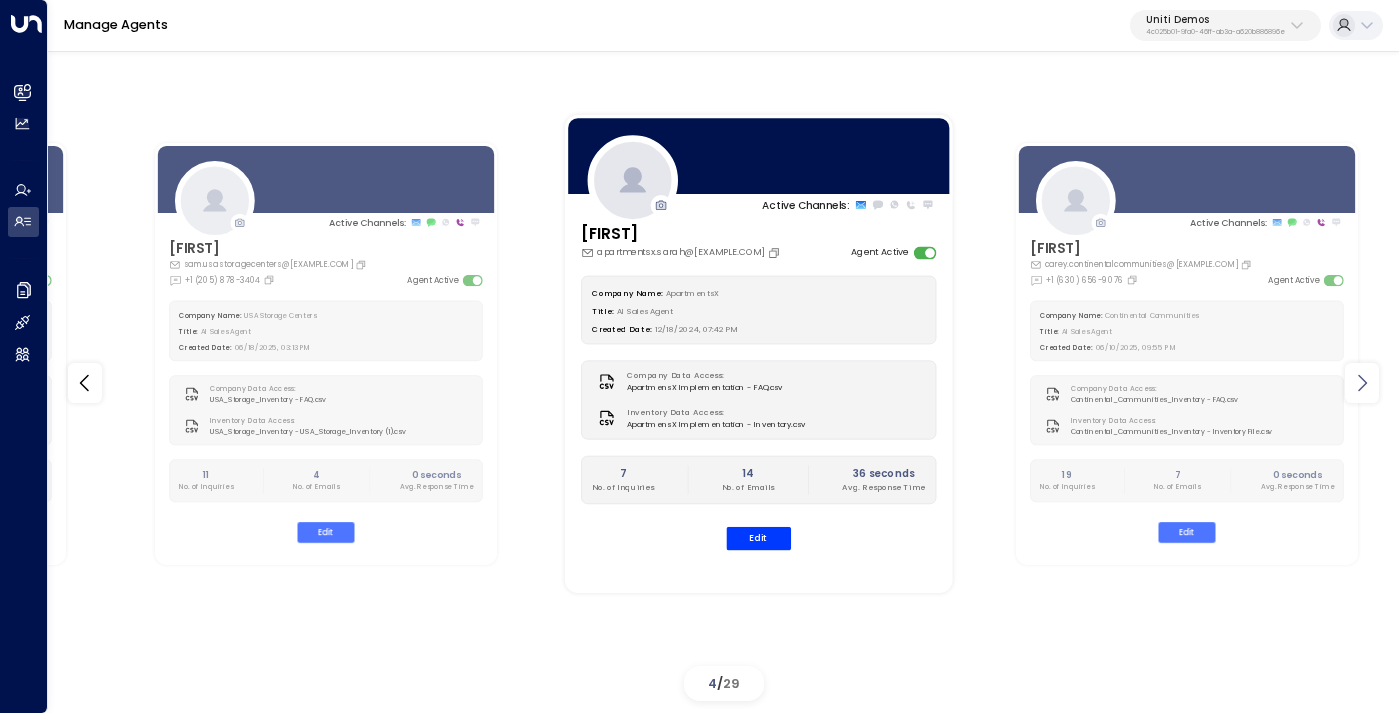 click 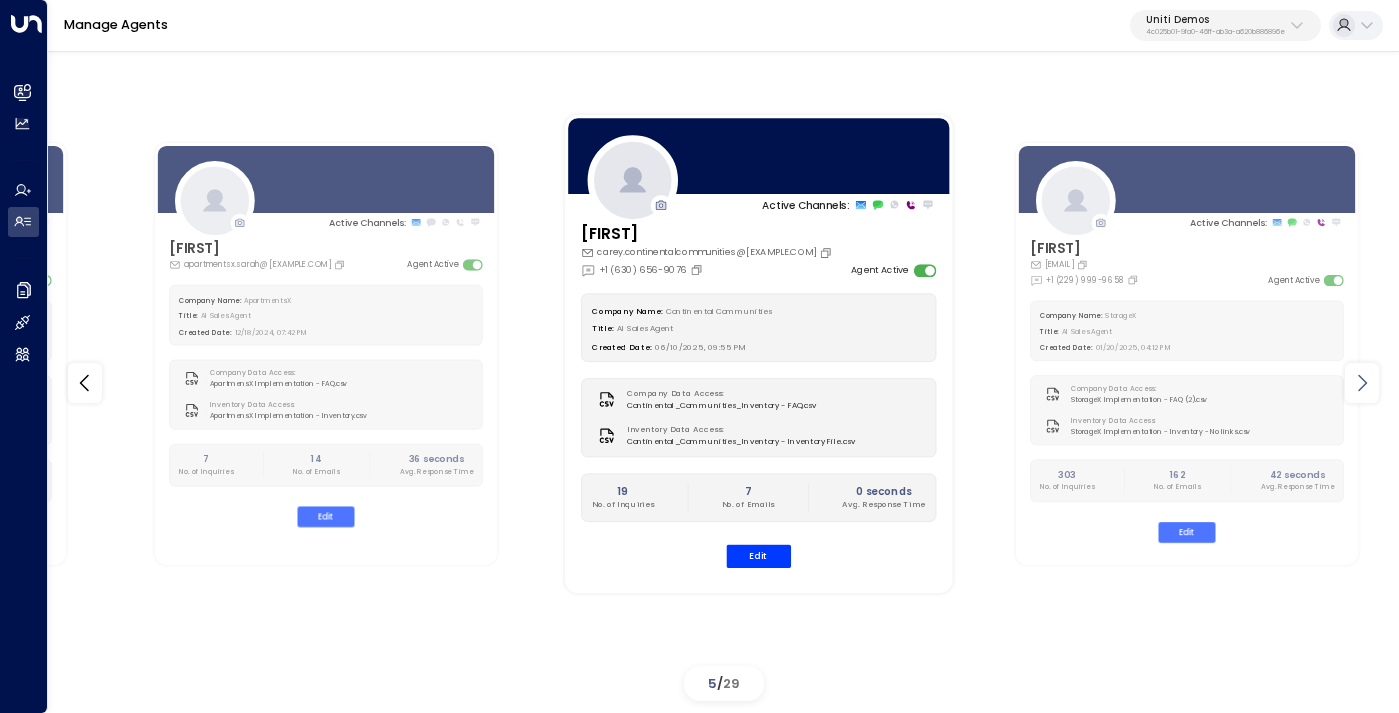 click 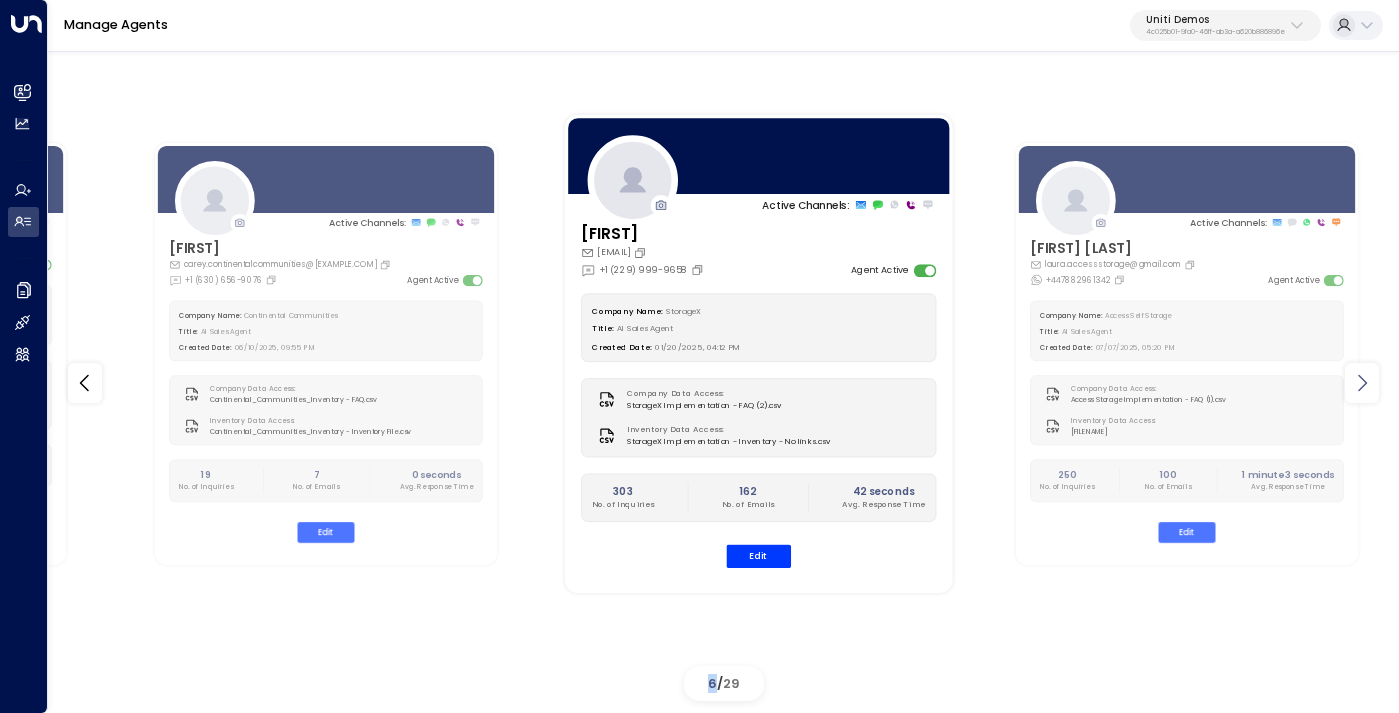click 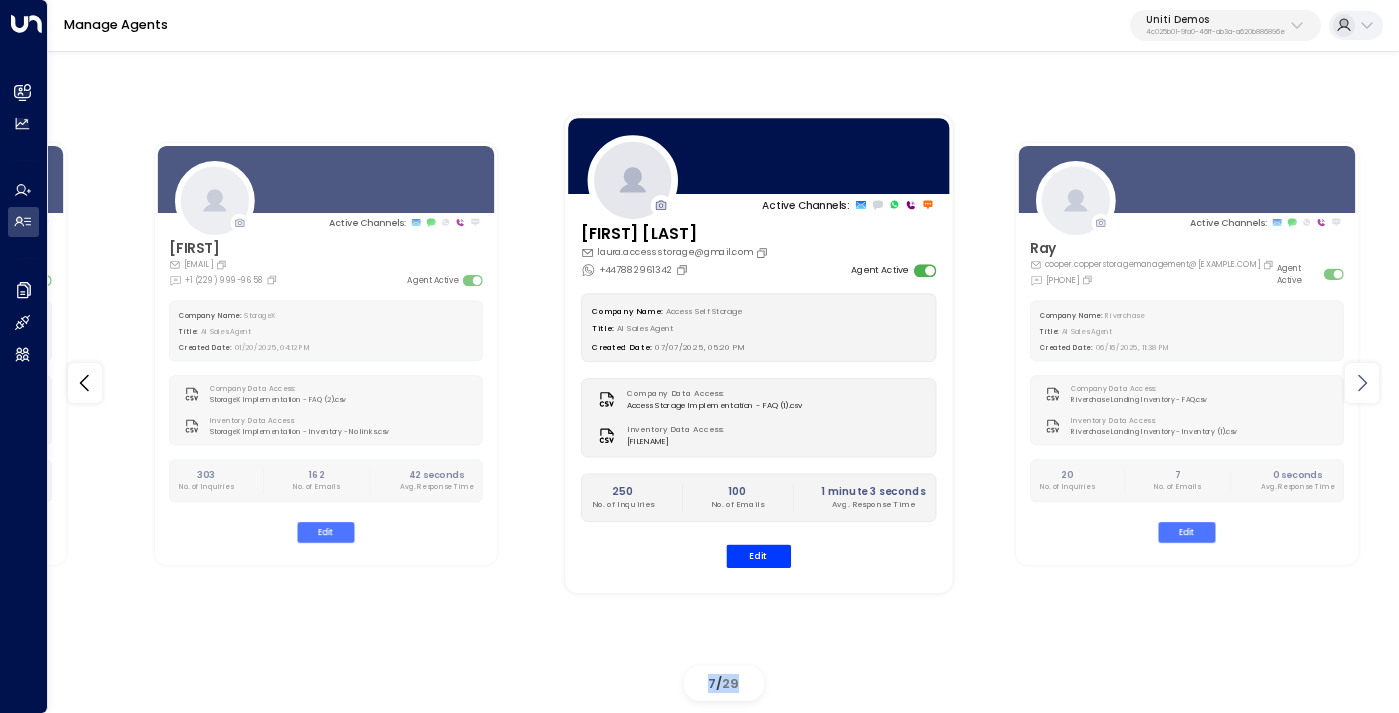 click 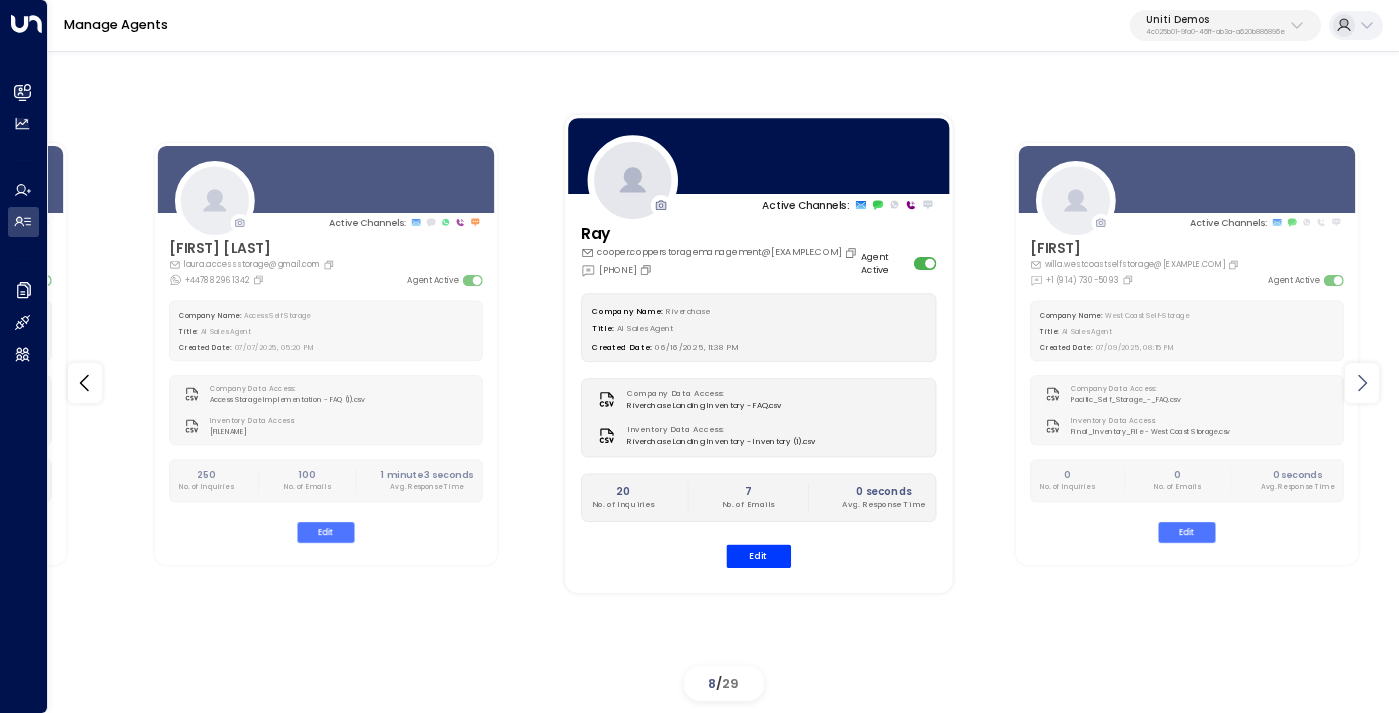 click 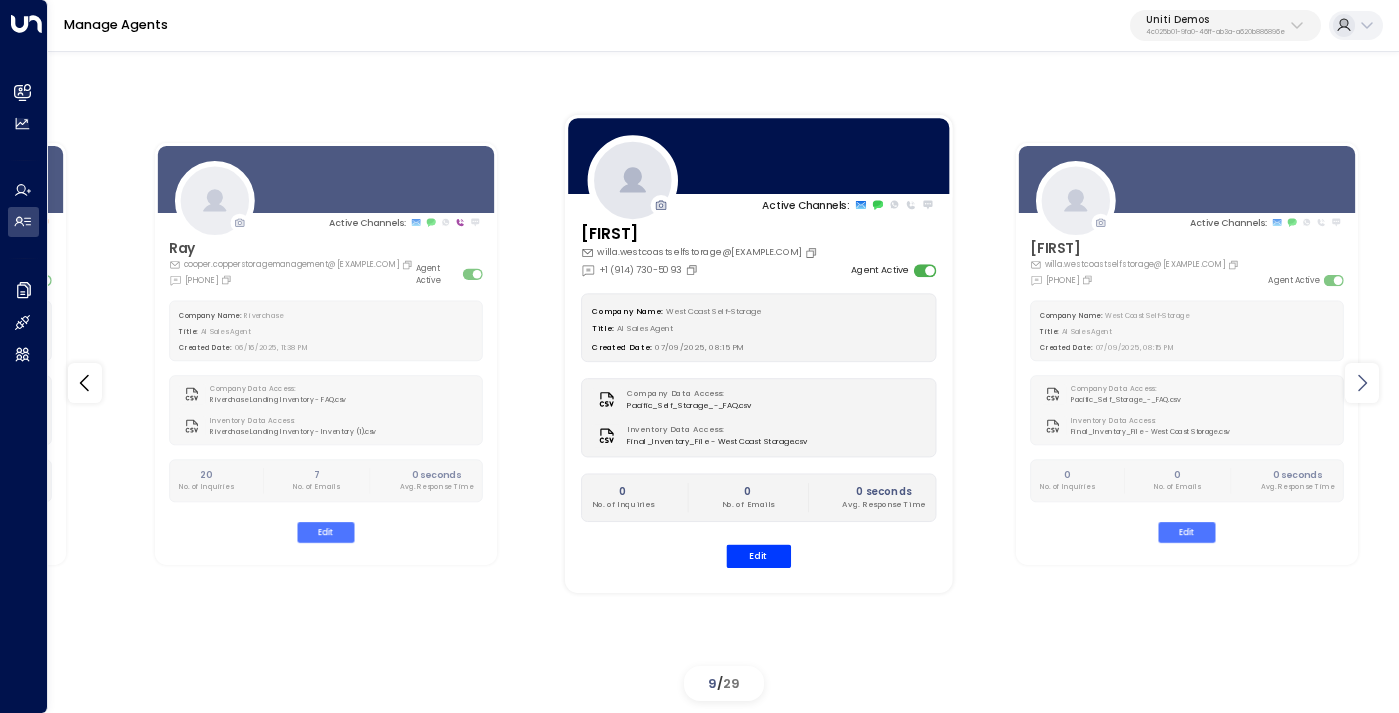 click 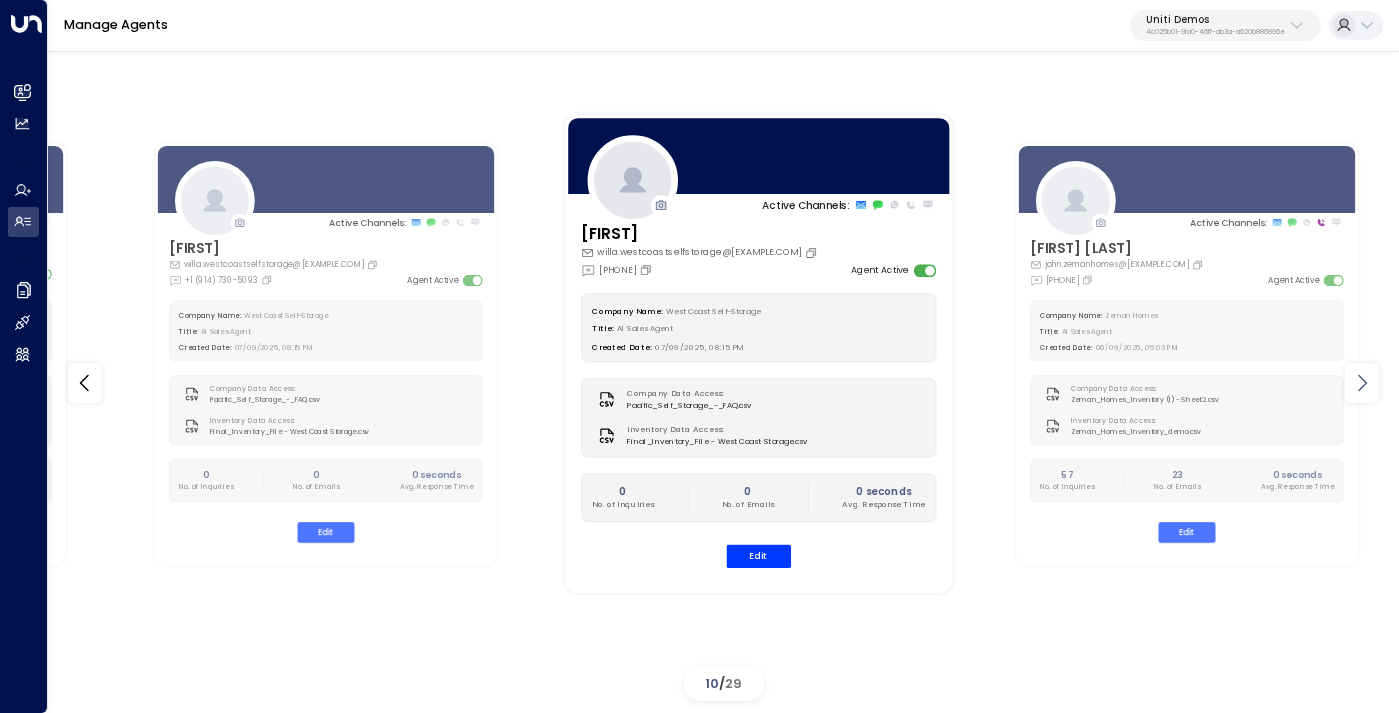click 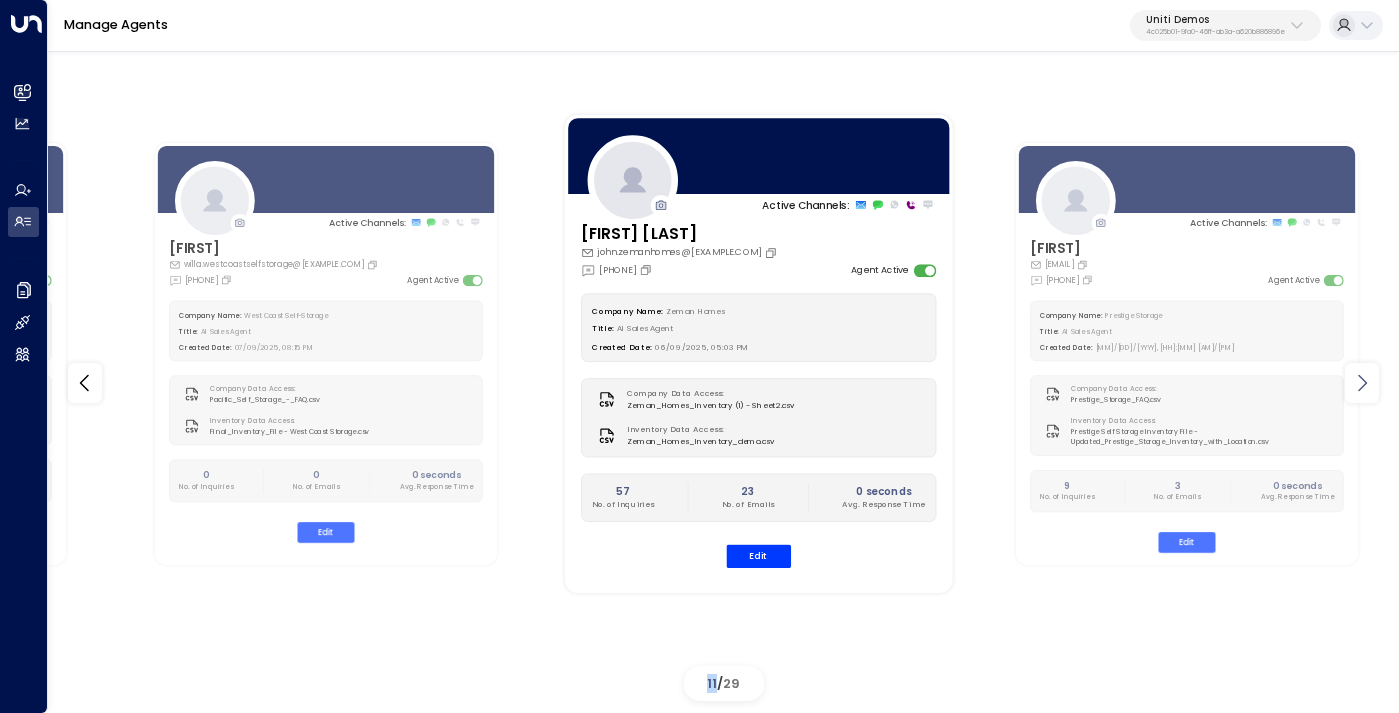 click 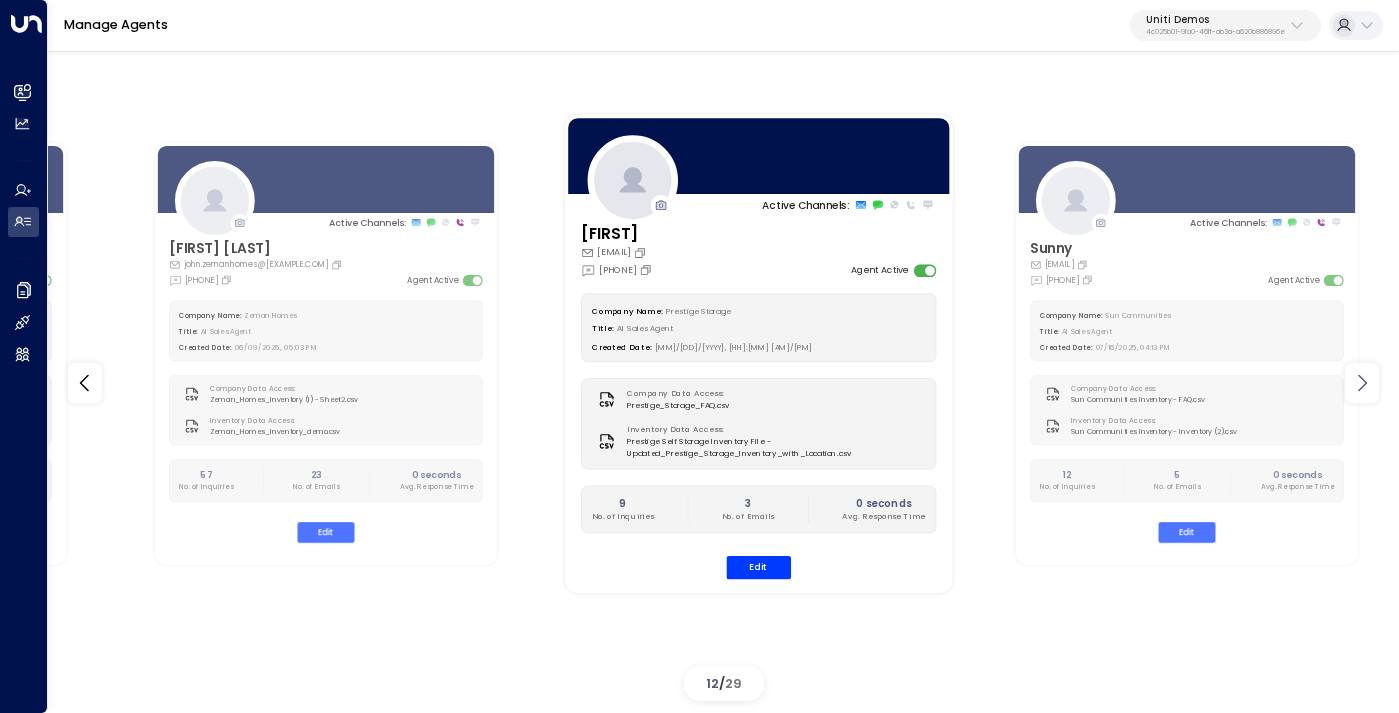 click 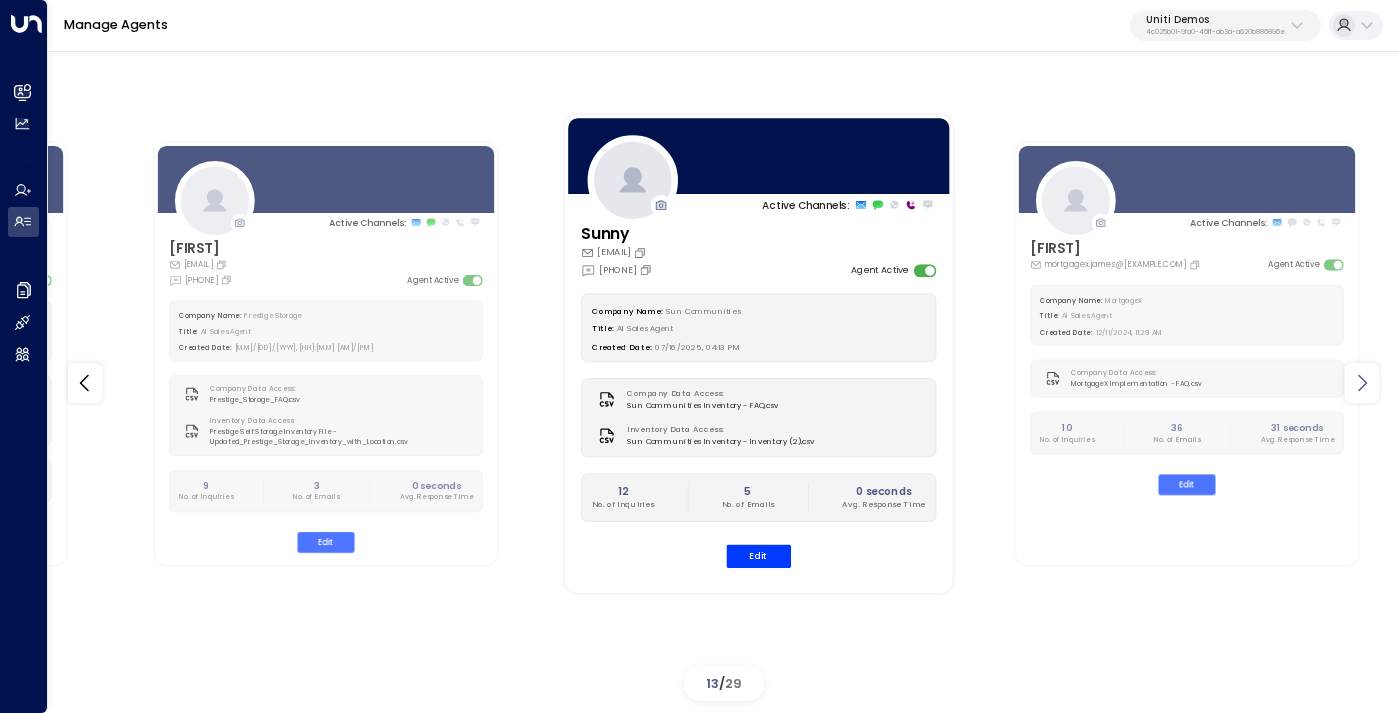 click 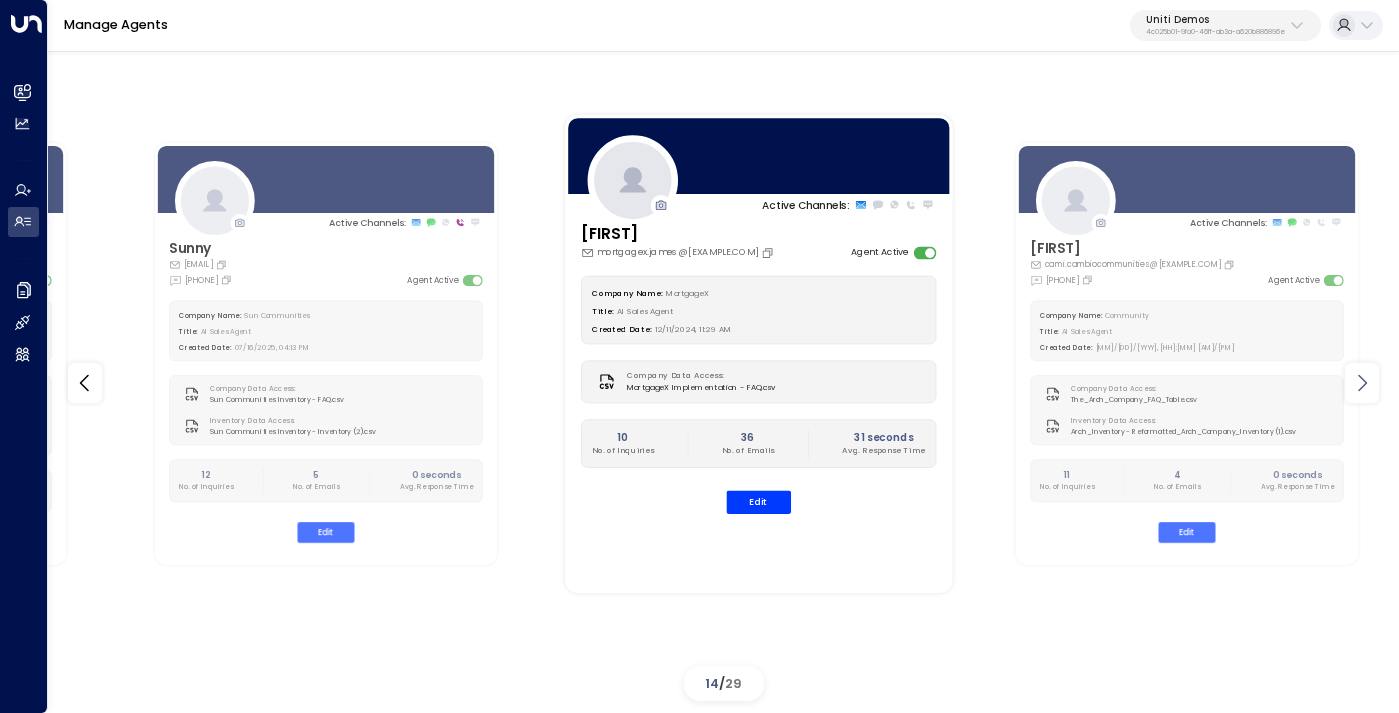 click 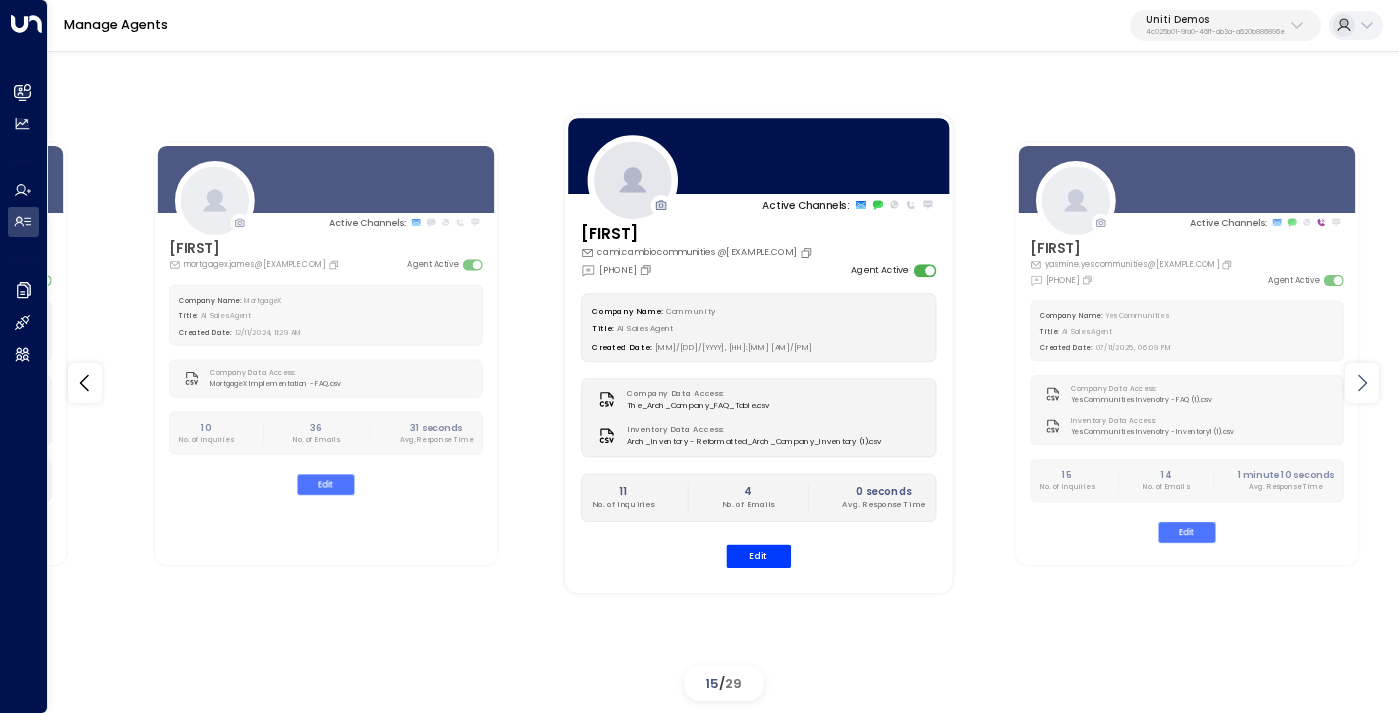 click 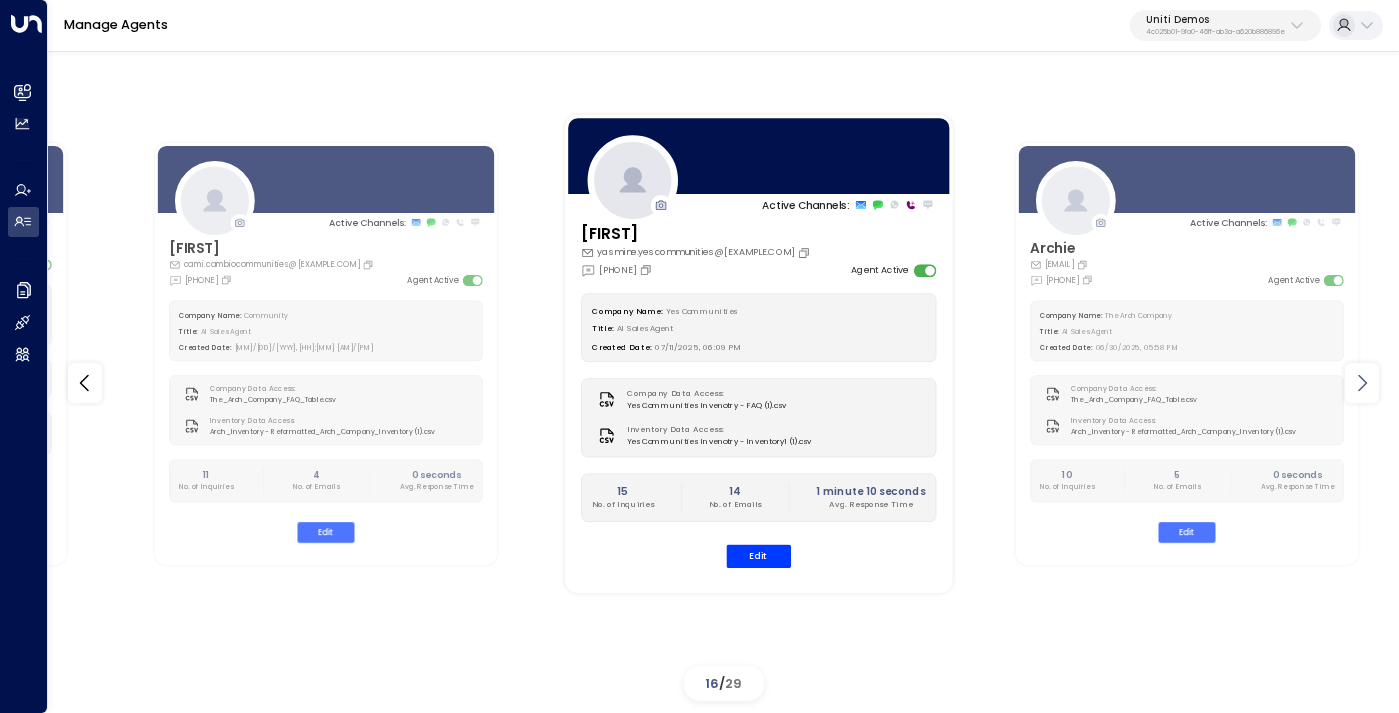 click 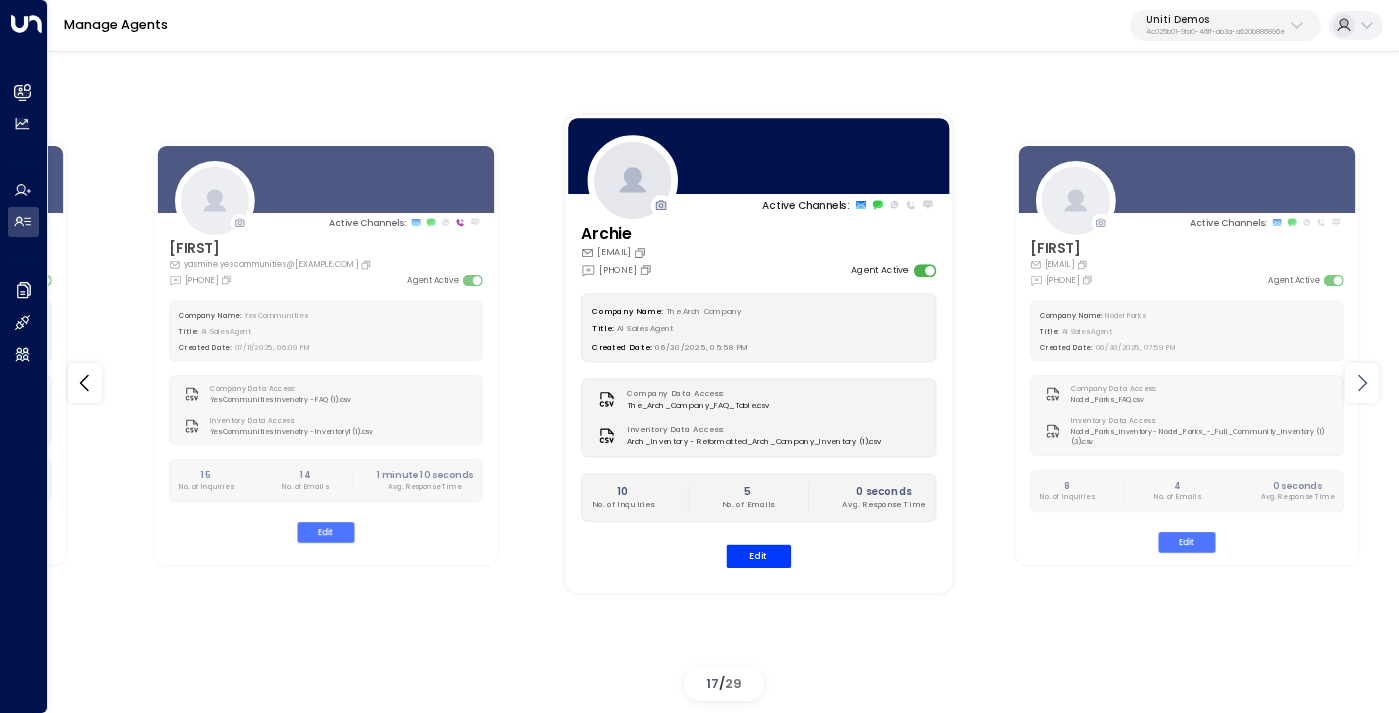 click 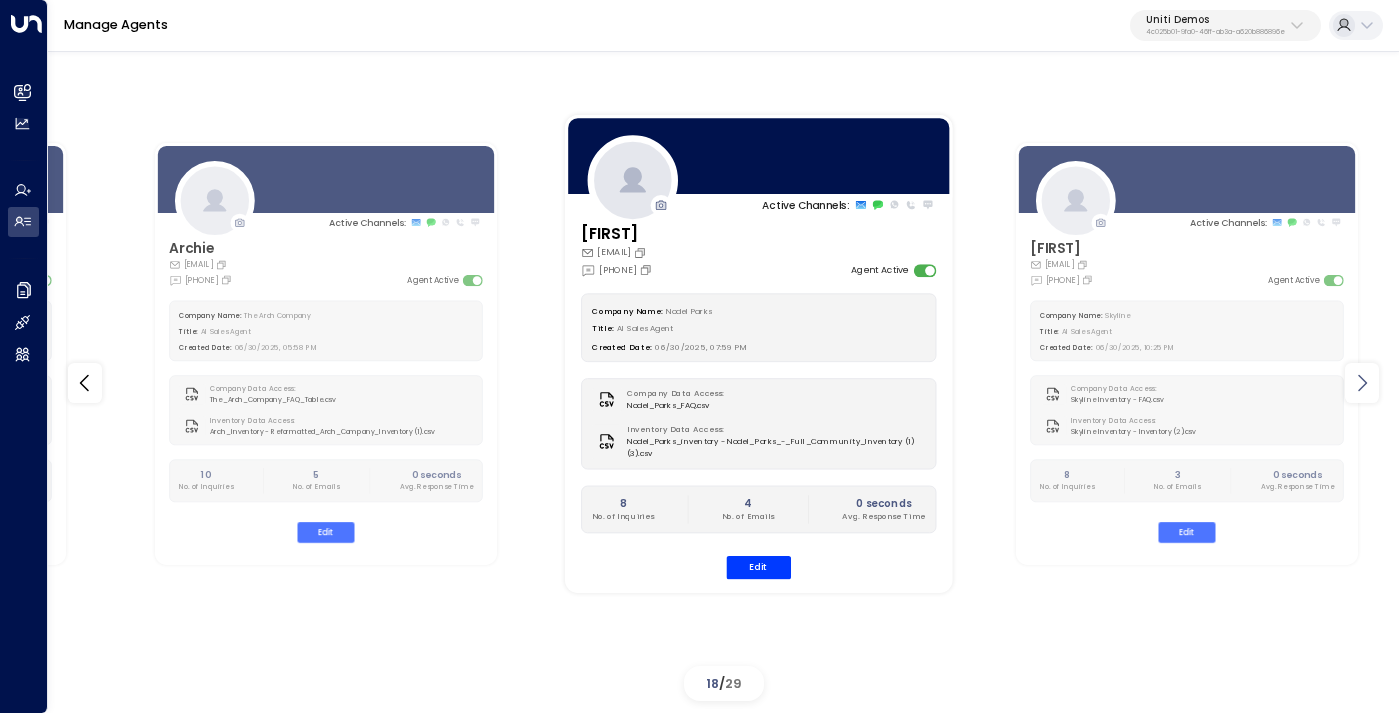 click 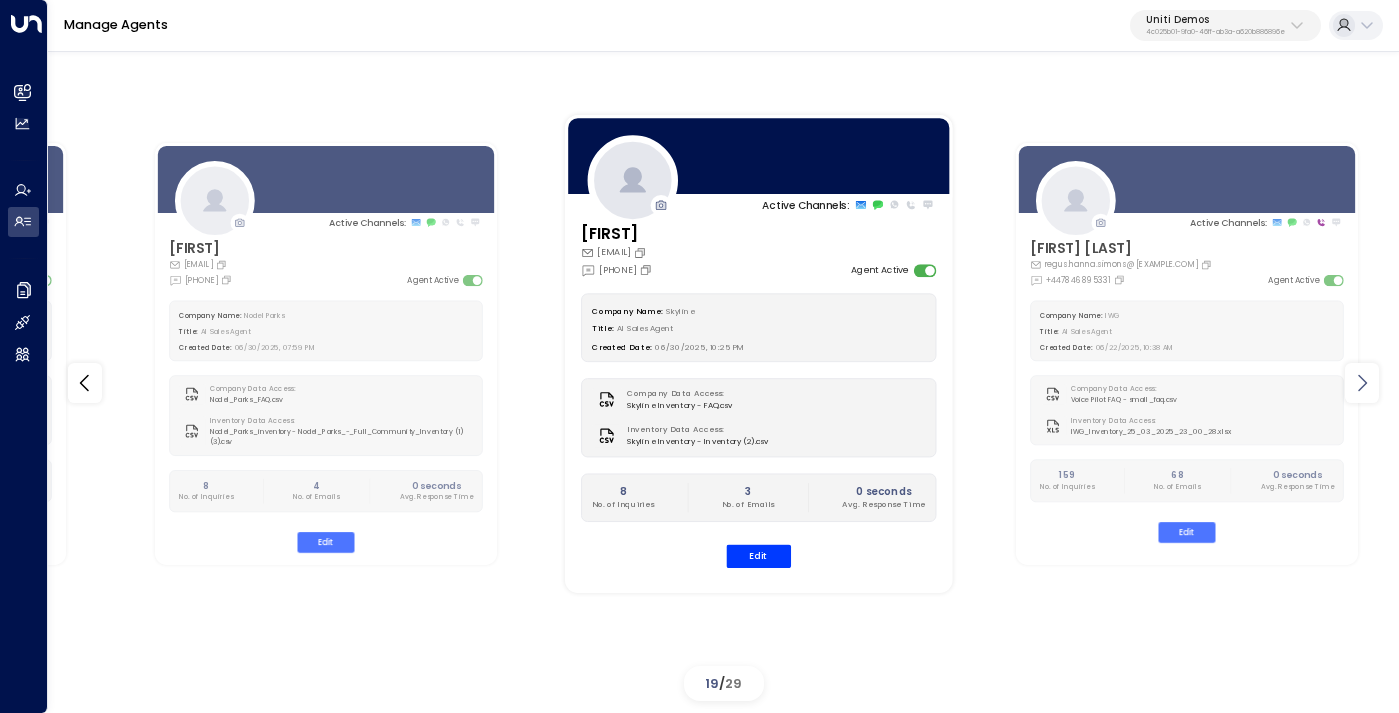 click 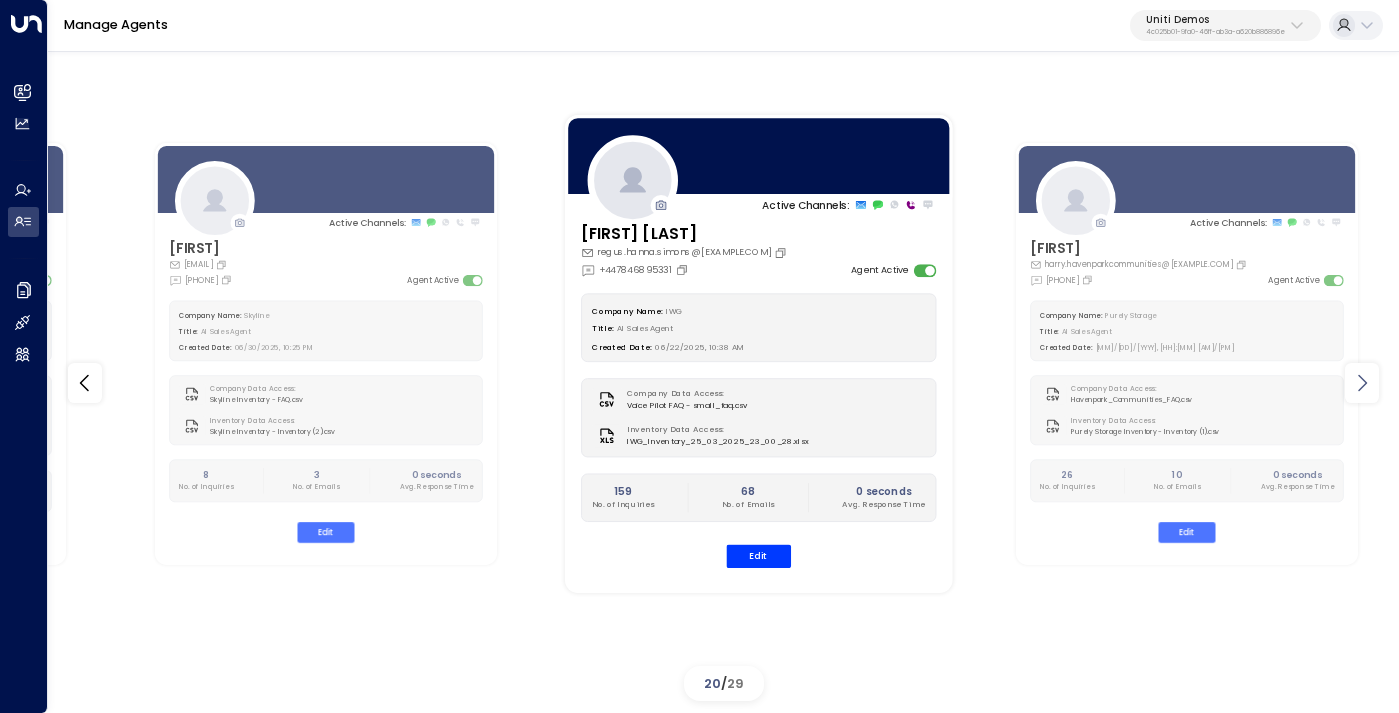 click 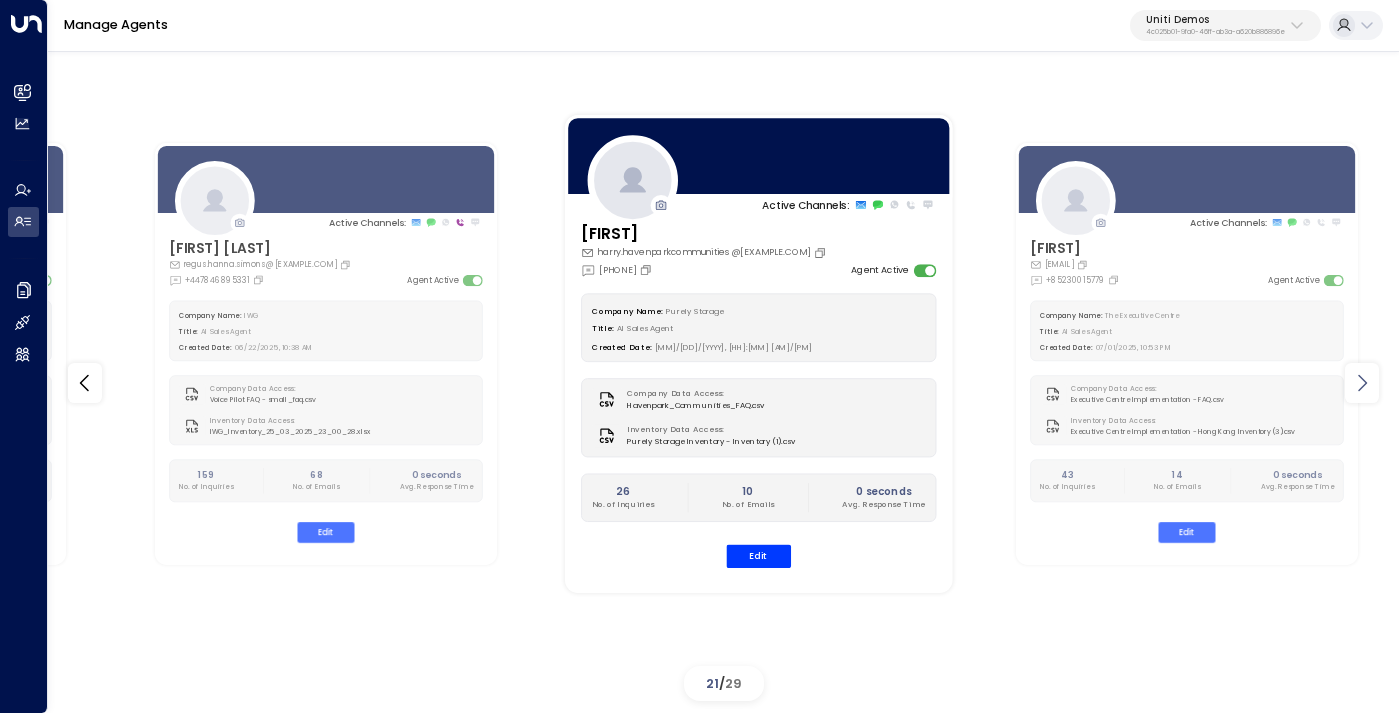 click 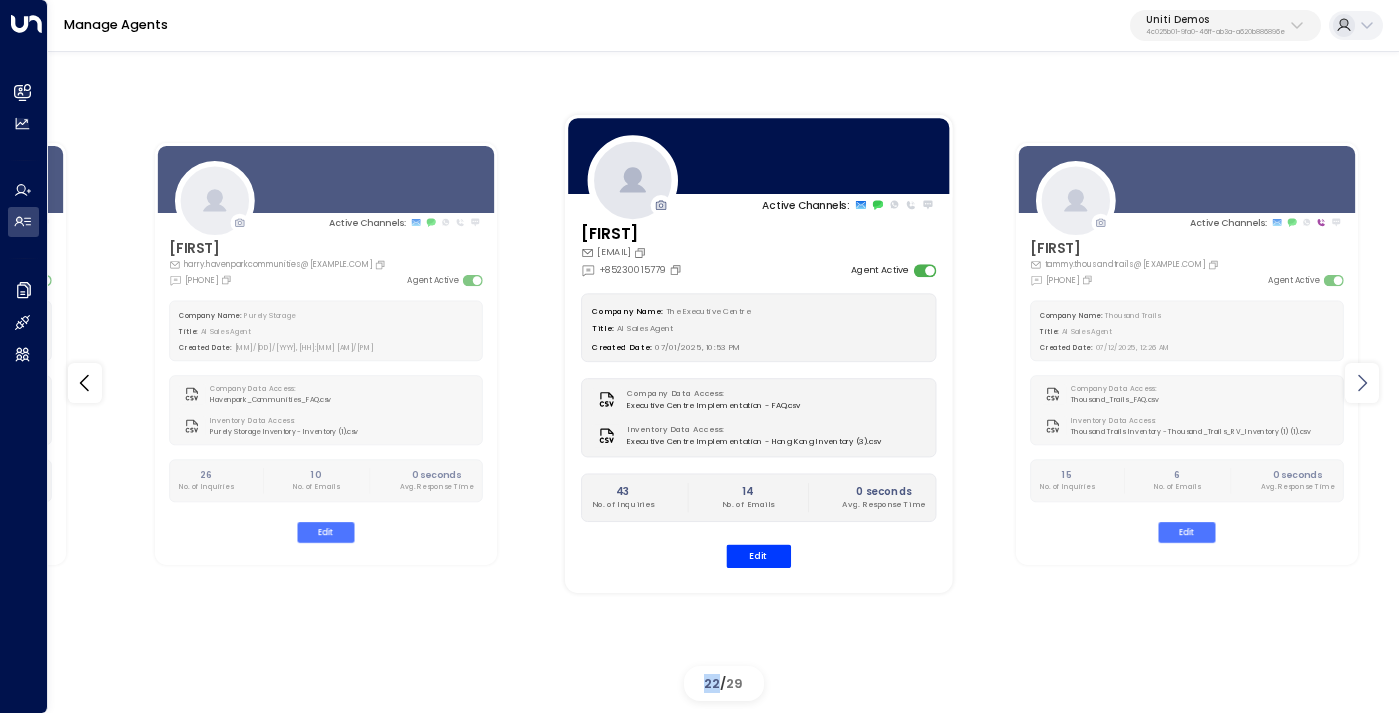 click 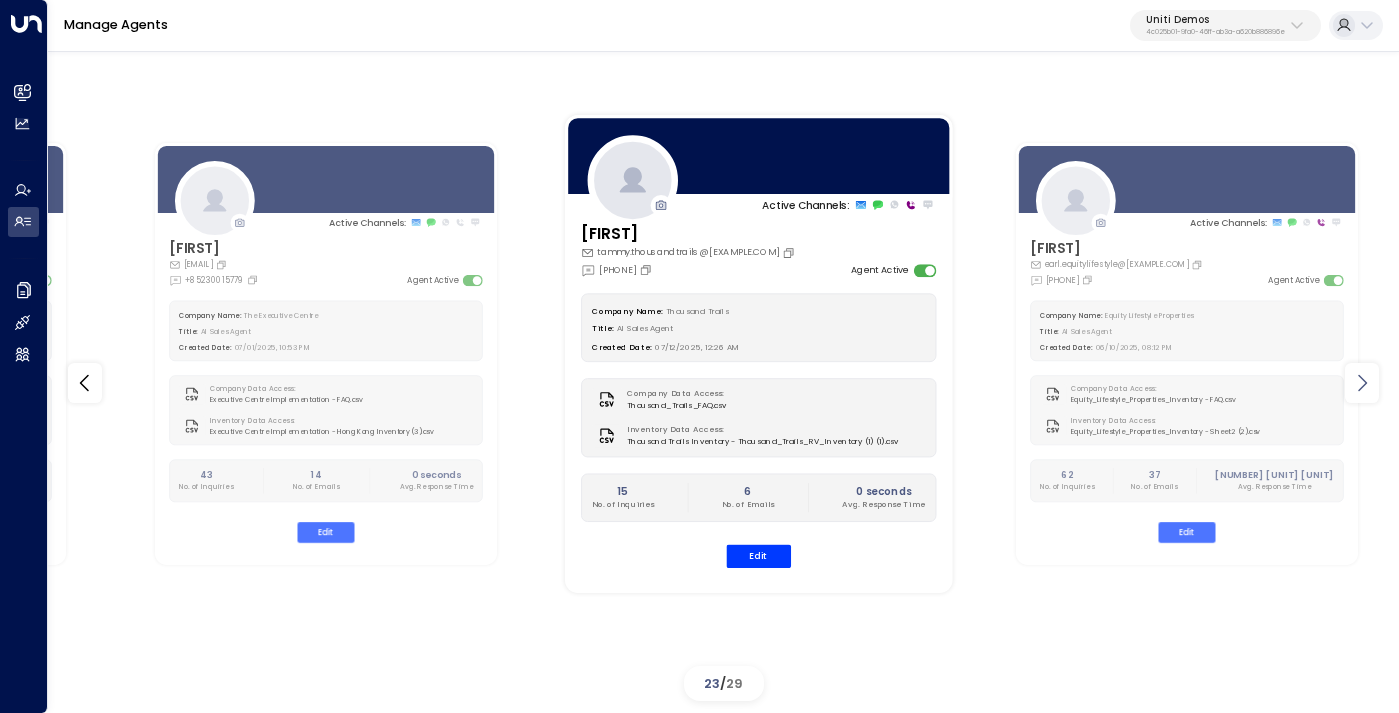 click 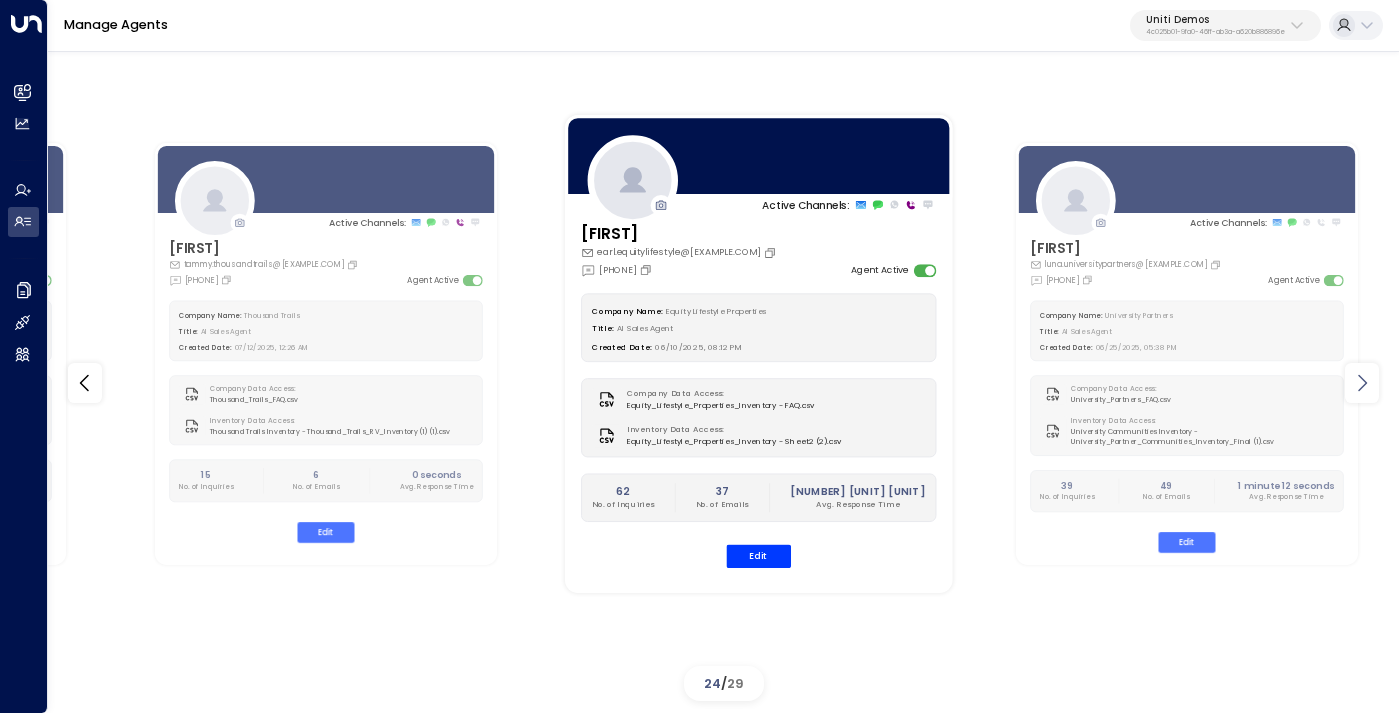 click 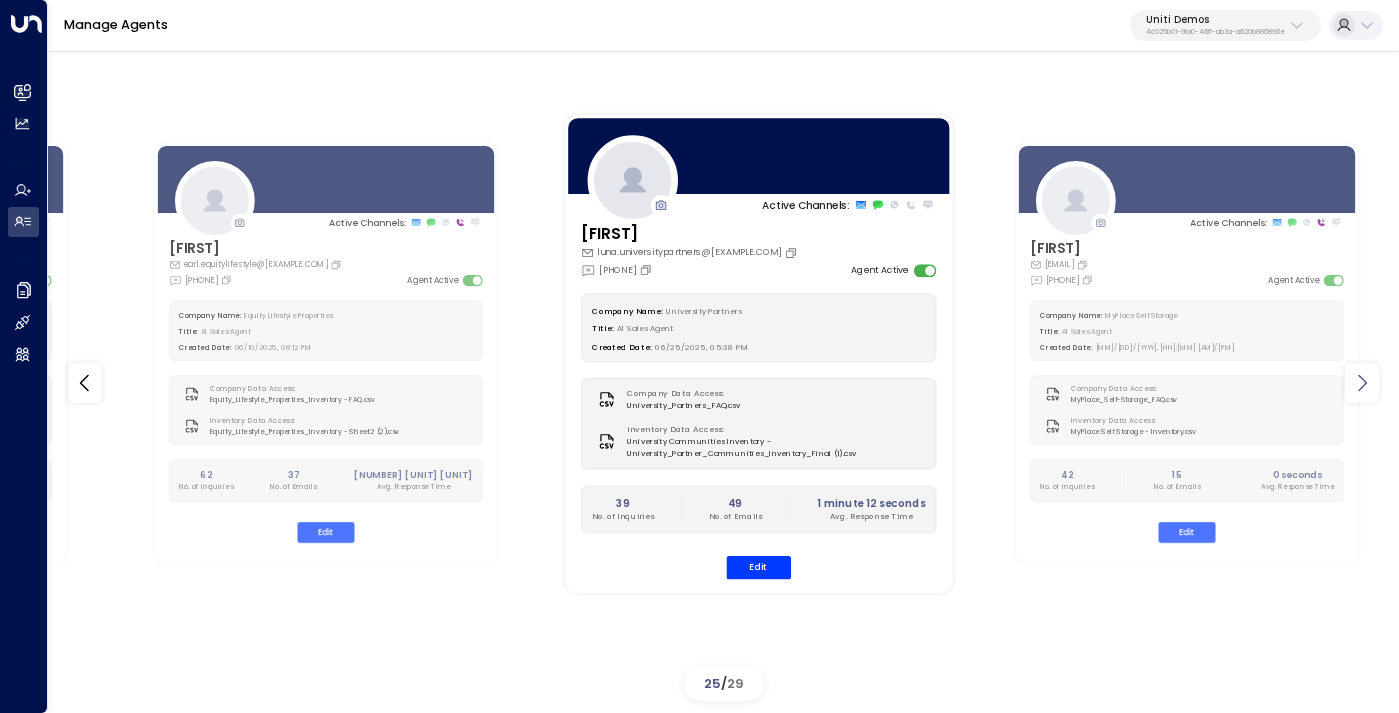 click 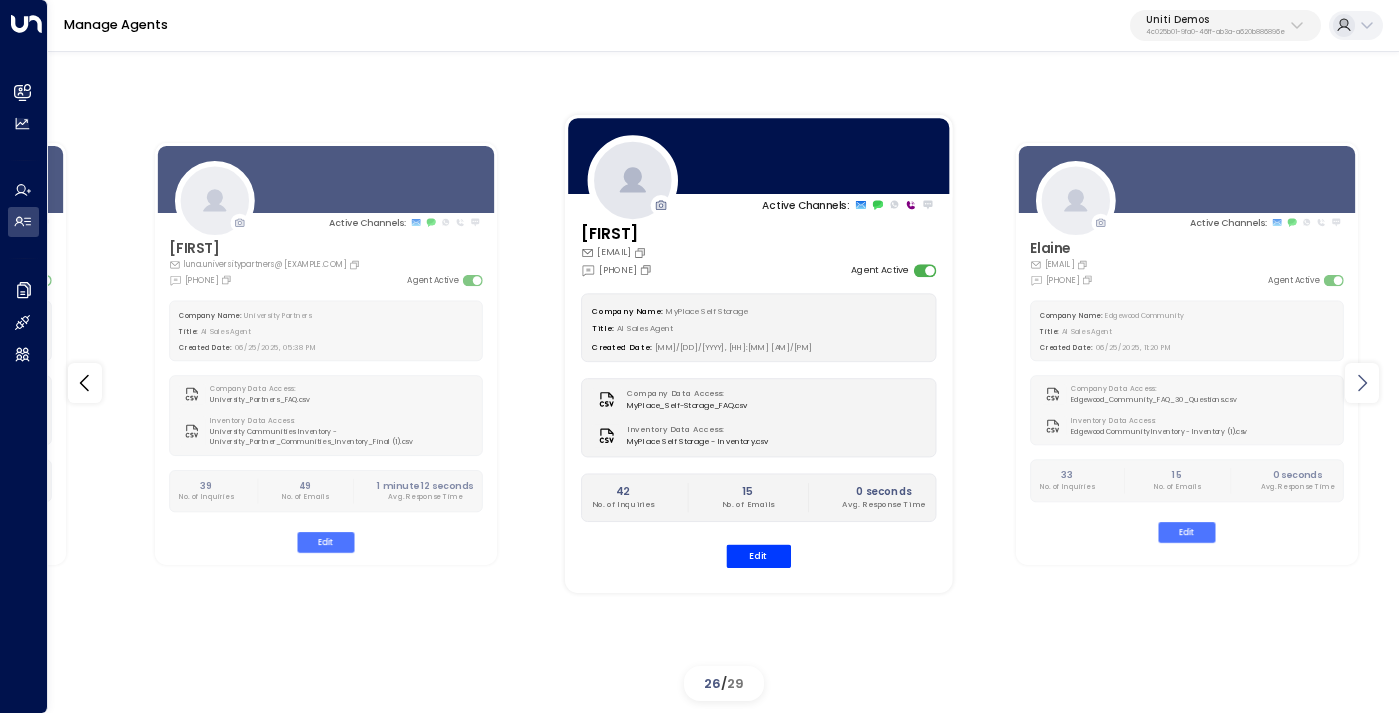 click 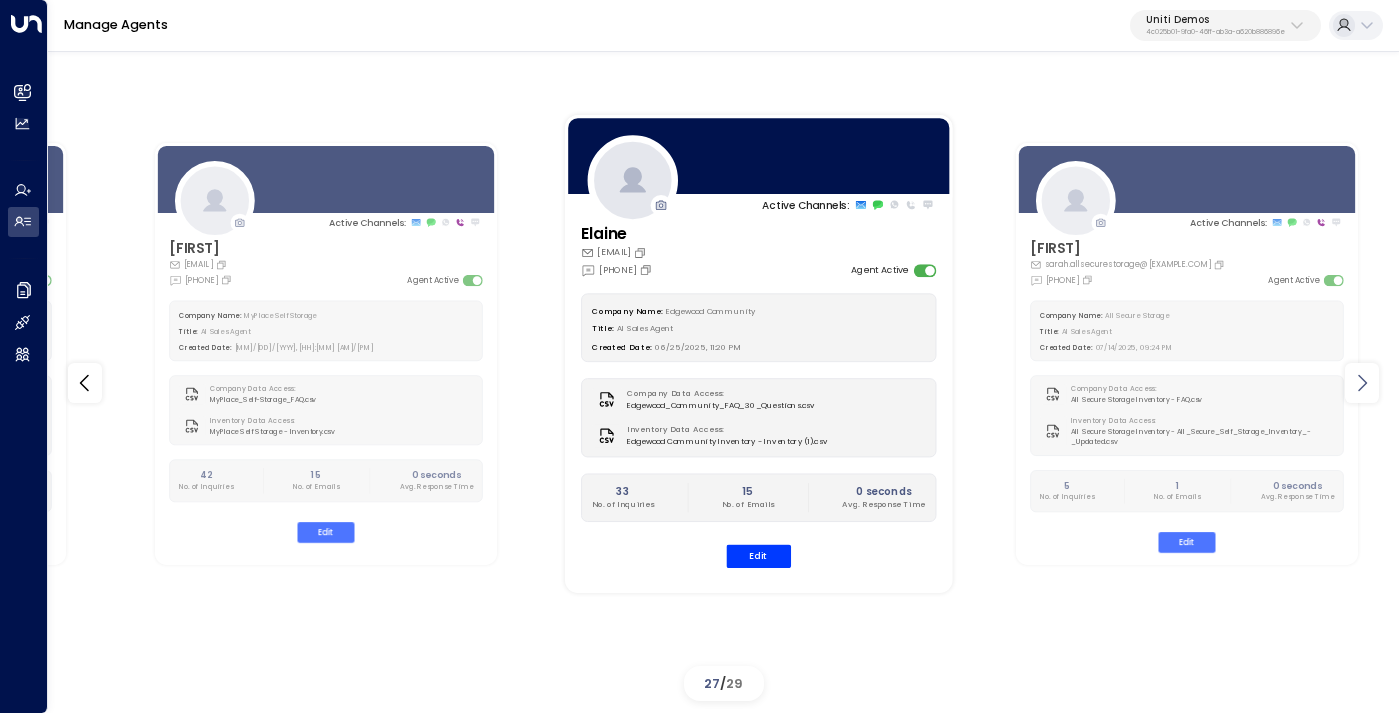 click 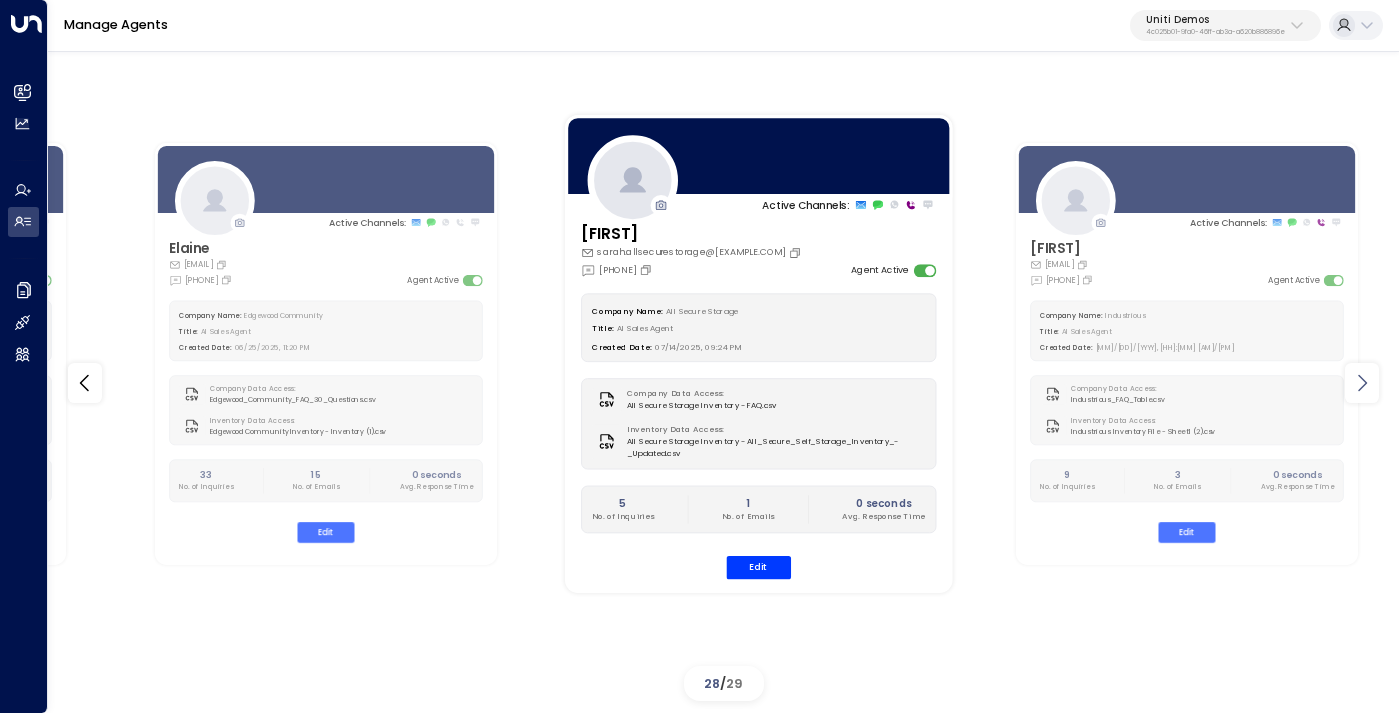 click 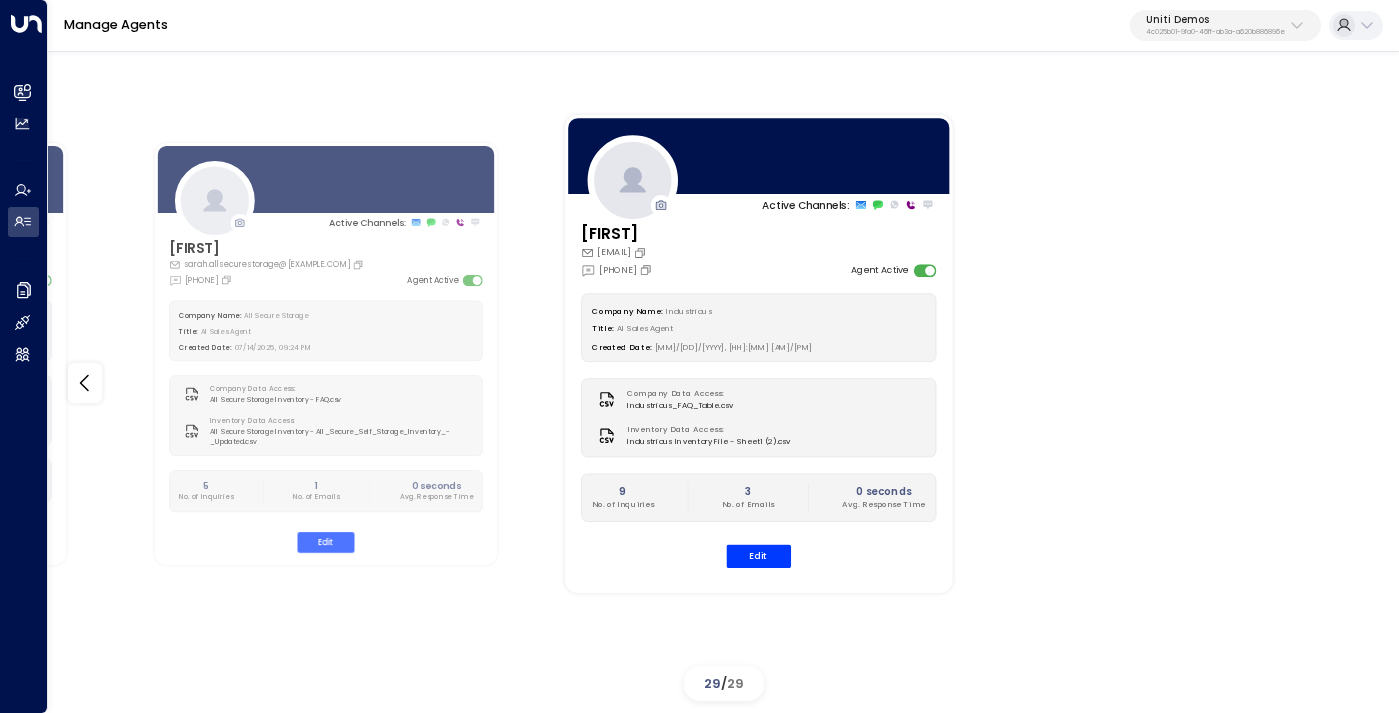 click on "Manage Agents Uniti Demos [UUID]" at bounding box center [723, 26] 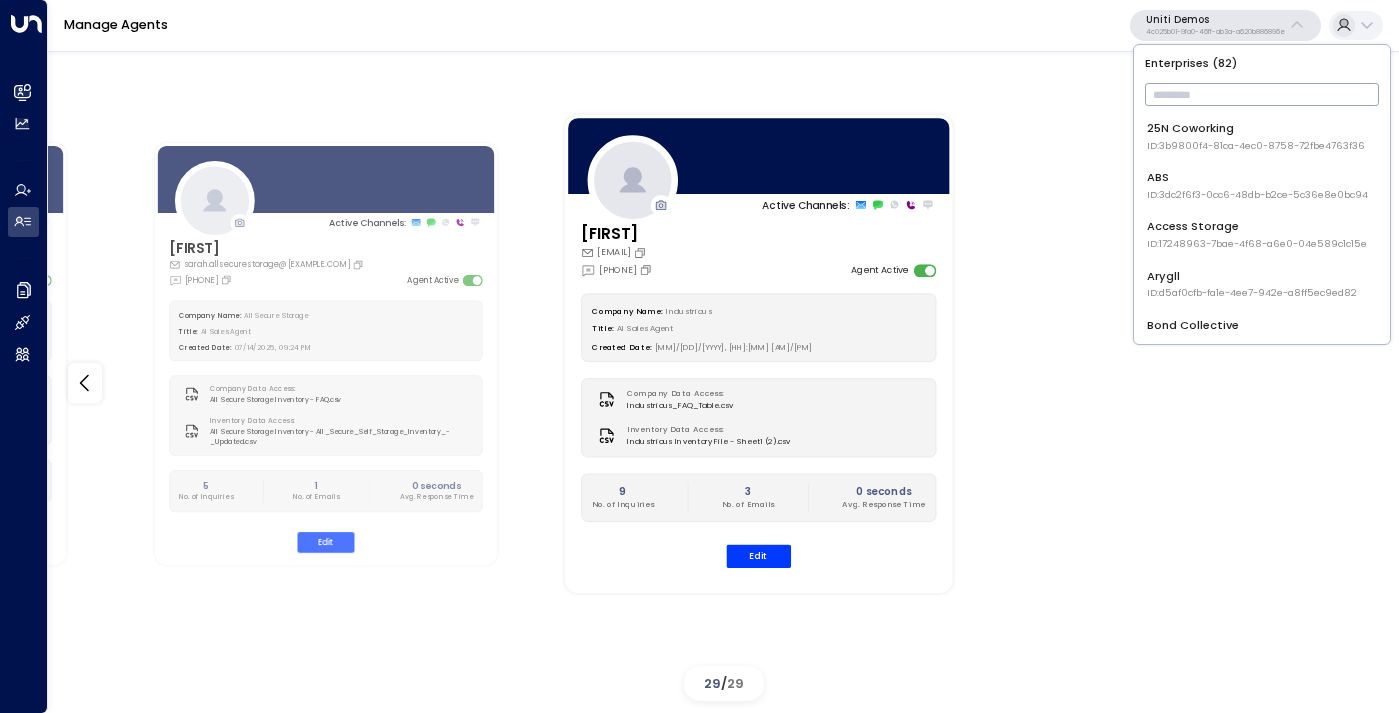 click at bounding box center (1262, 94) 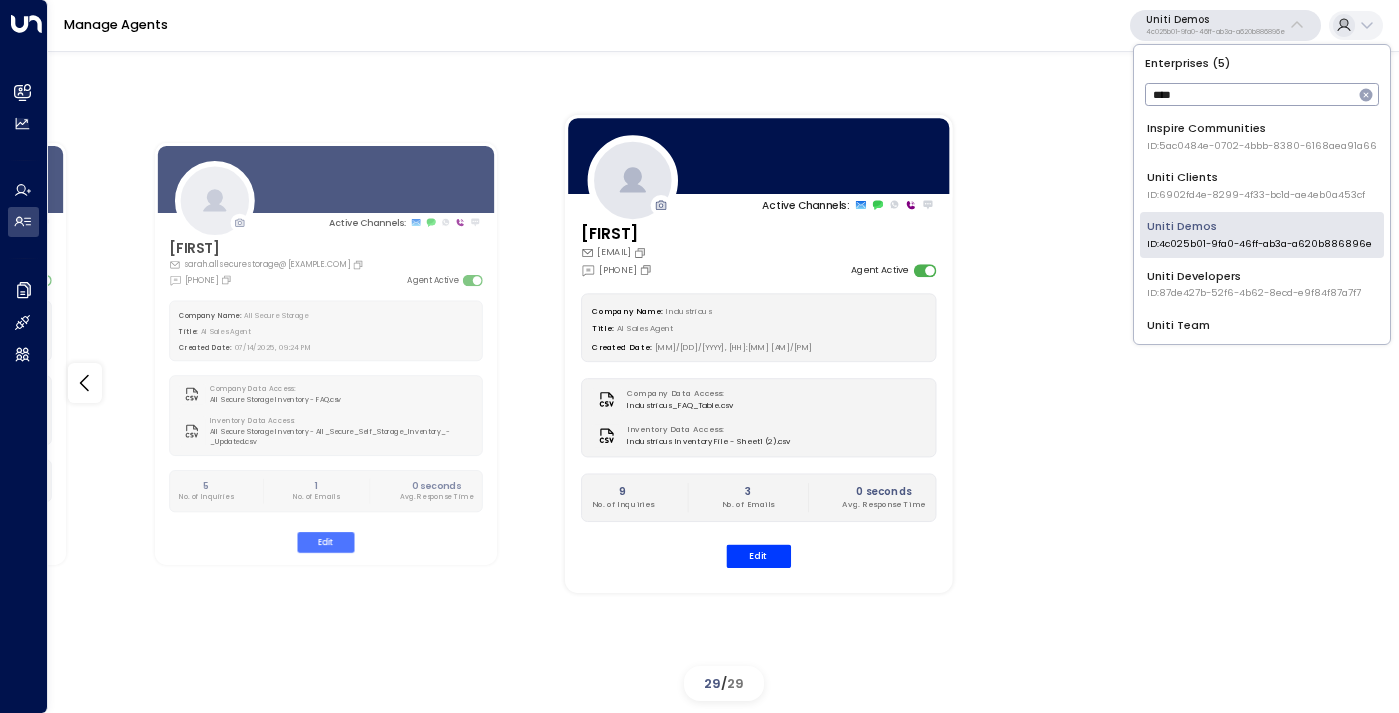 type on "****" 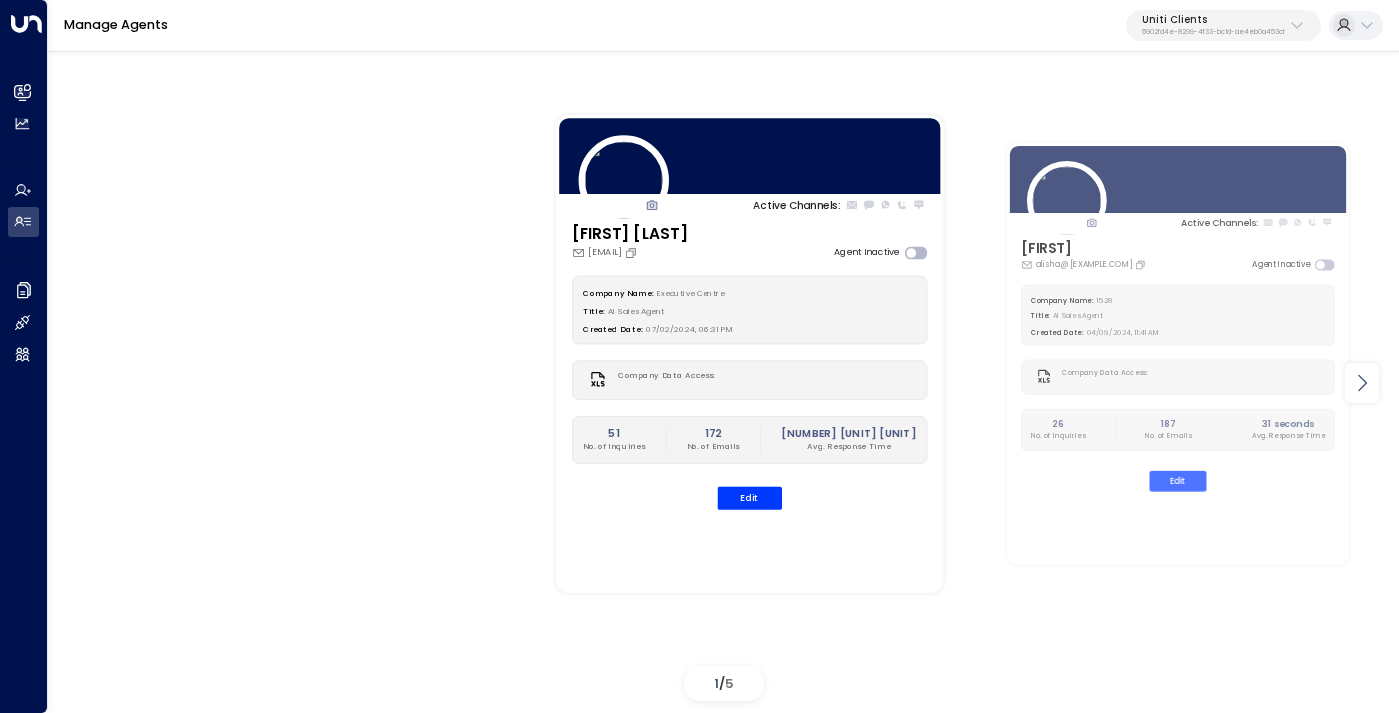 click 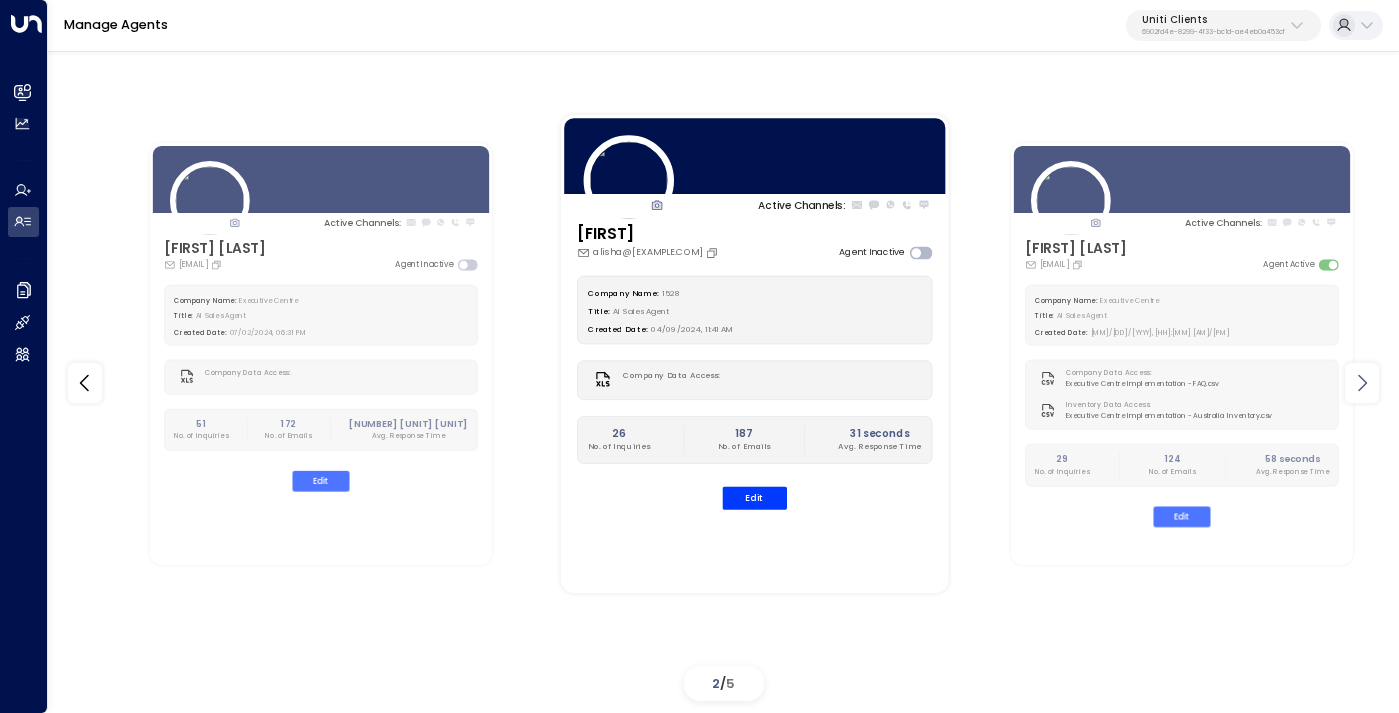 click 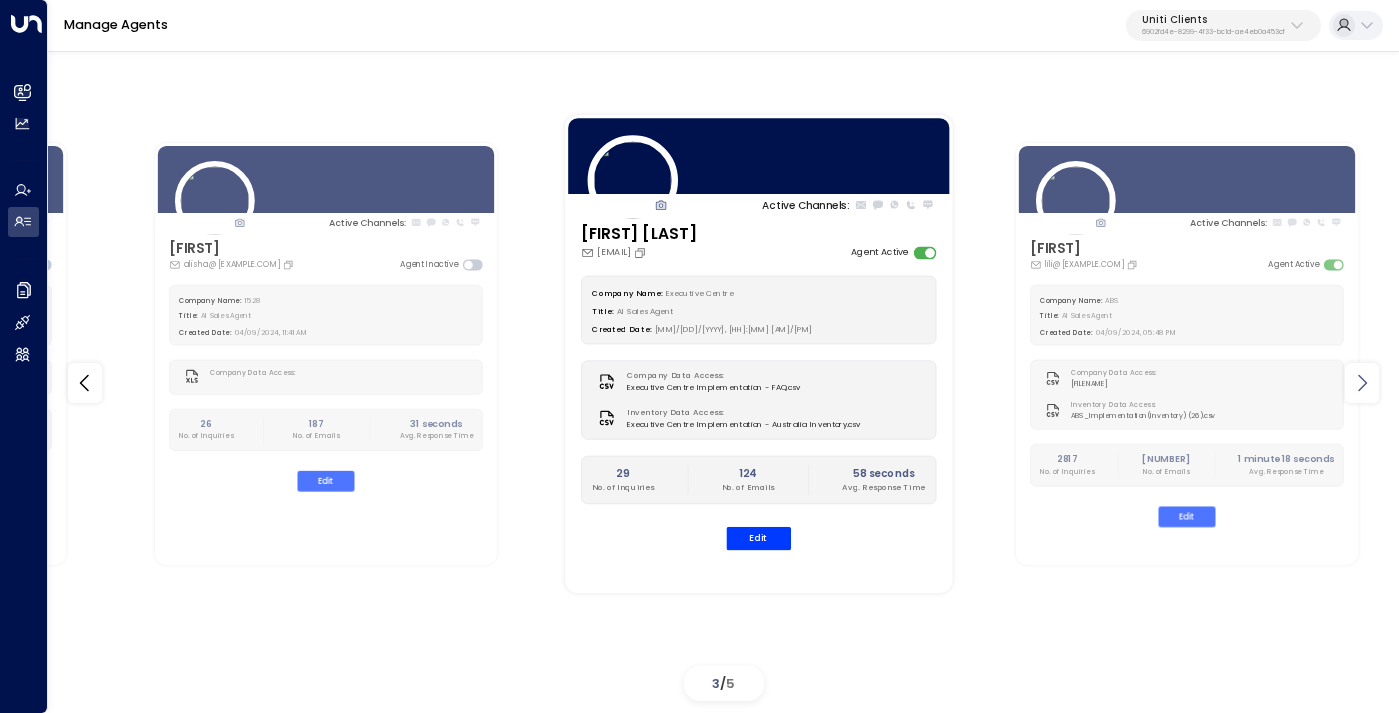 click 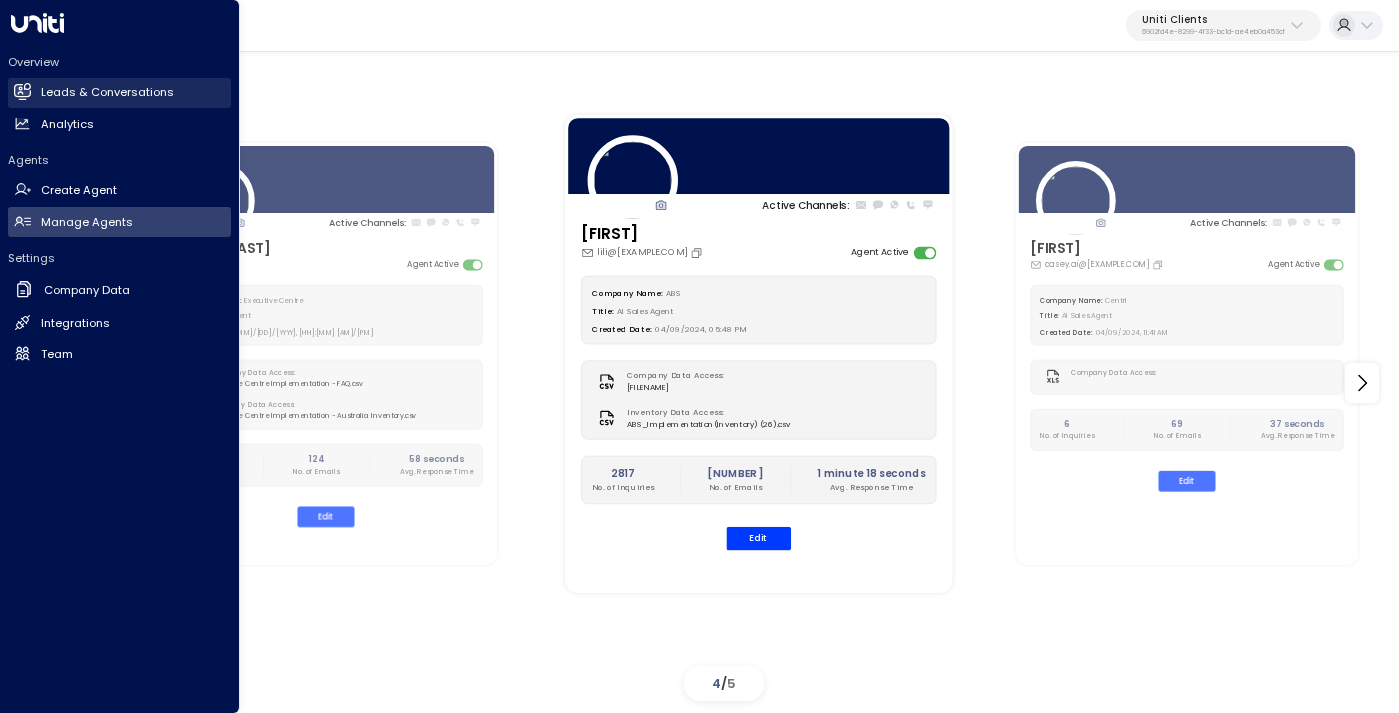 click on "Leads & Conversations" at bounding box center [107, 92] 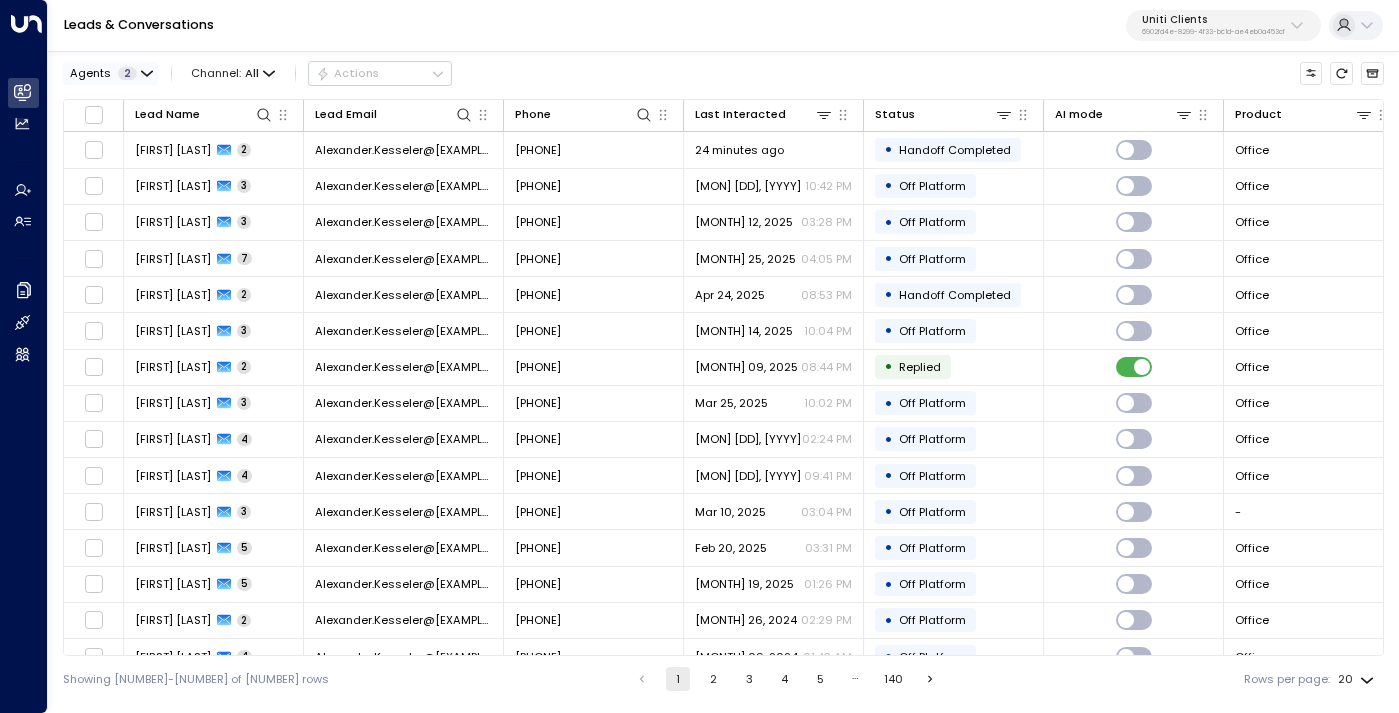 click on "Agents   2" at bounding box center [103, 73] 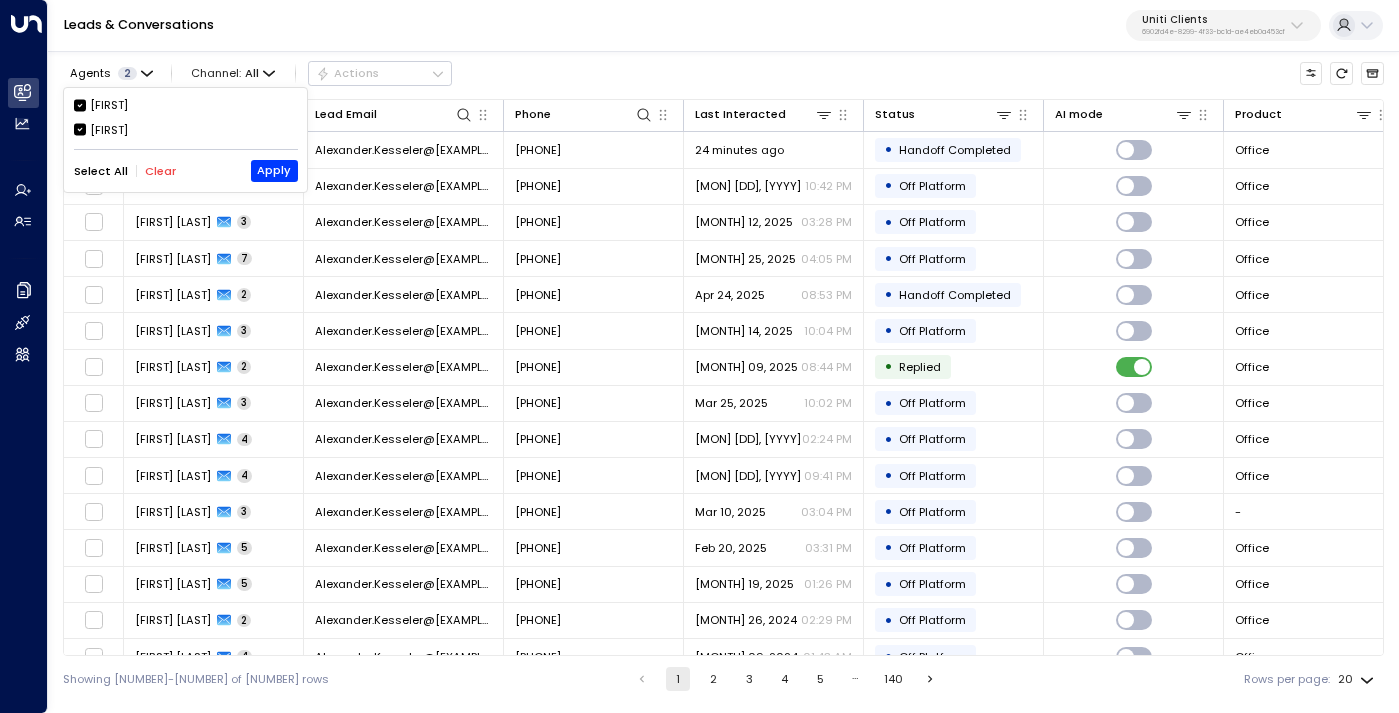 click on "[FIRST]" at bounding box center (109, 130) 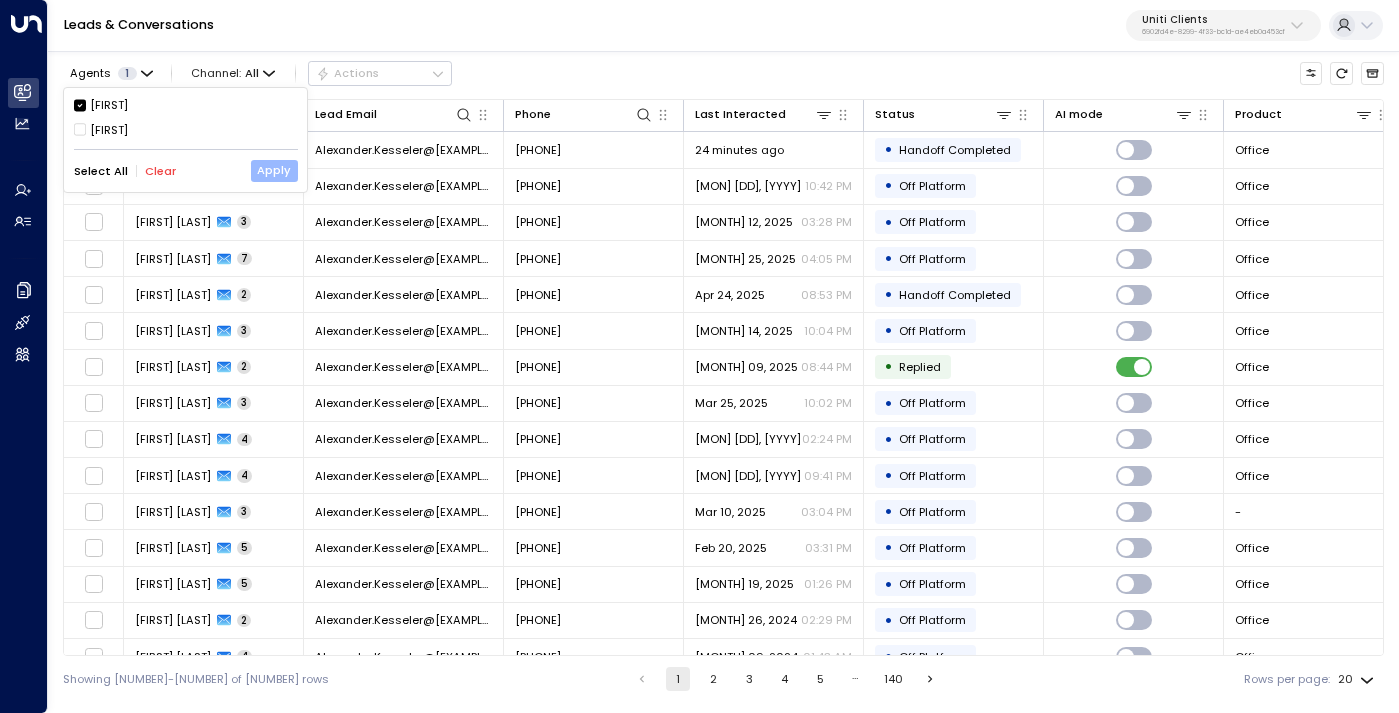 click on "Apply" at bounding box center [274, 171] 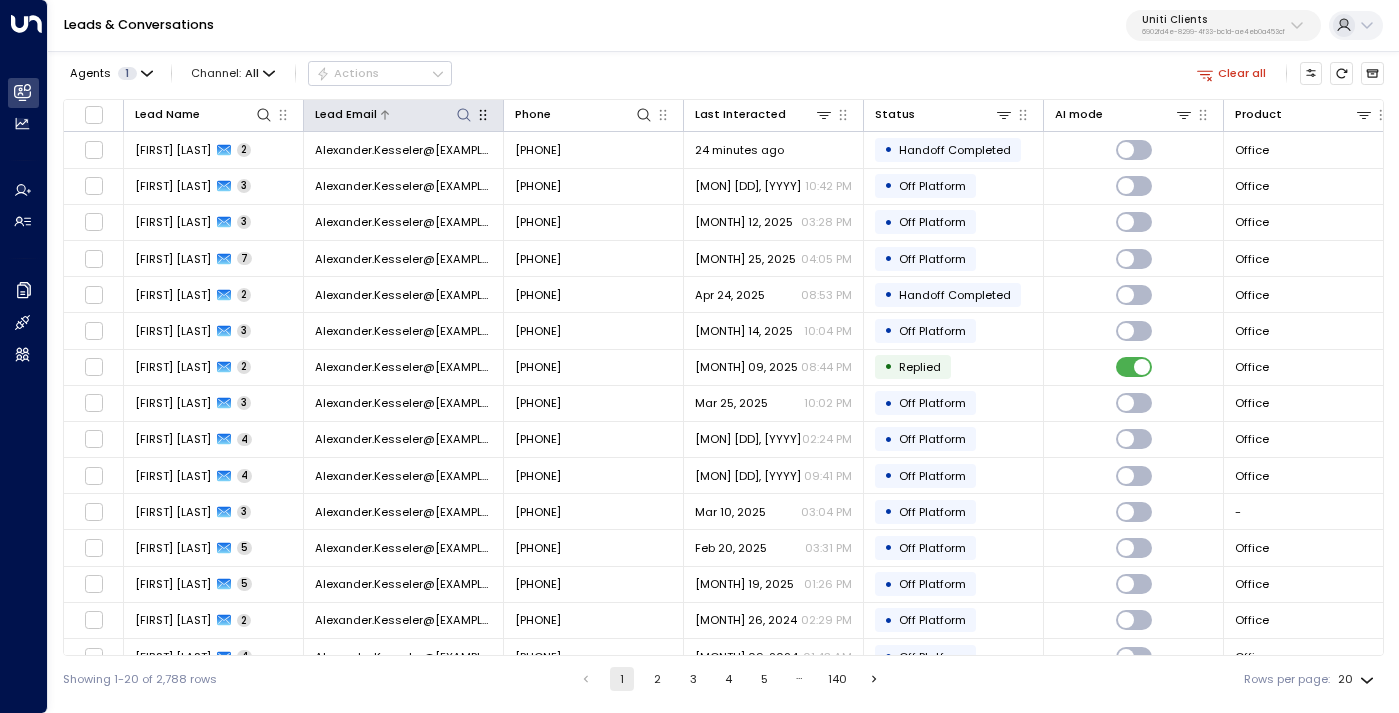 click 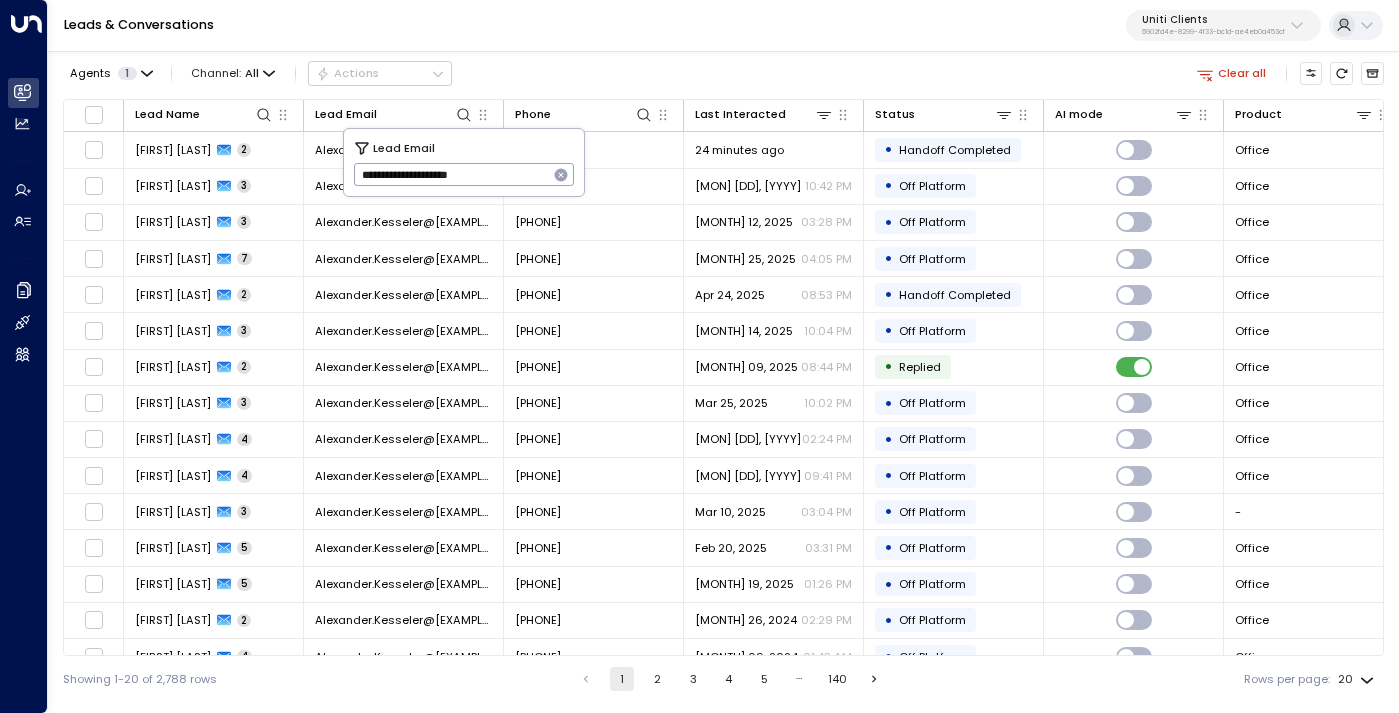 type on "**********" 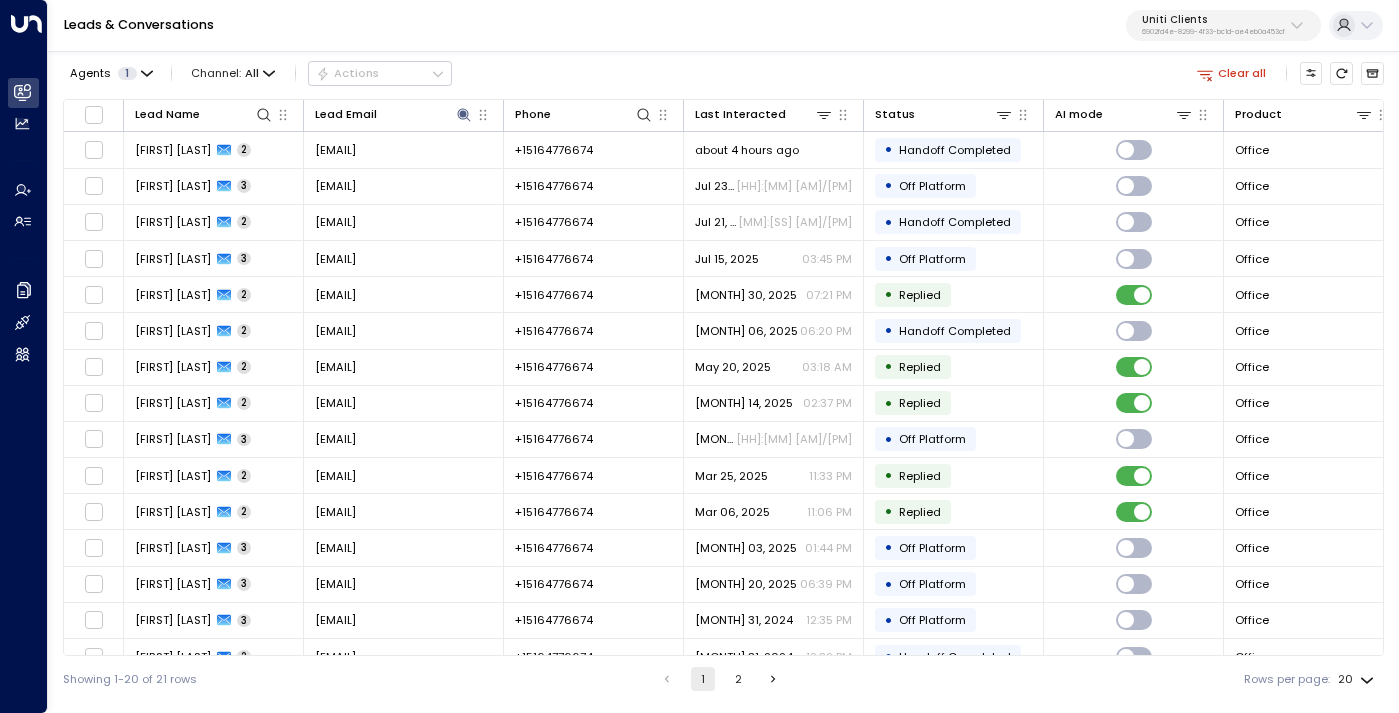 click on "Agents   1 Channel: All   Actions Clear all" at bounding box center [723, 73] 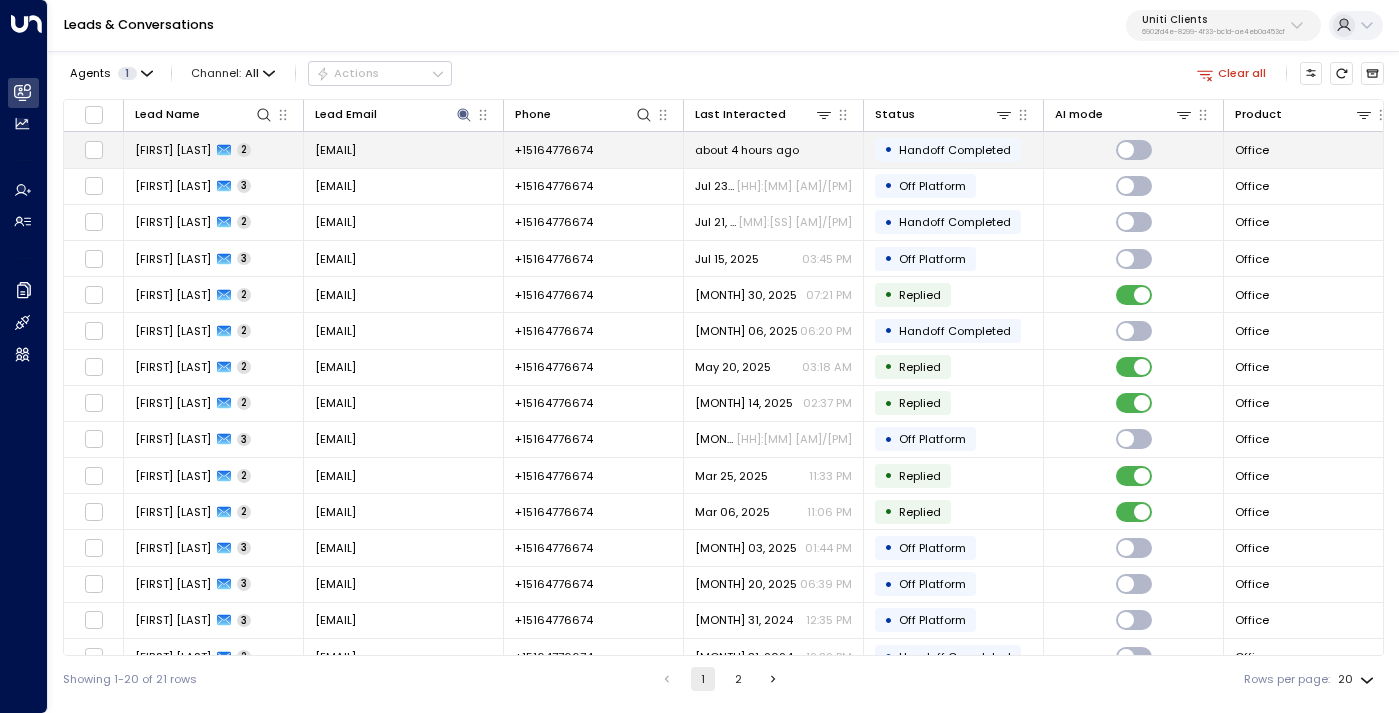 click on "[EMAIL]" at bounding box center (335, 150) 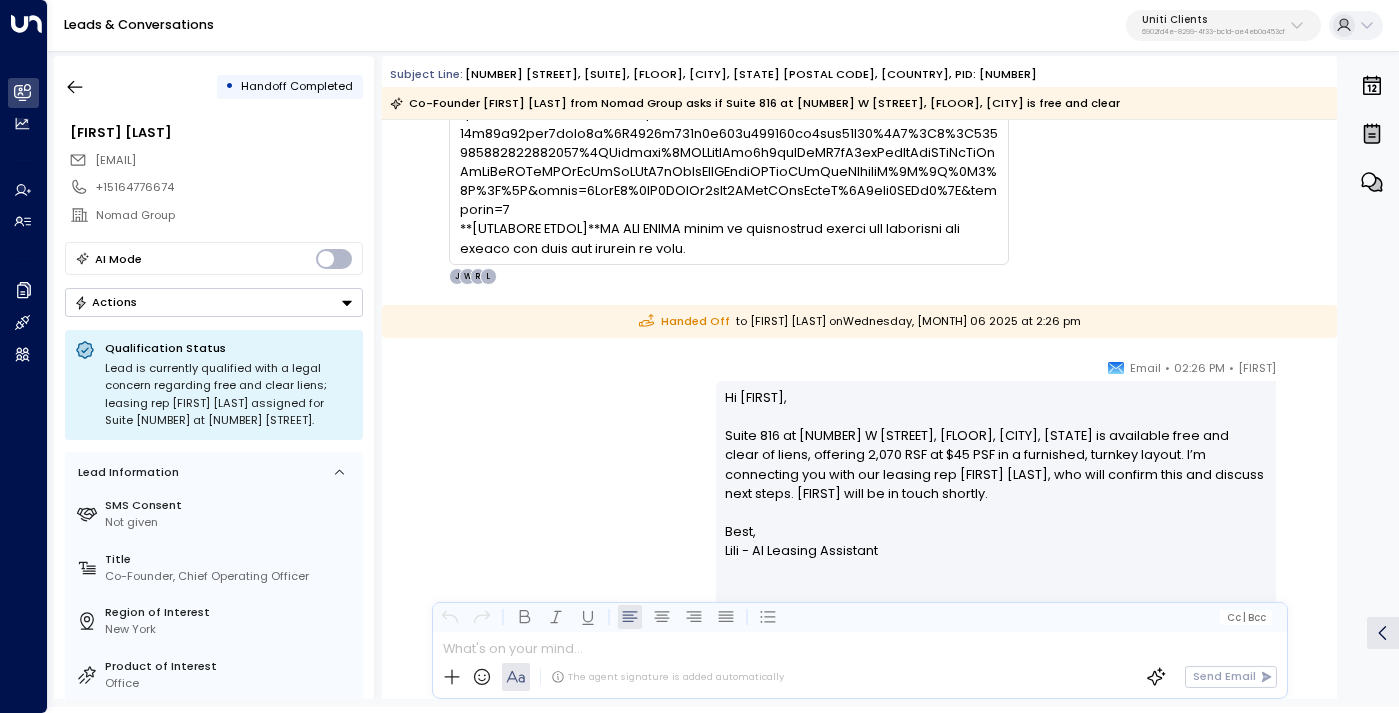 scroll, scrollTop: 539, scrollLeft: 0, axis: vertical 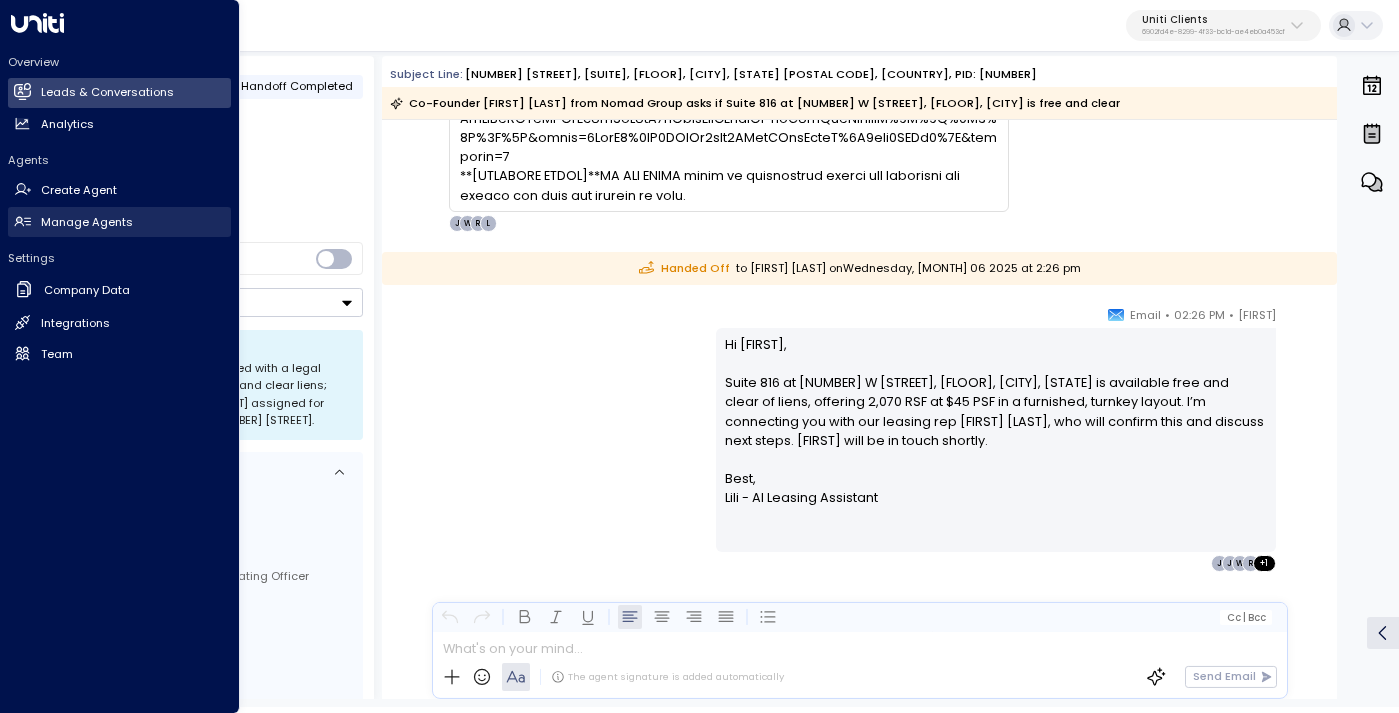 click on "Manage Agents Manage Agents" at bounding box center (119, 222) 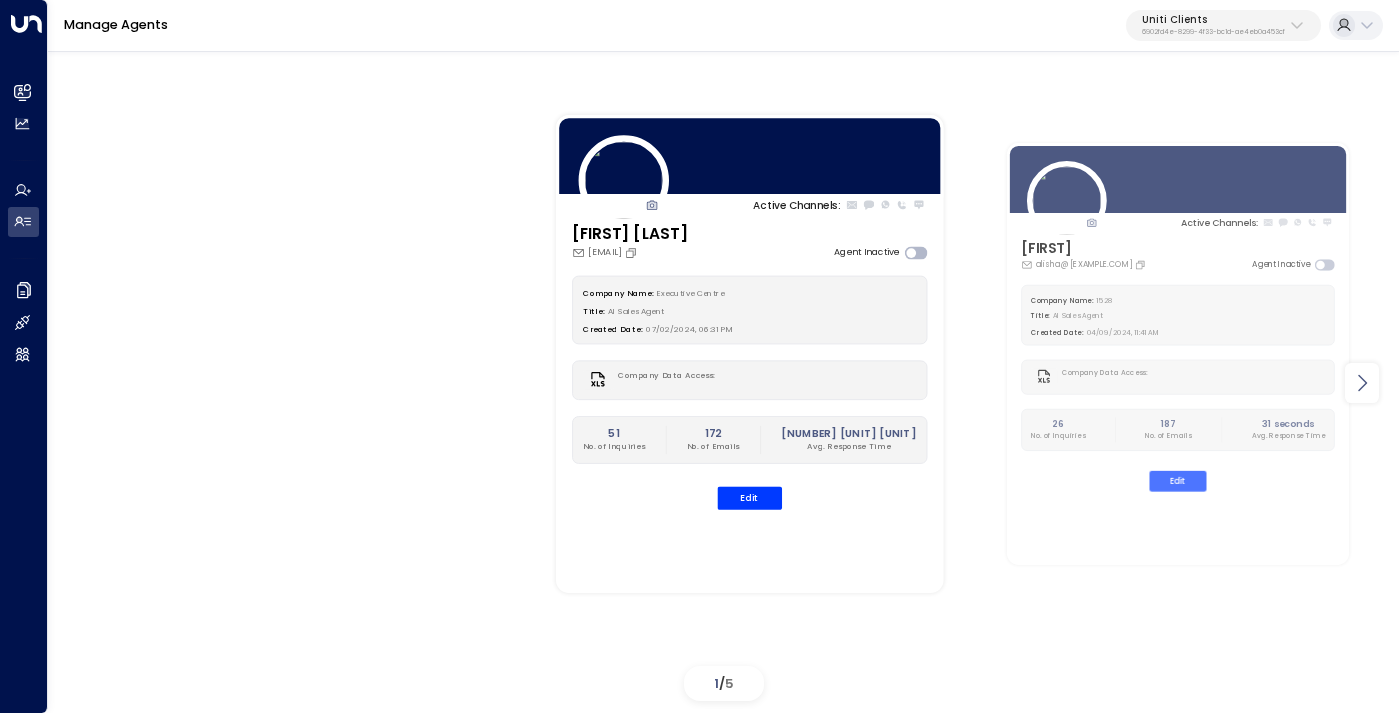 click 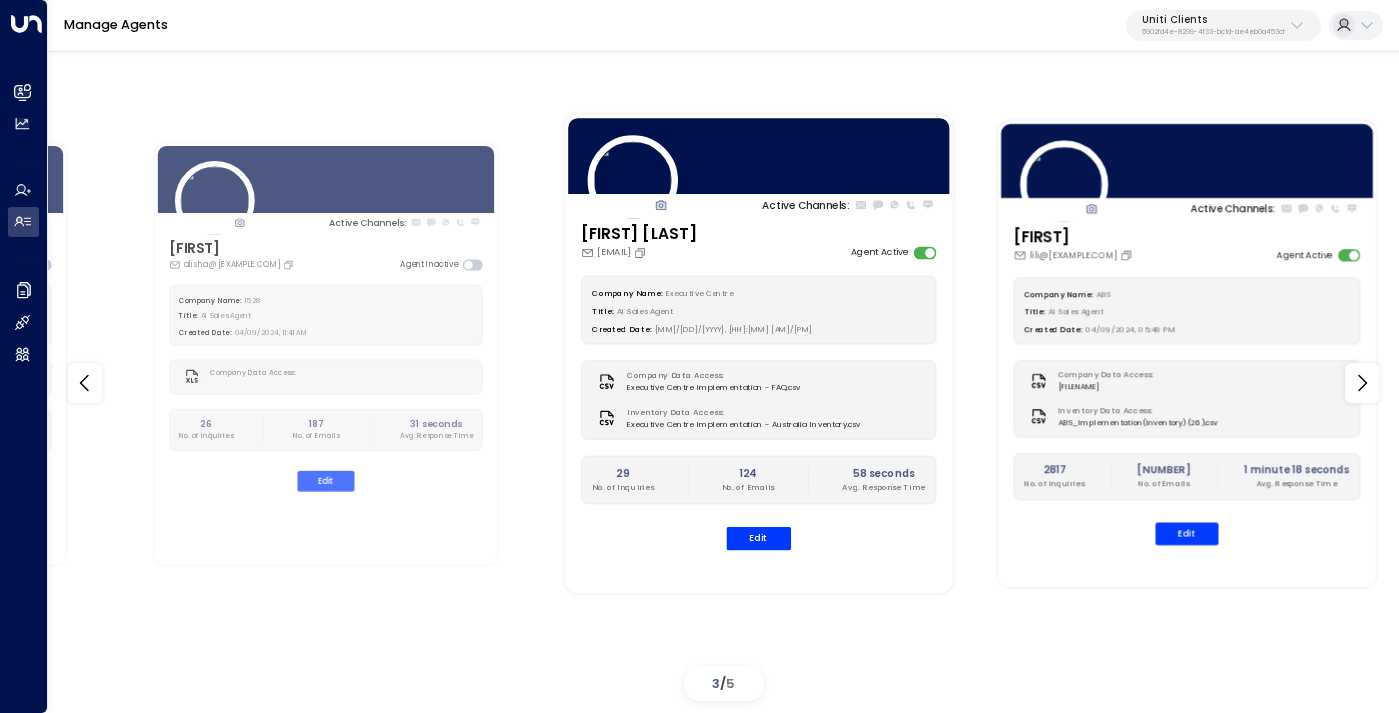 click on "Created Date: [MM]/[DD]/[YYYY], [HH]:[MM] [AM]/[PM]" at bounding box center (1186, 328) 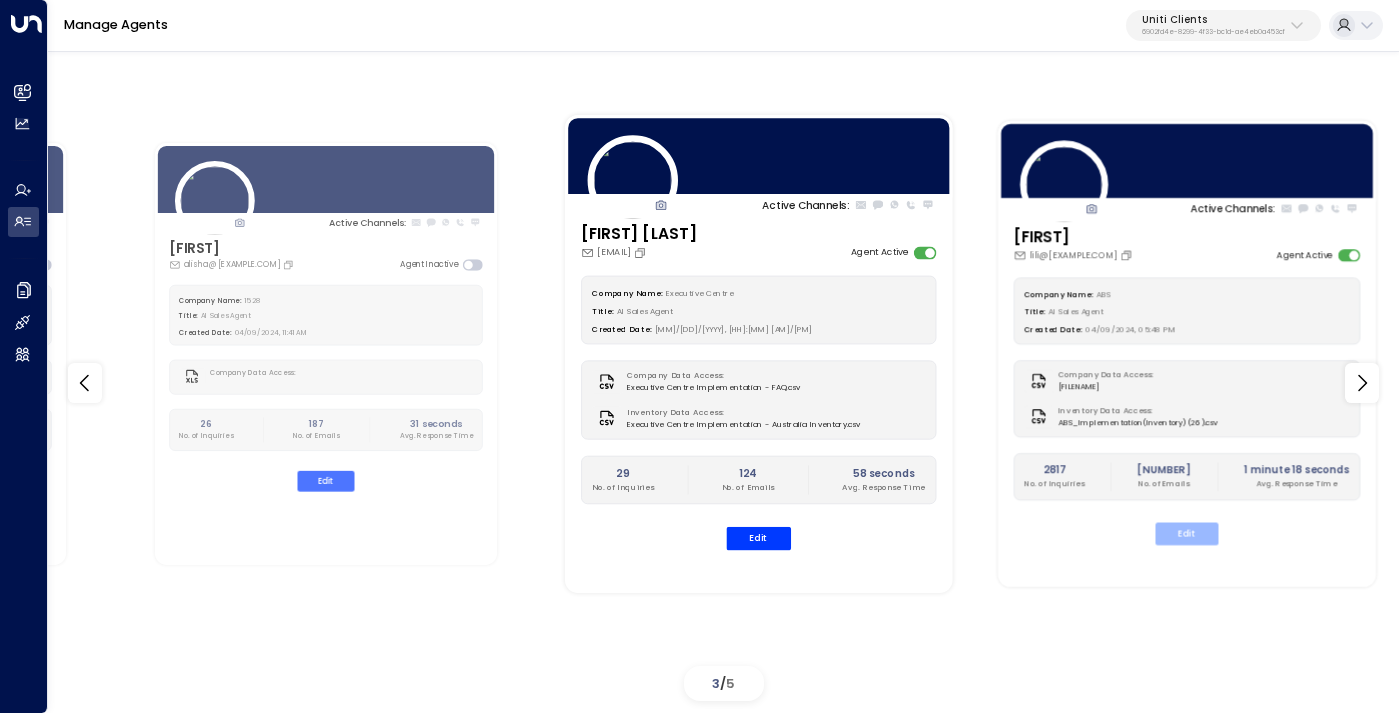 click on "Edit" at bounding box center (1186, 533) 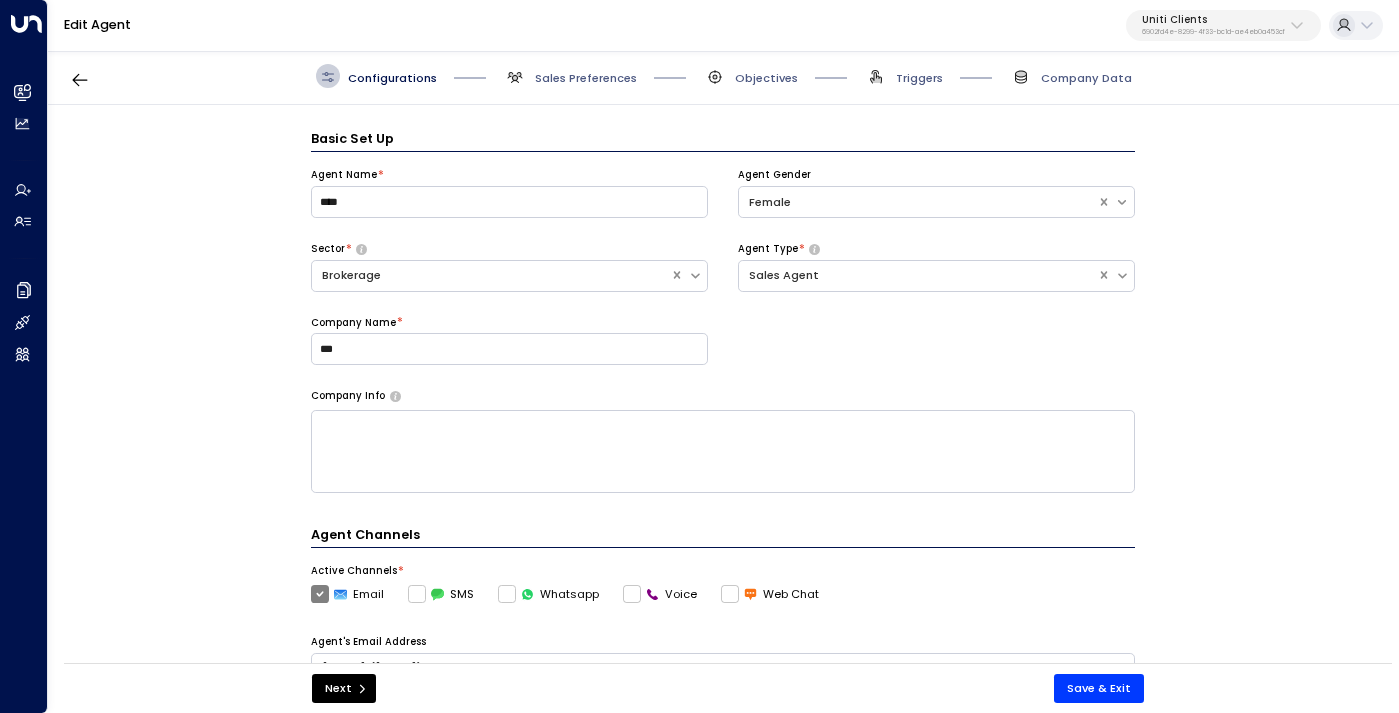 scroll, scrollTop: 24, scrollLeft: 0, axis: vertical 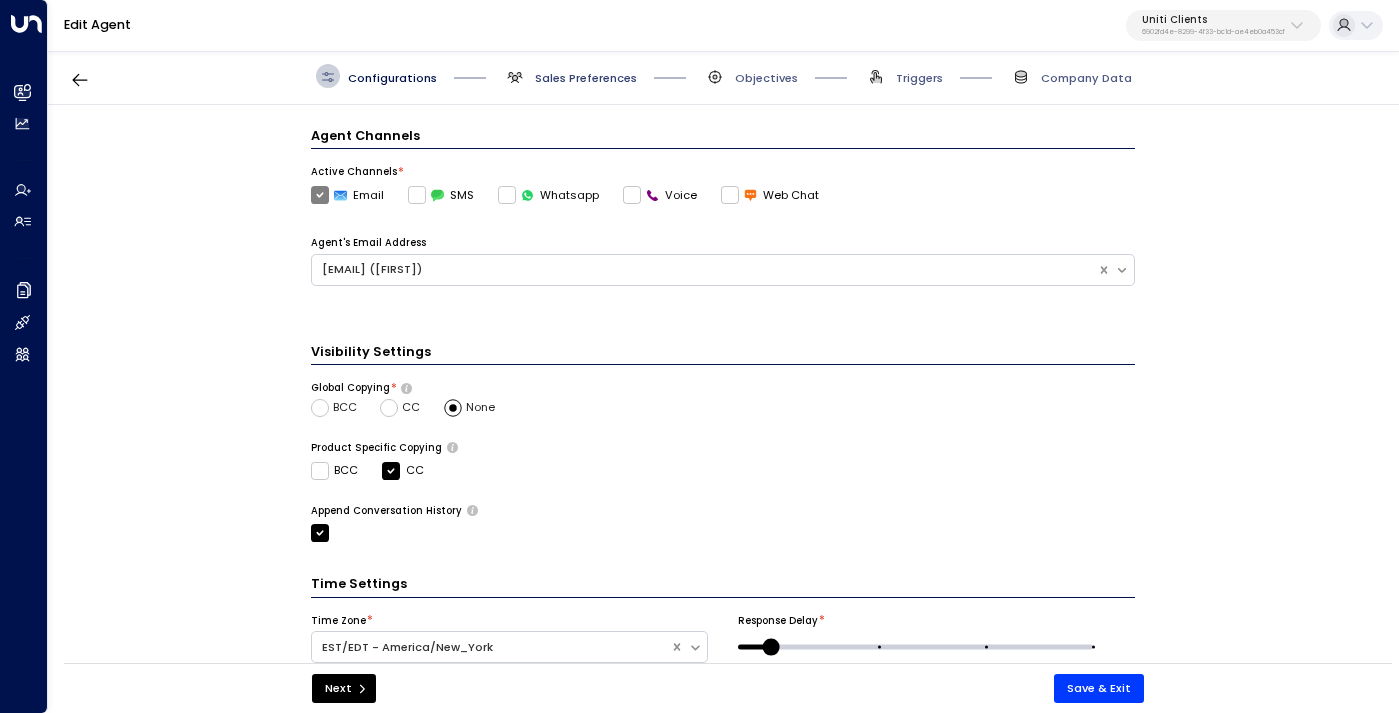 click on "Sales Preferences" at bounding box center [586, 78] 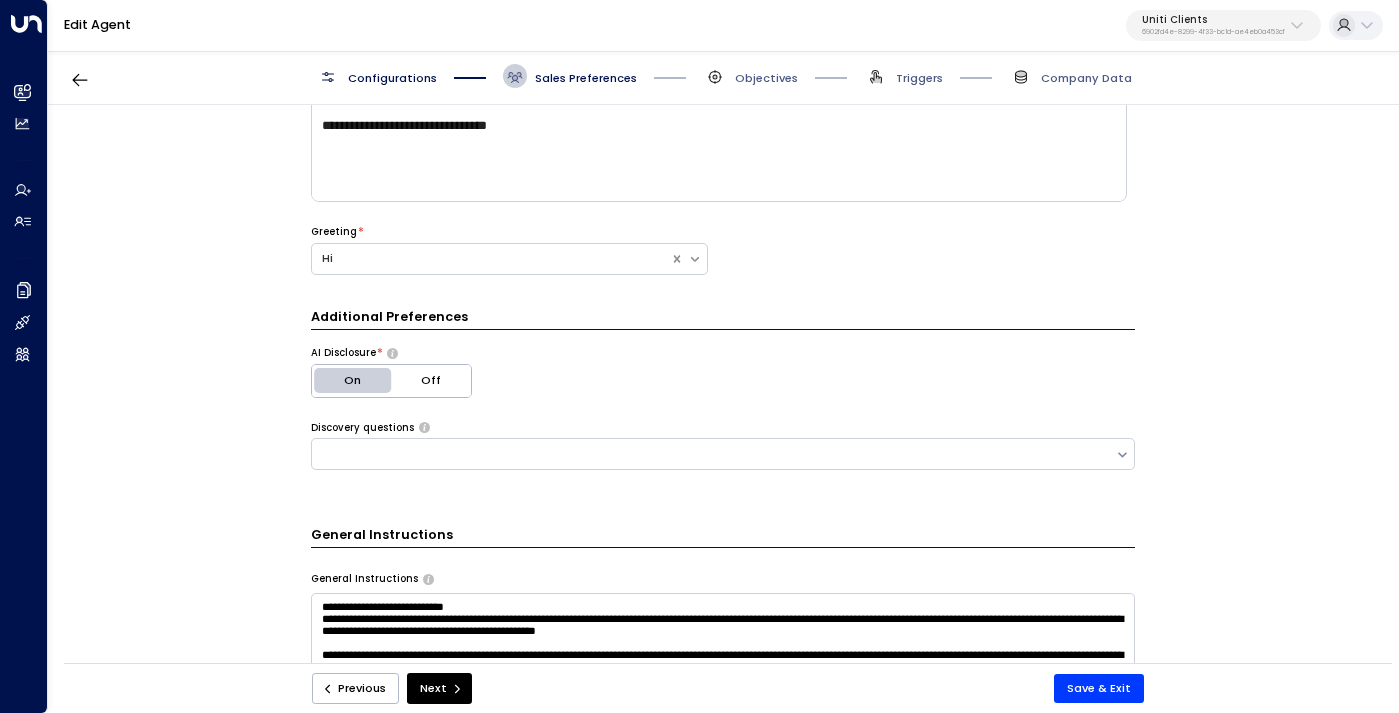 scroll, scrollTop: 345, scrollLeft: 0, axis: vertical 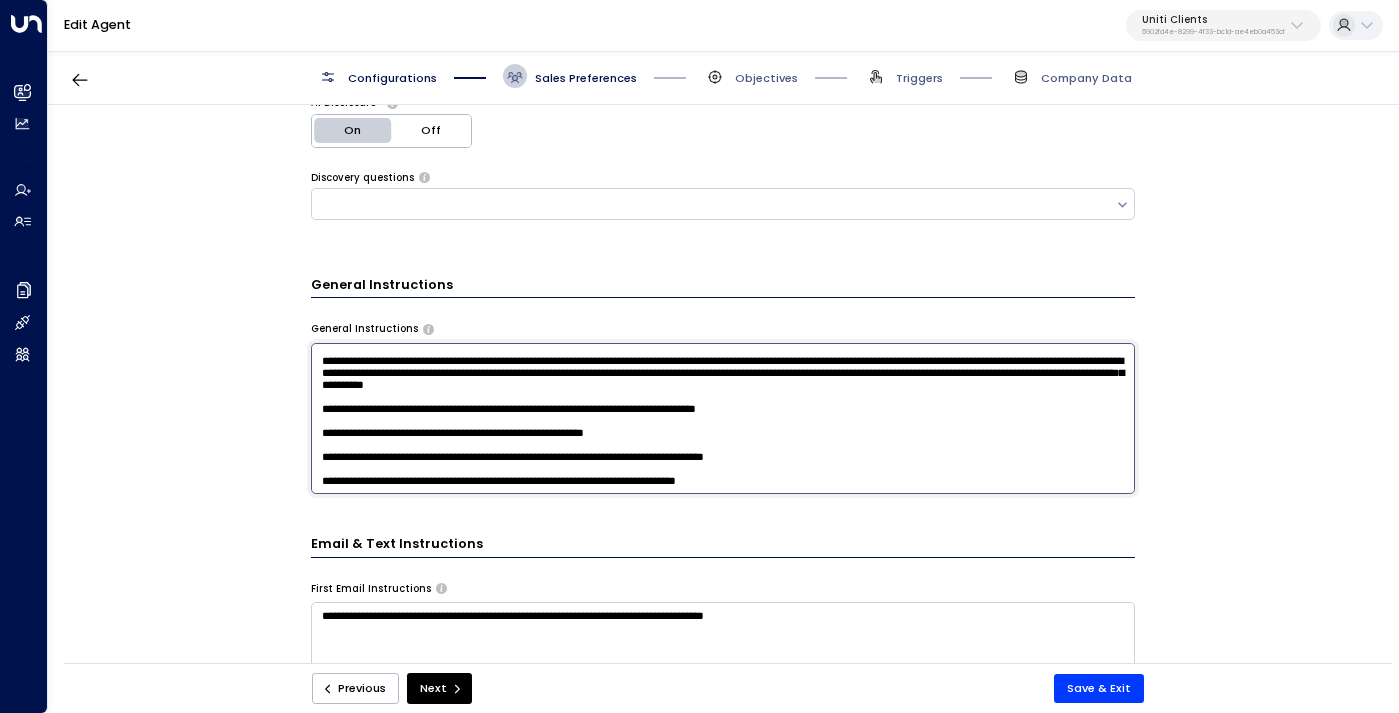 click at bounding box center [723, 418] 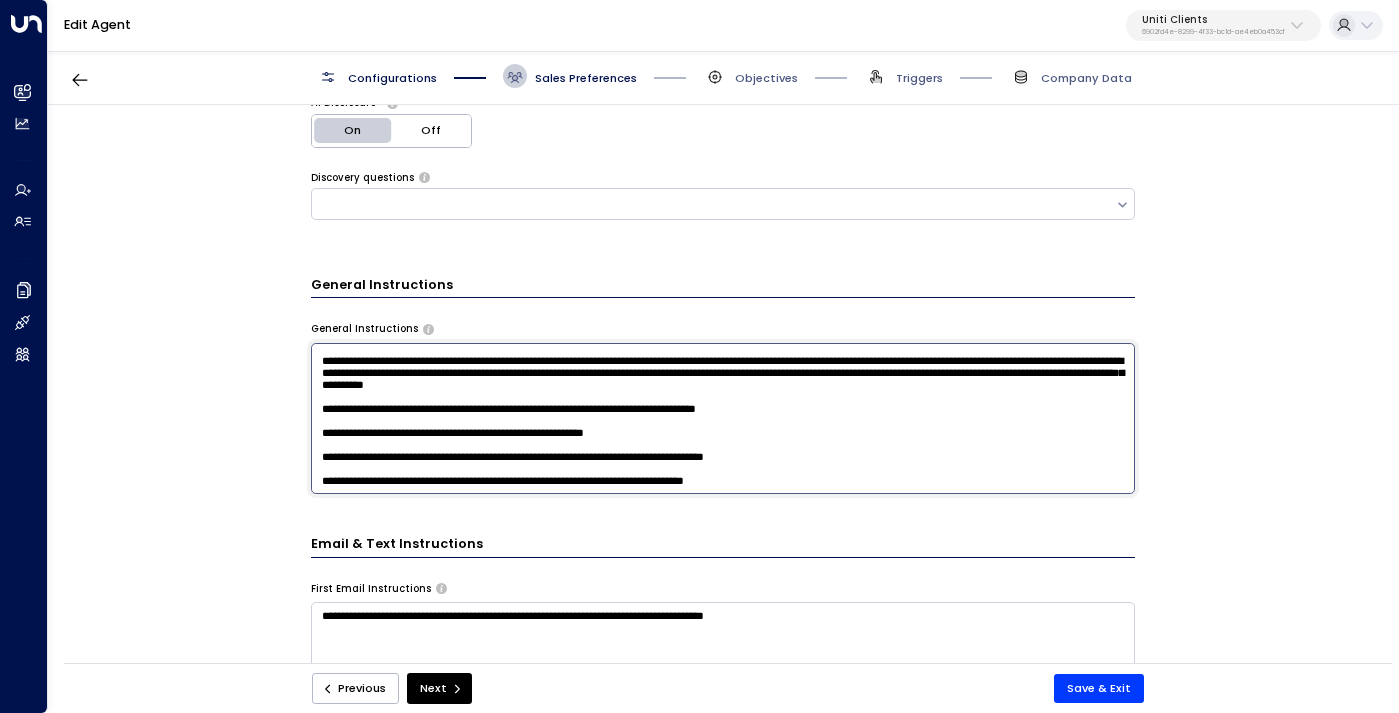 scroll, scrollTop: 808, scrollLeft: 0, axis: vertical 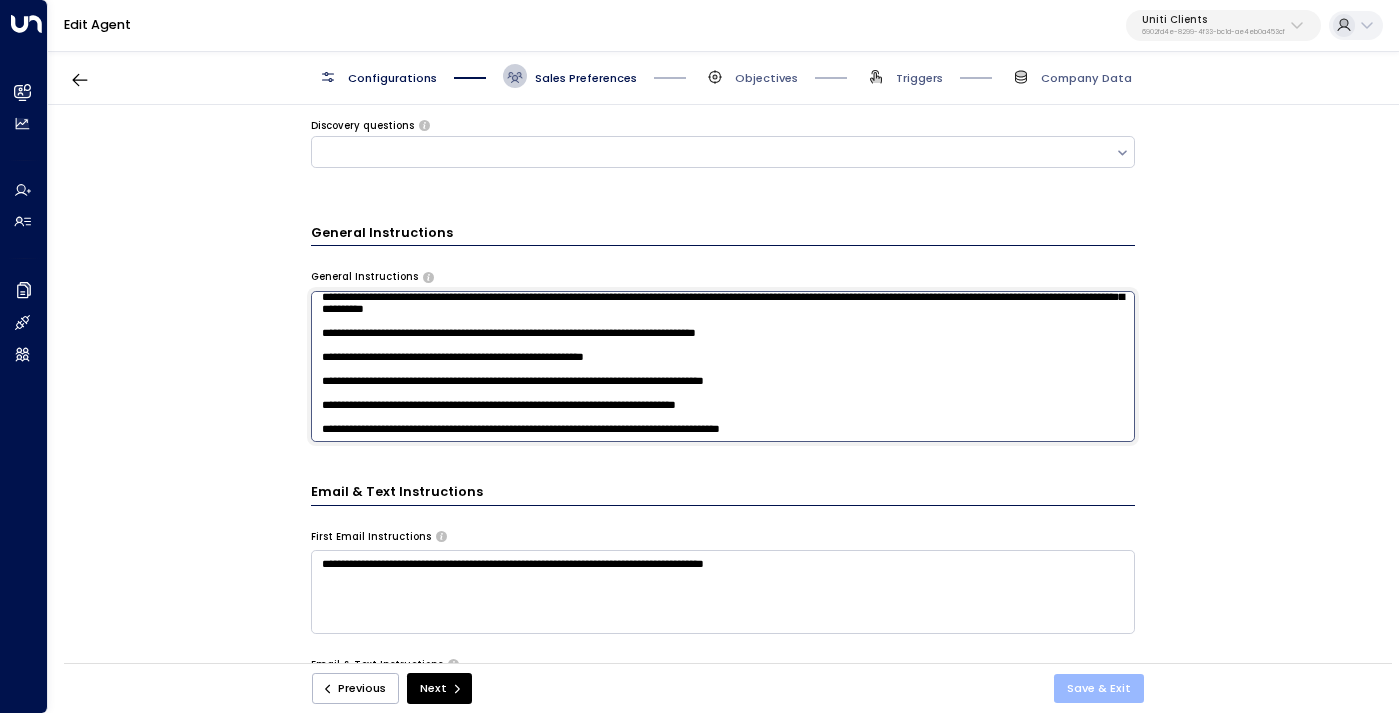 type on "**********" 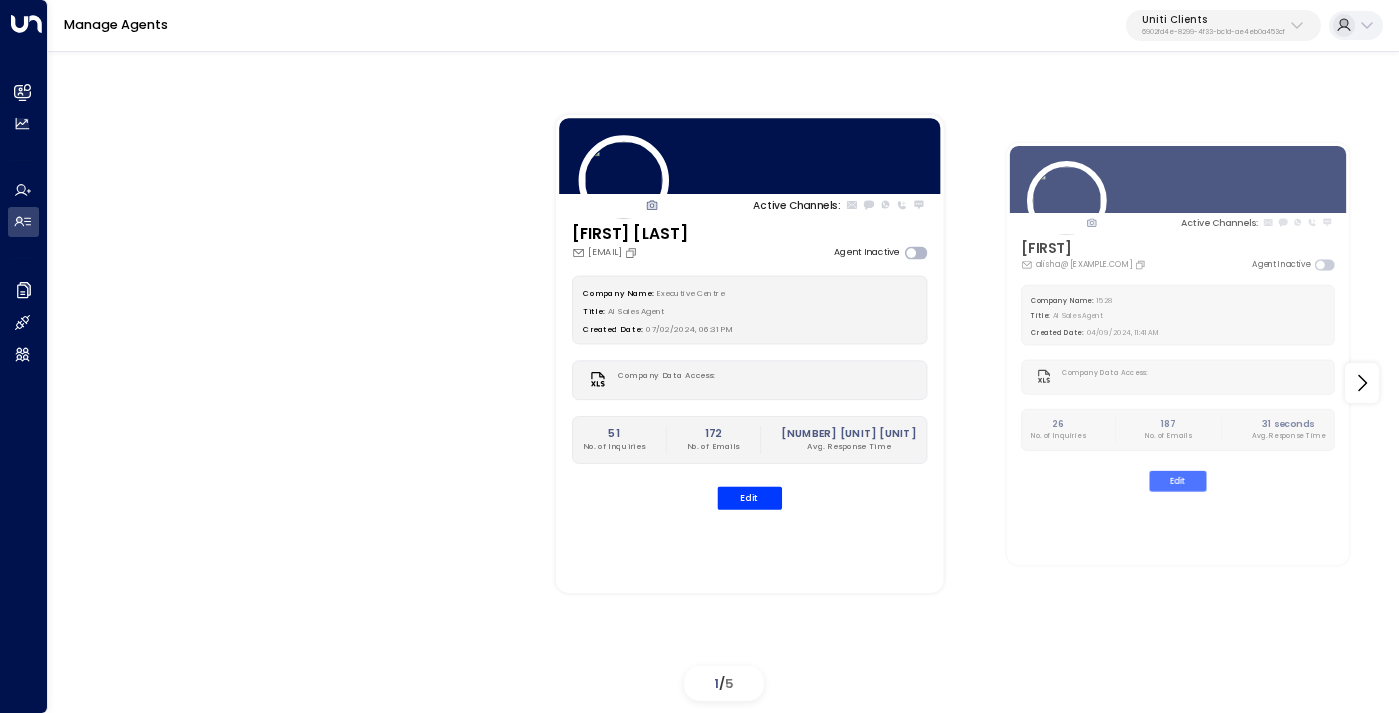 click on "Uniti Clients" at bounding box center [1213, 20] 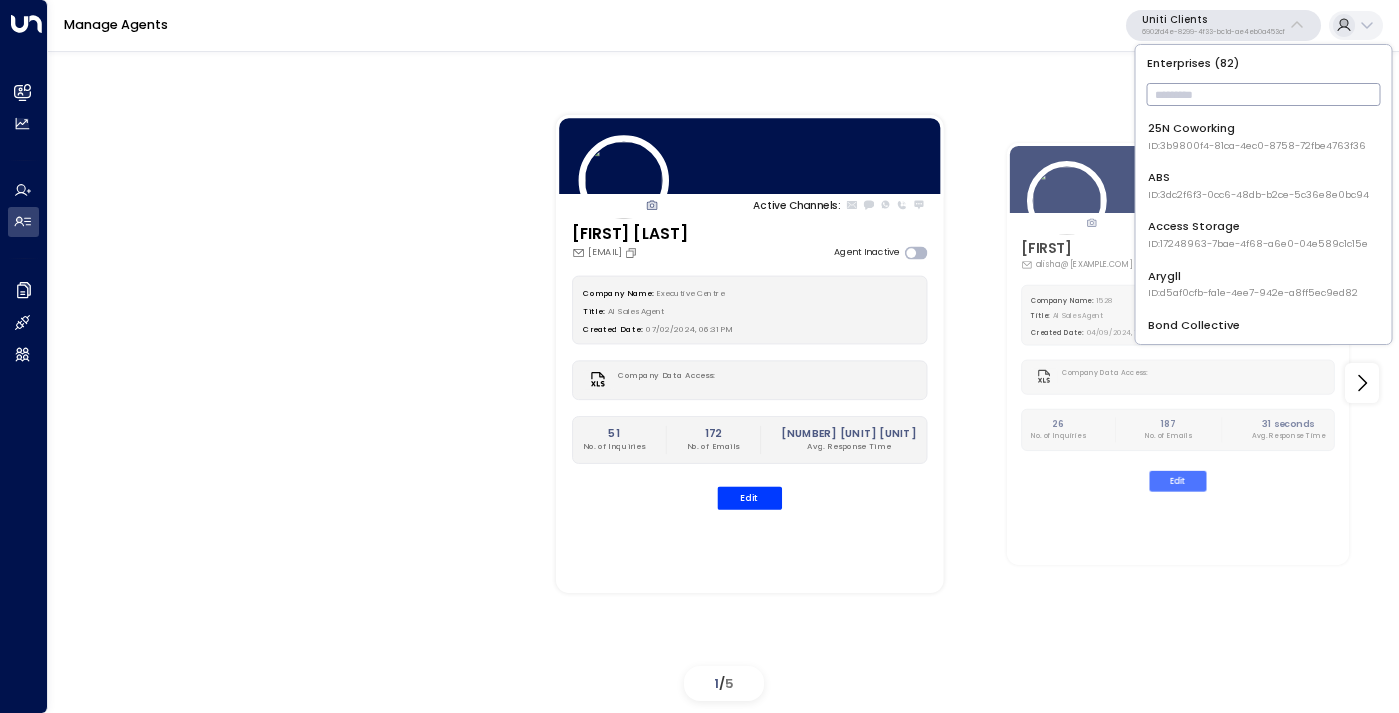 click at bounding box center (1264, 94) 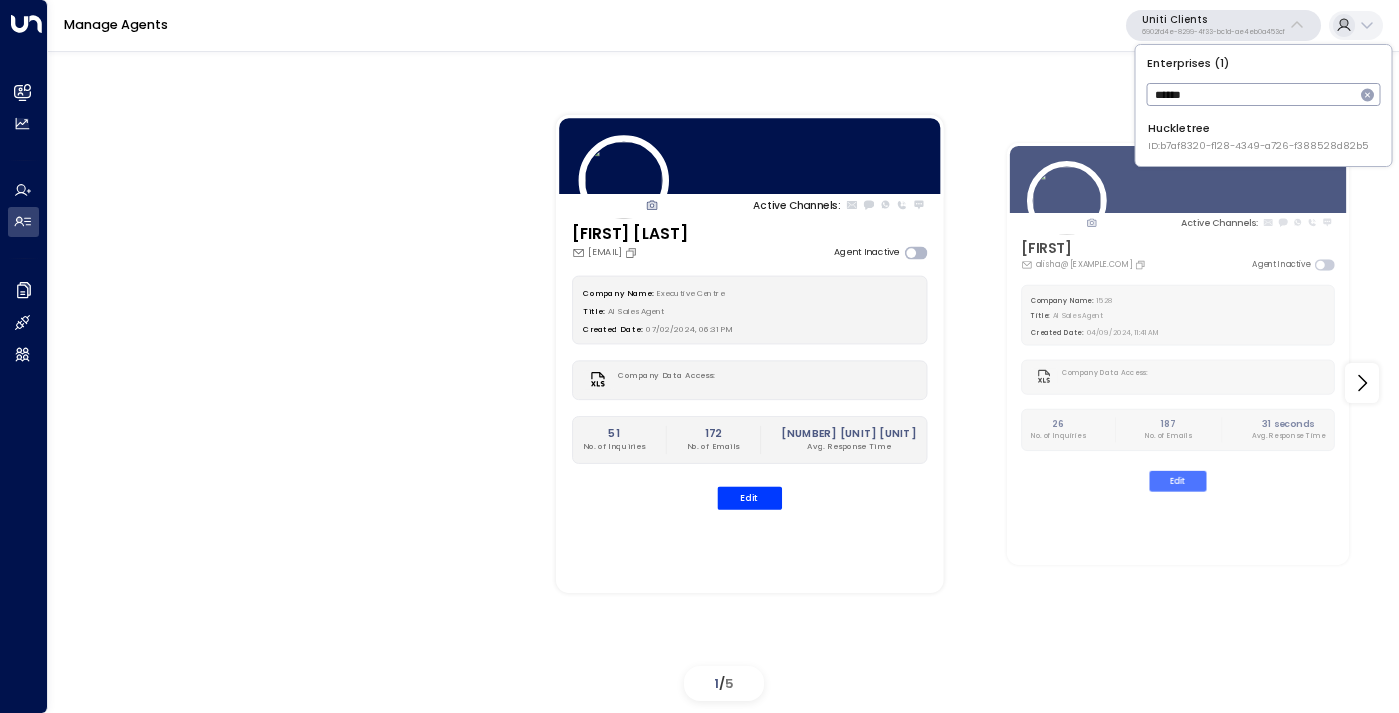 type on "******" 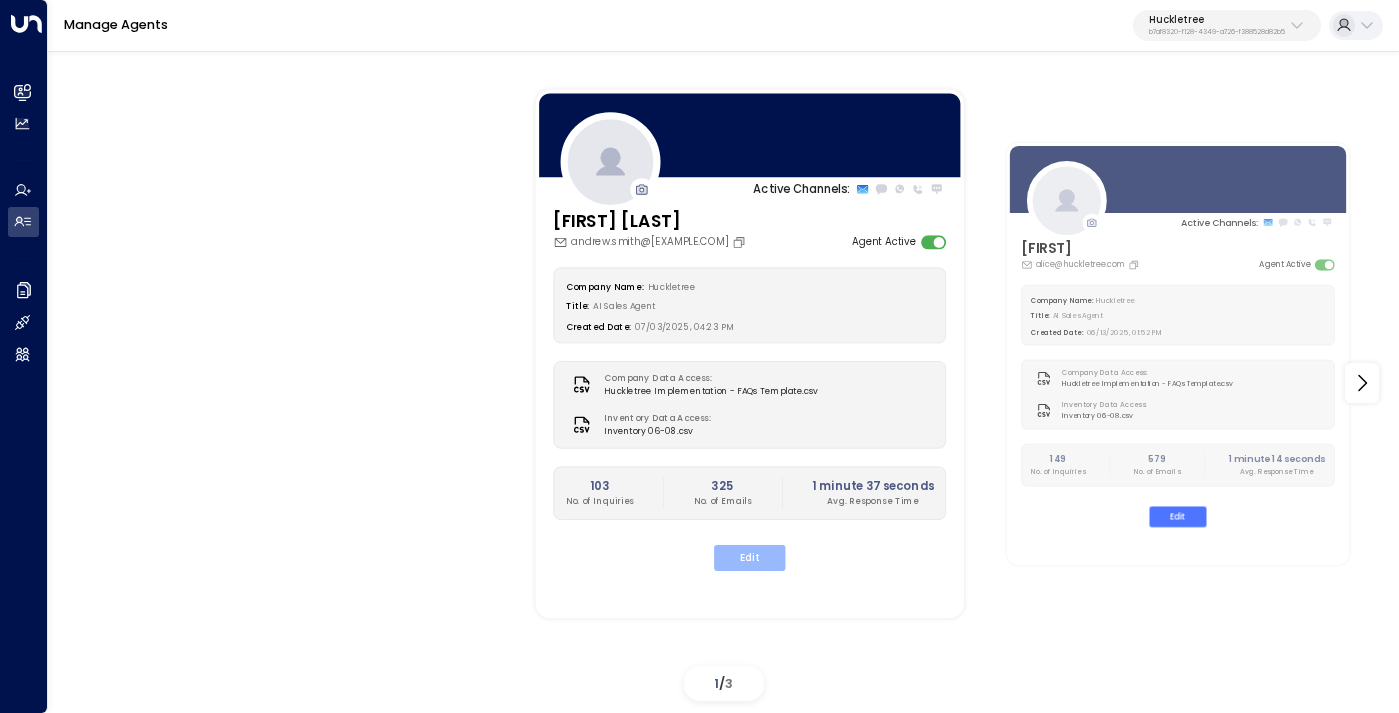 click on "Edit" at bounding box center (749, 558) 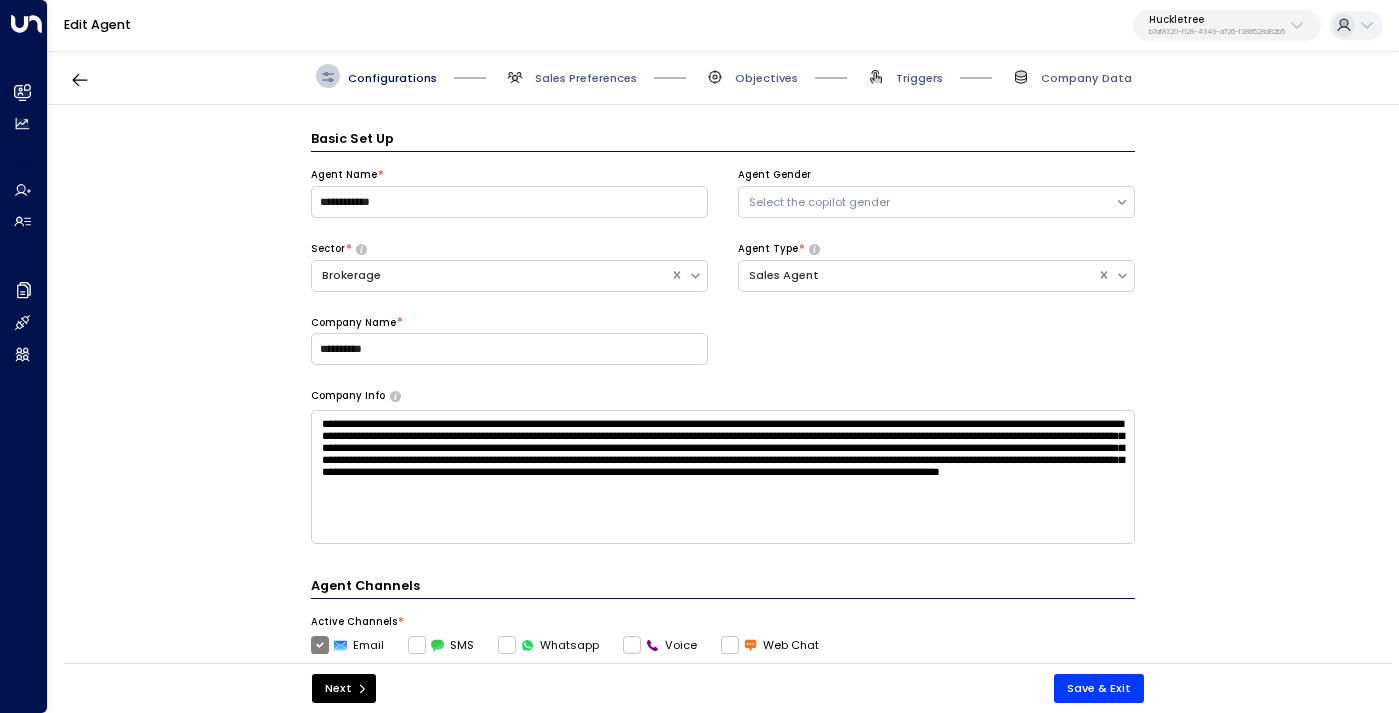 scroll, scrollTop: 24, scrollLeft: 0, axis: vertical 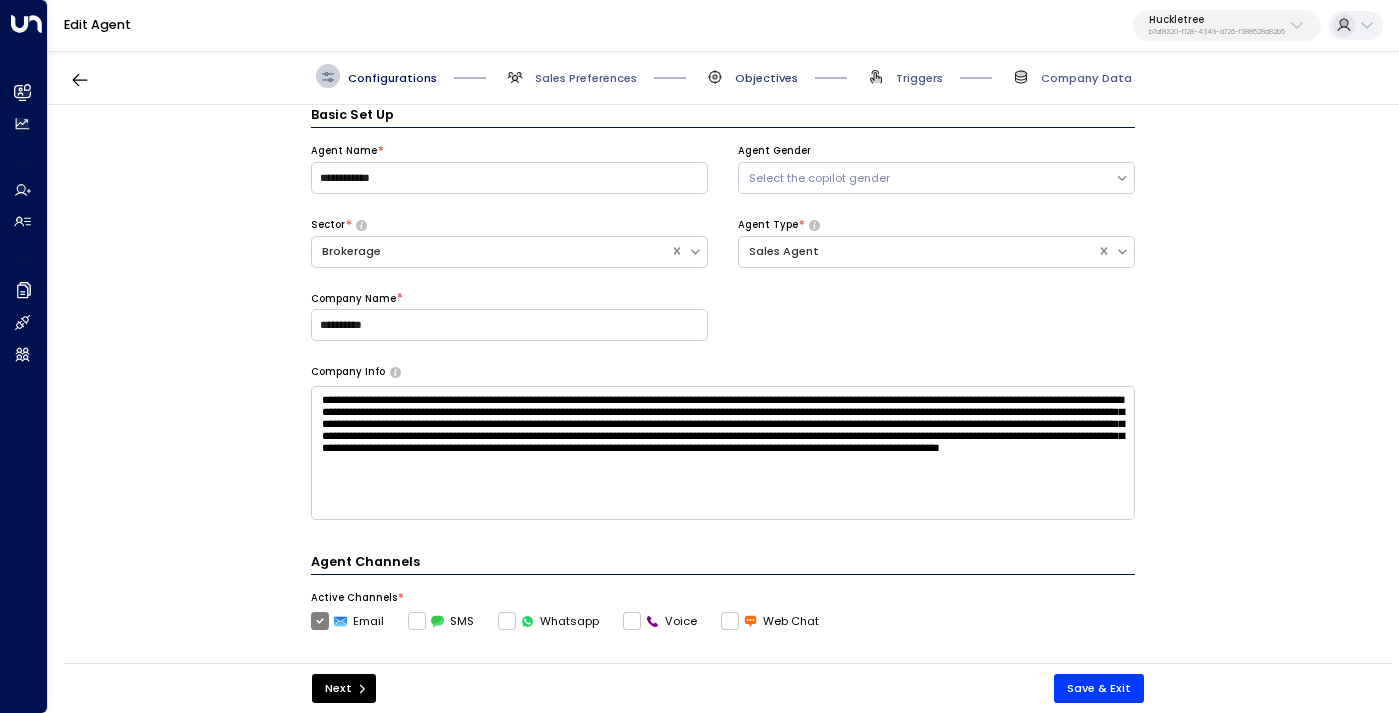 click on "Objectives" at bounding box center [766, 78] 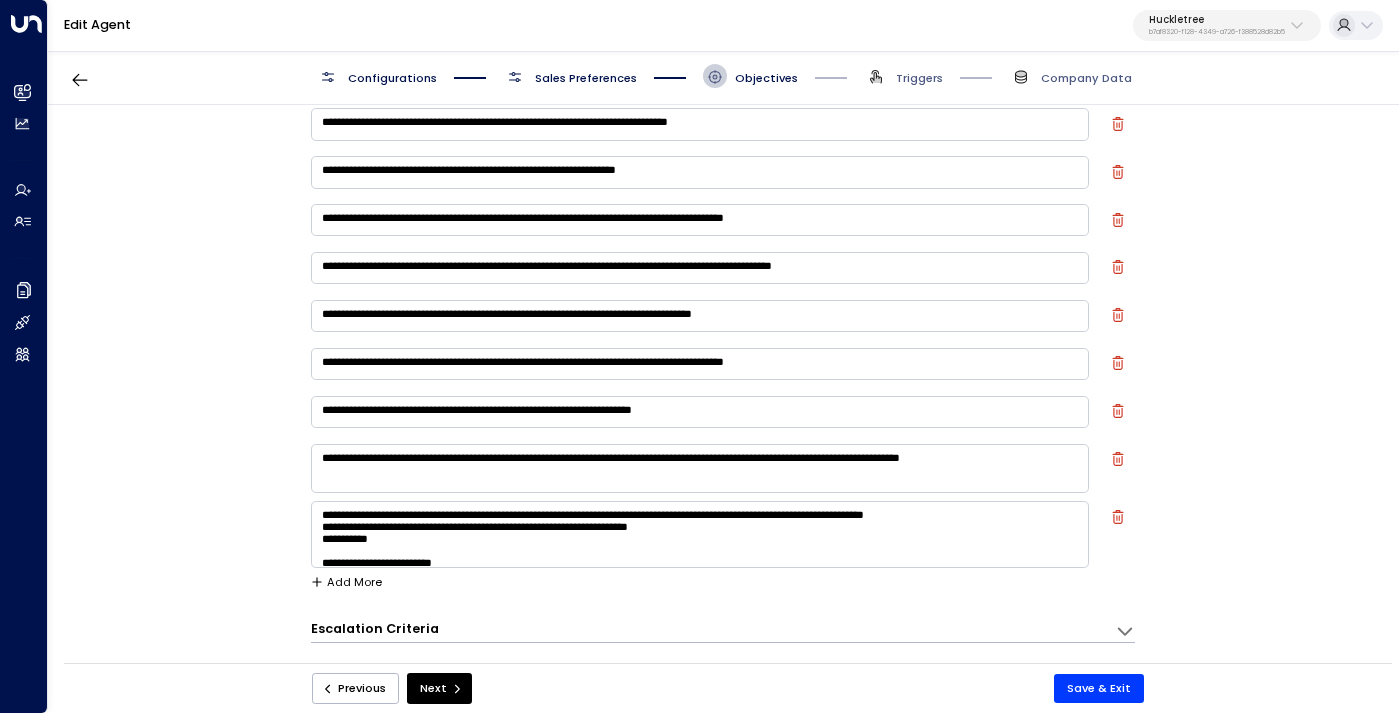 scroll, scrollTop: 202, scrollLeft: 0, axis: vertical 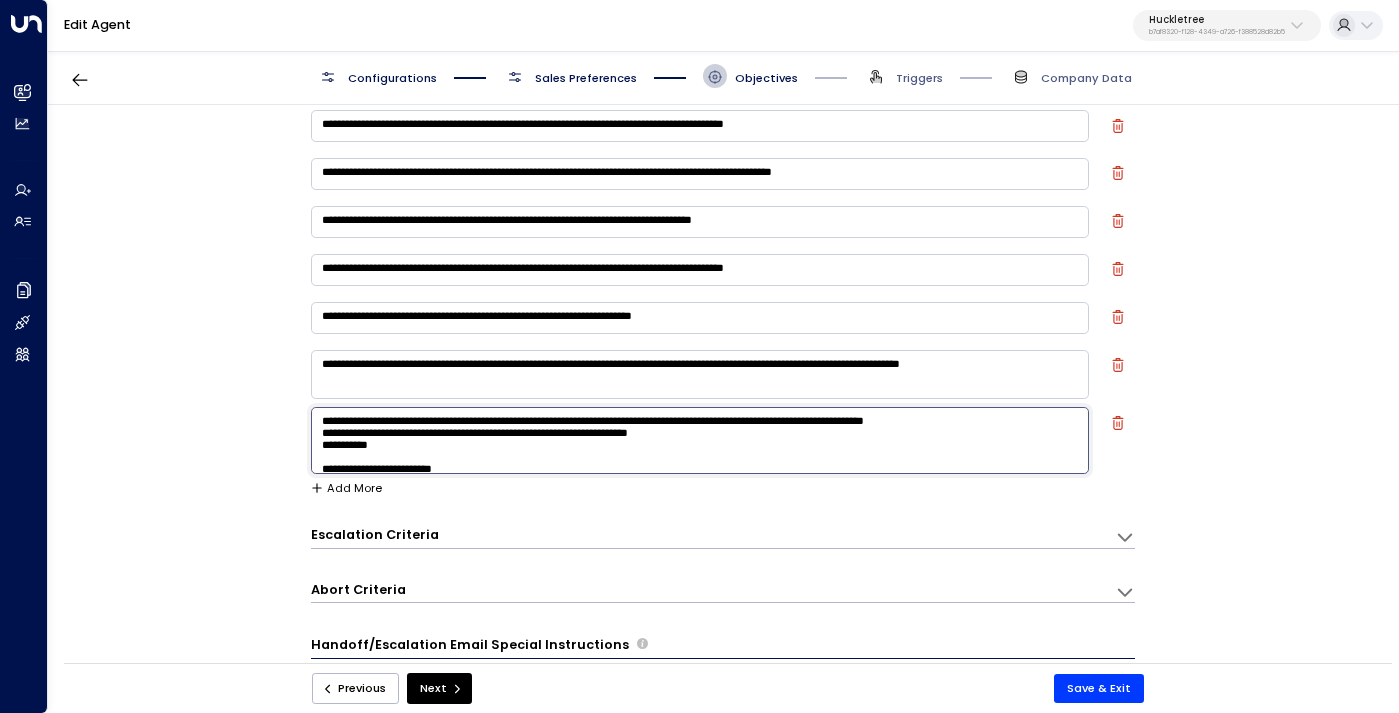 click on "**********" at bounding box center (700, 440) 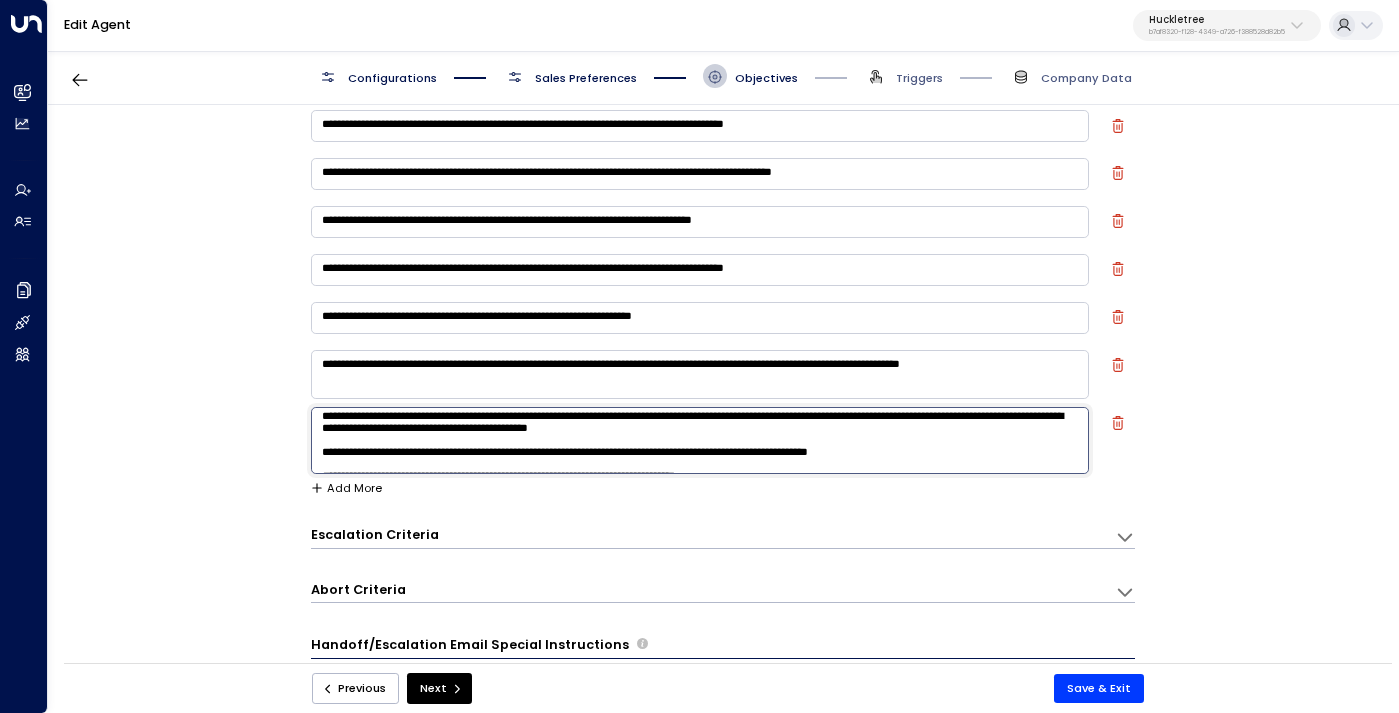 scroll, scrollTop: 0, scrollLeft: 0, axis: both 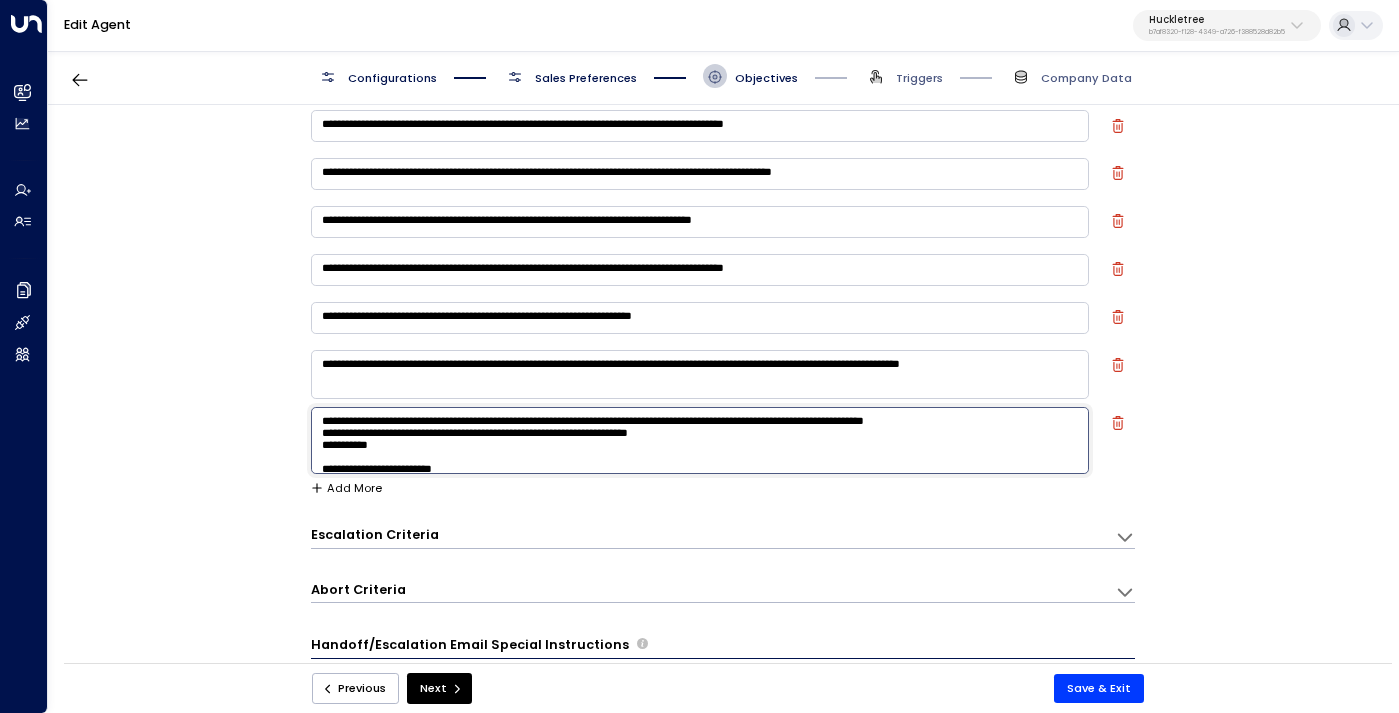 click on "**********" at bounding box center (722, 389) 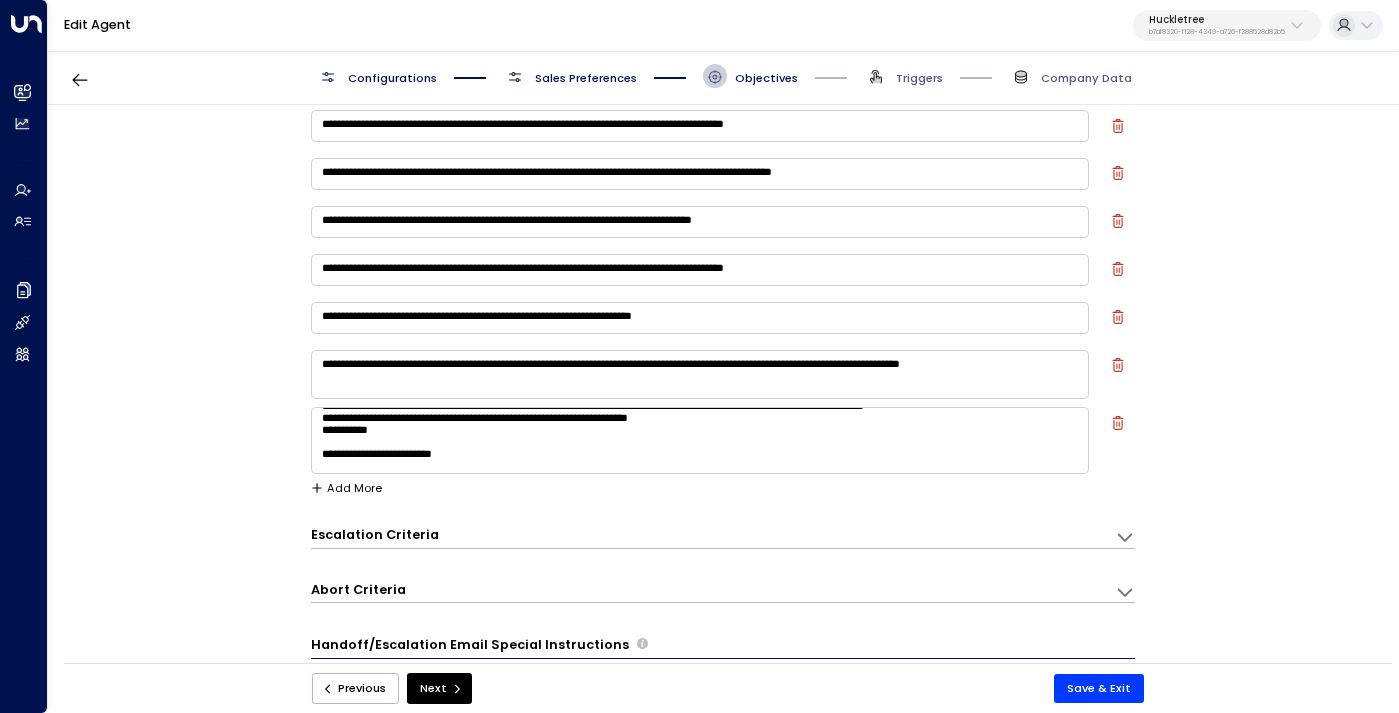 scroll, scrollTop: 2, scrollLeft: 0, axis: vertical 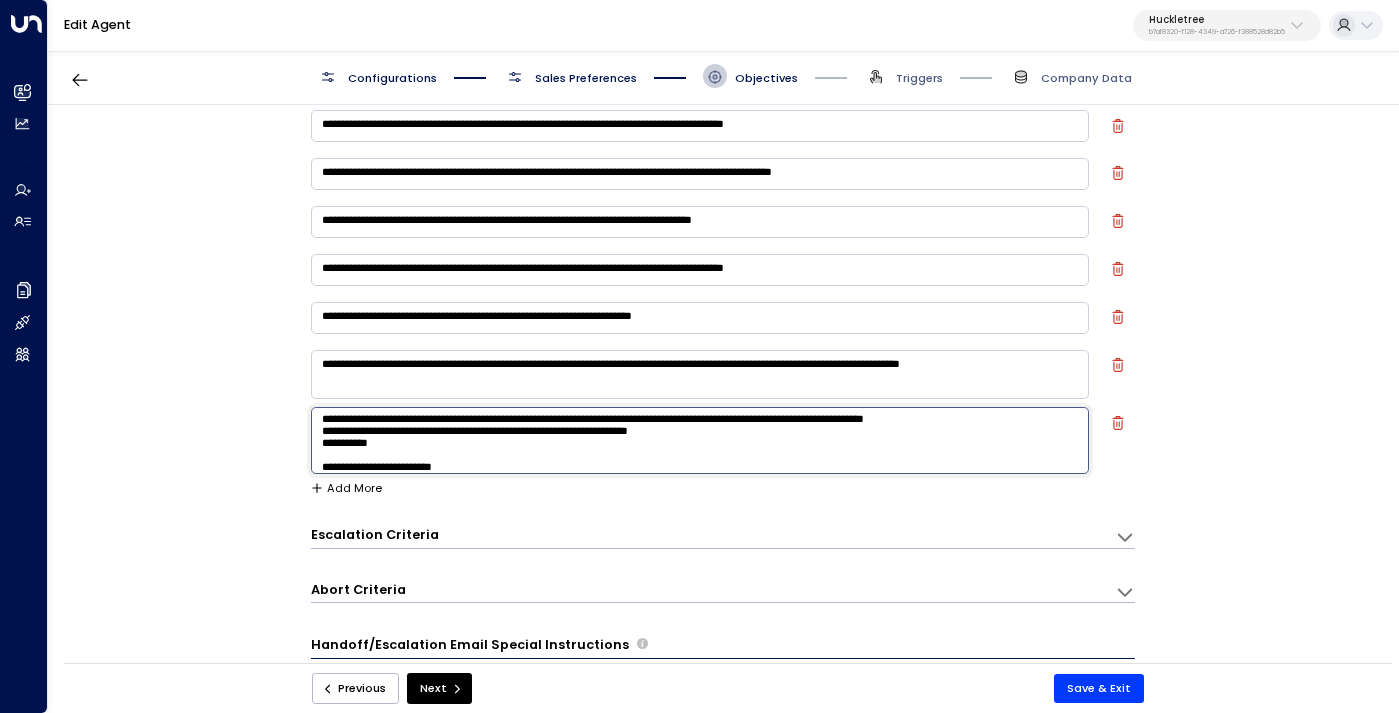 click on "**********" at bounding box center [700, 440] 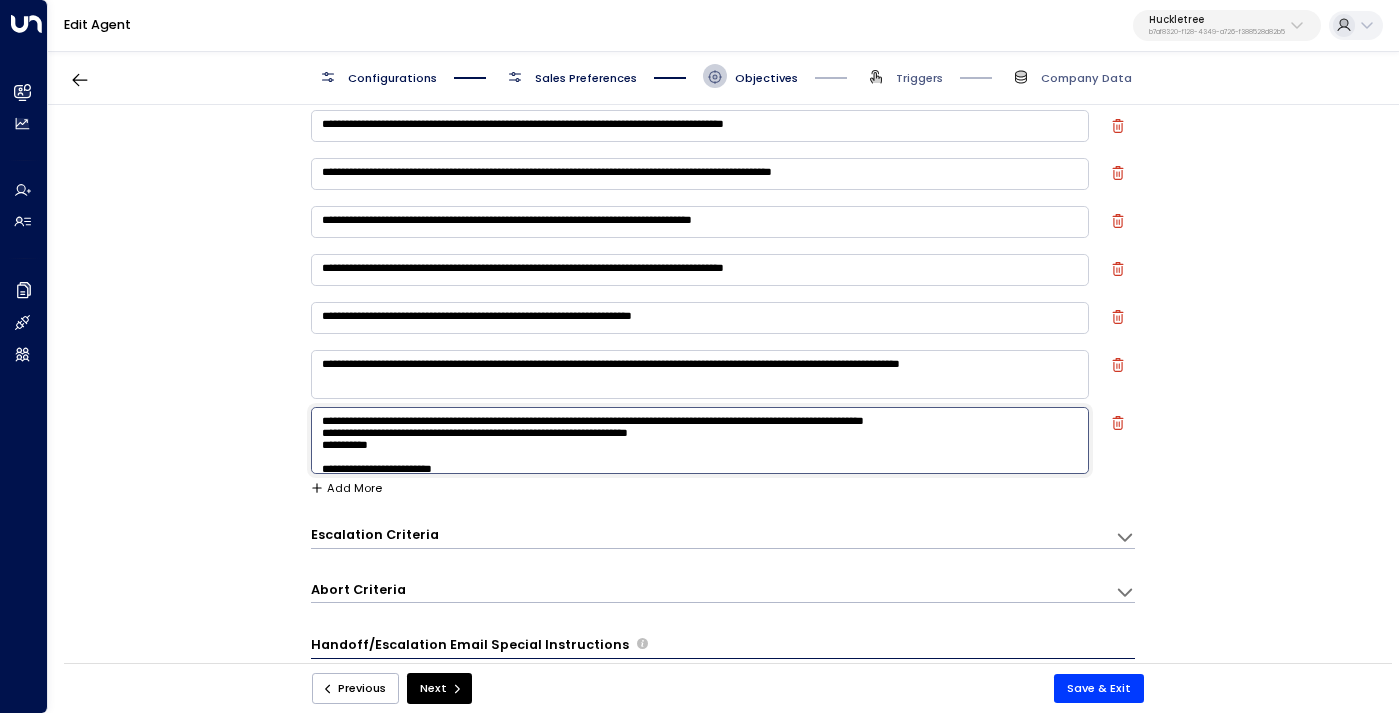 drag, startPoint x: 662, startPoint y: 421, endPoint x: 340, endPoint y: 406, distance: 322.34918 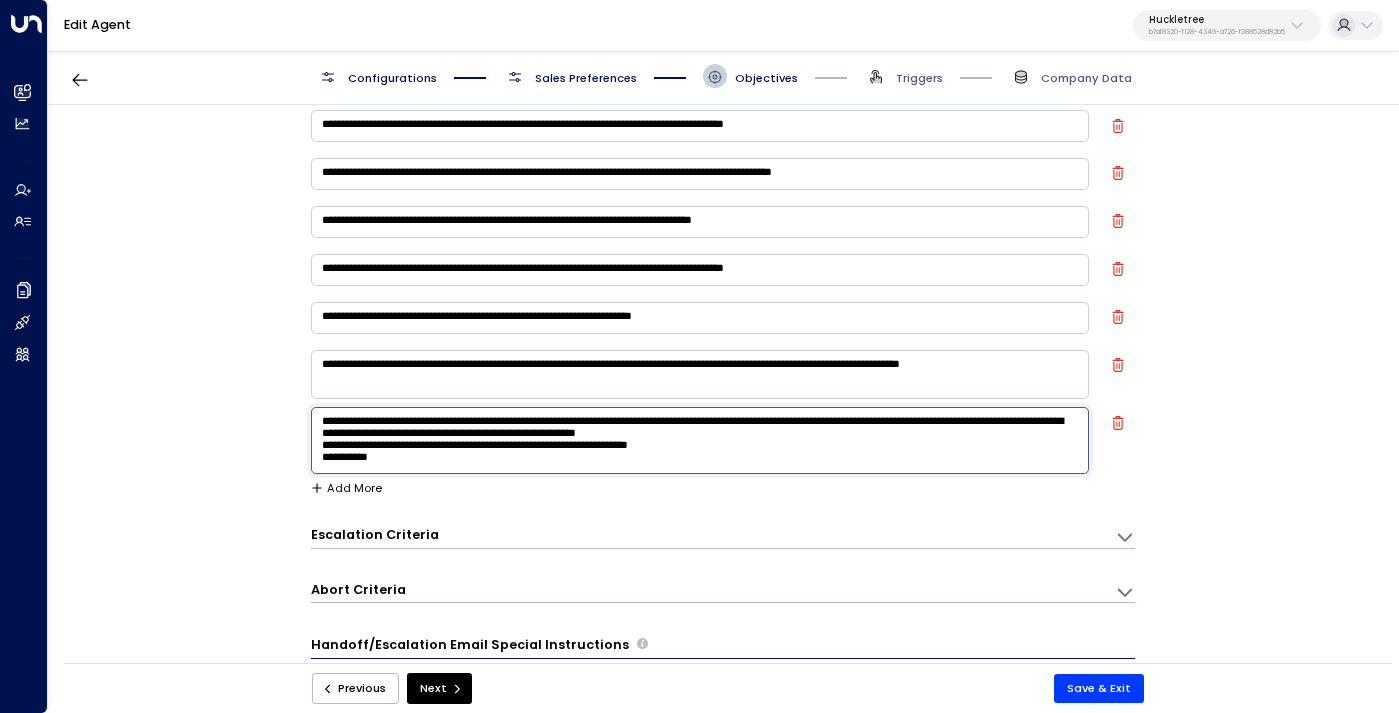 click on "**********" at bounding box center [700, 440] 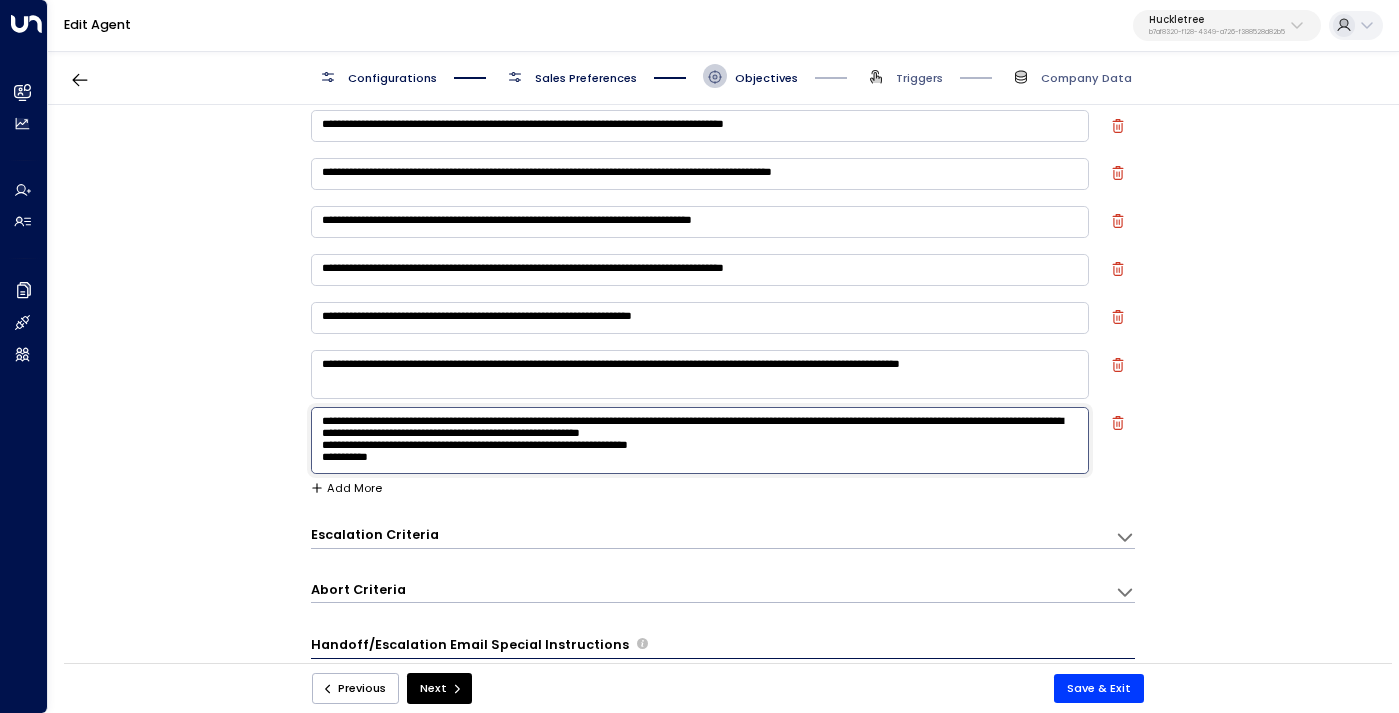drag, startPoint x: 556, startPoint y: 436, endPoint x: 833, endPoint y: 424, distance: 277.2598 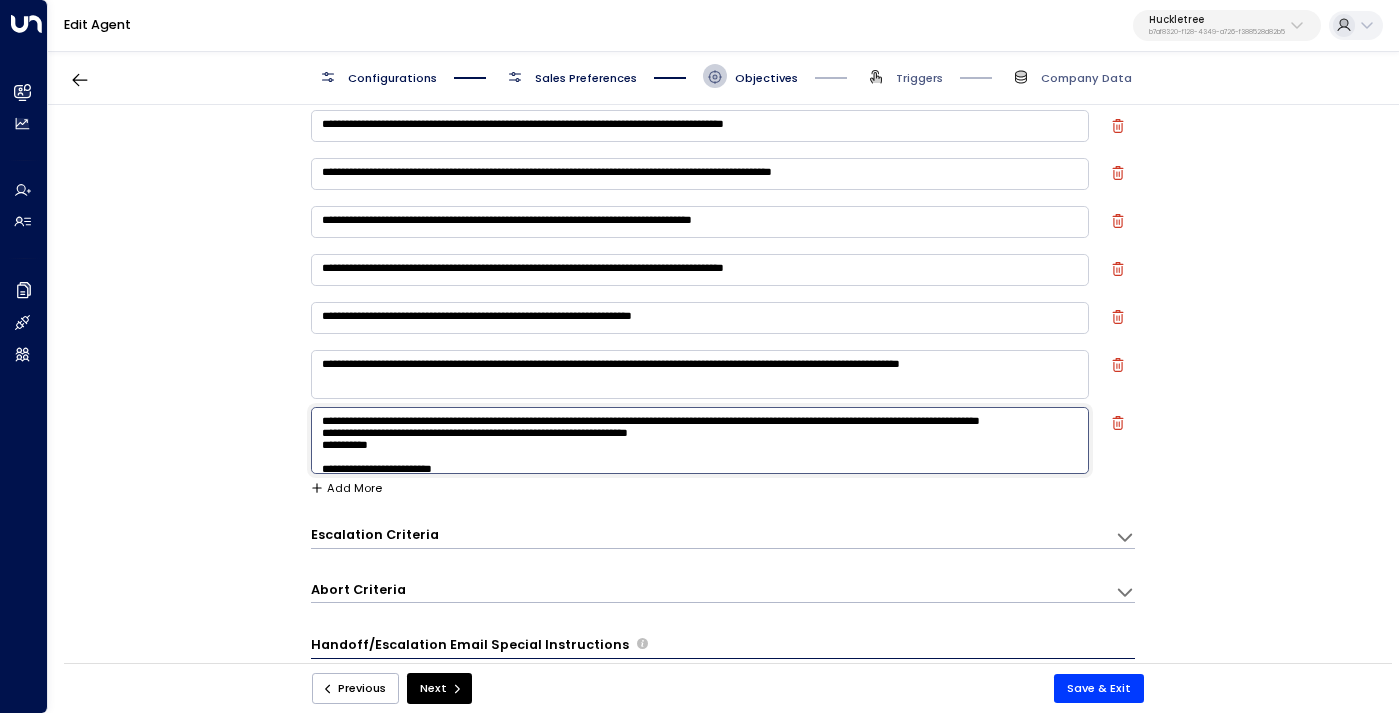click on "**********" at bounding box center [700, 440] 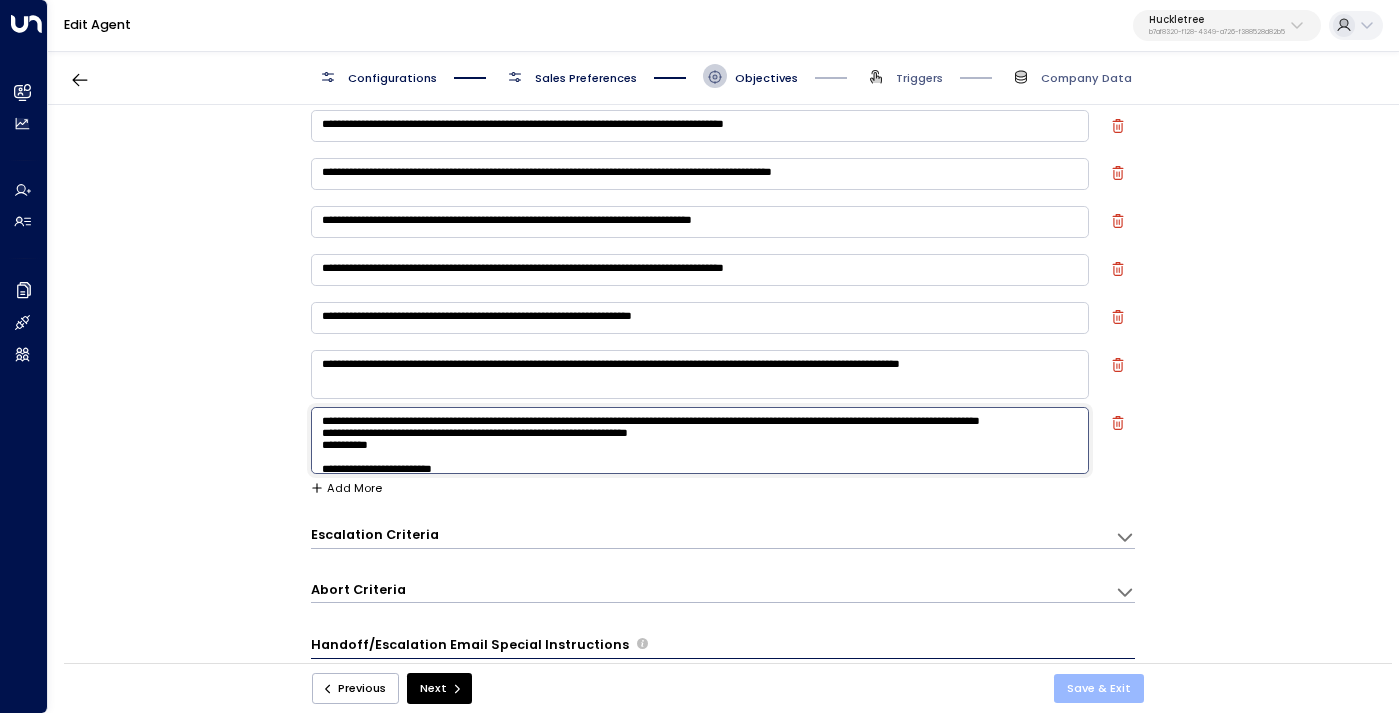 type on "**********" 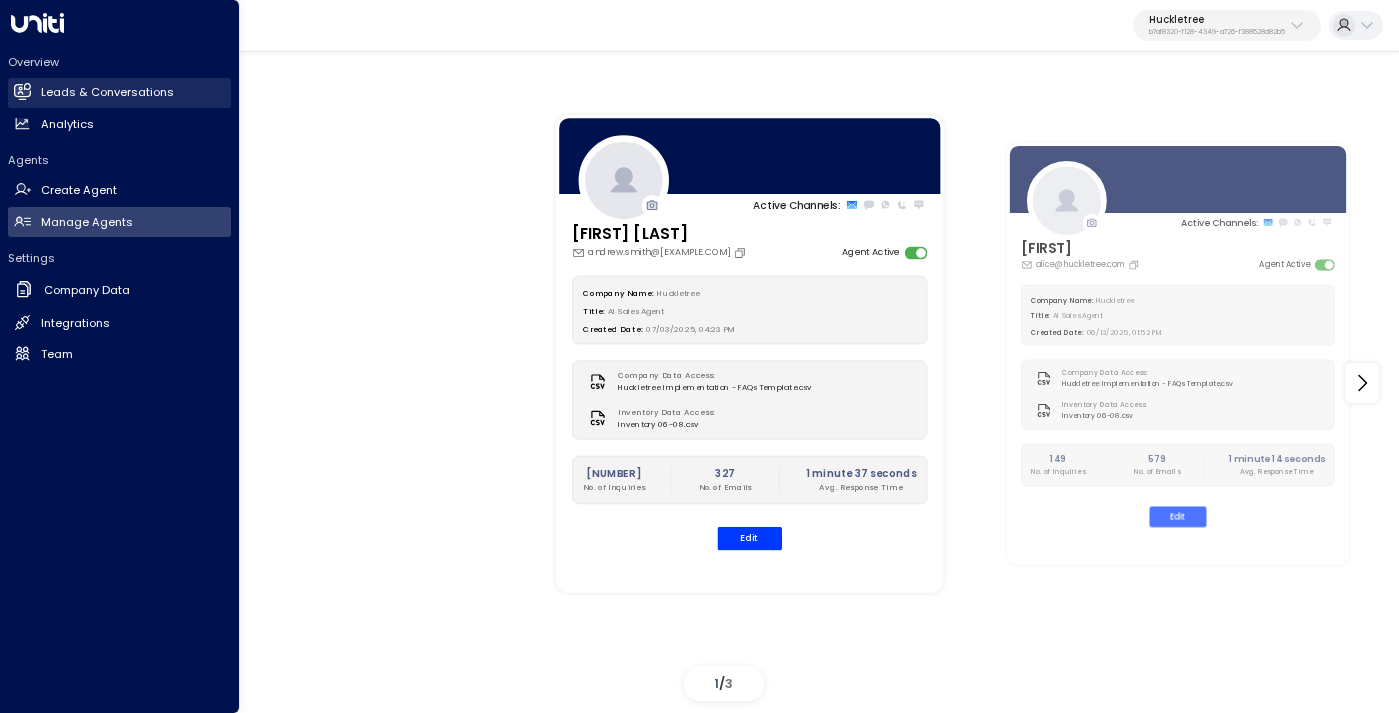 click on "Leads & Conversations" at bounding box center [107, 92] 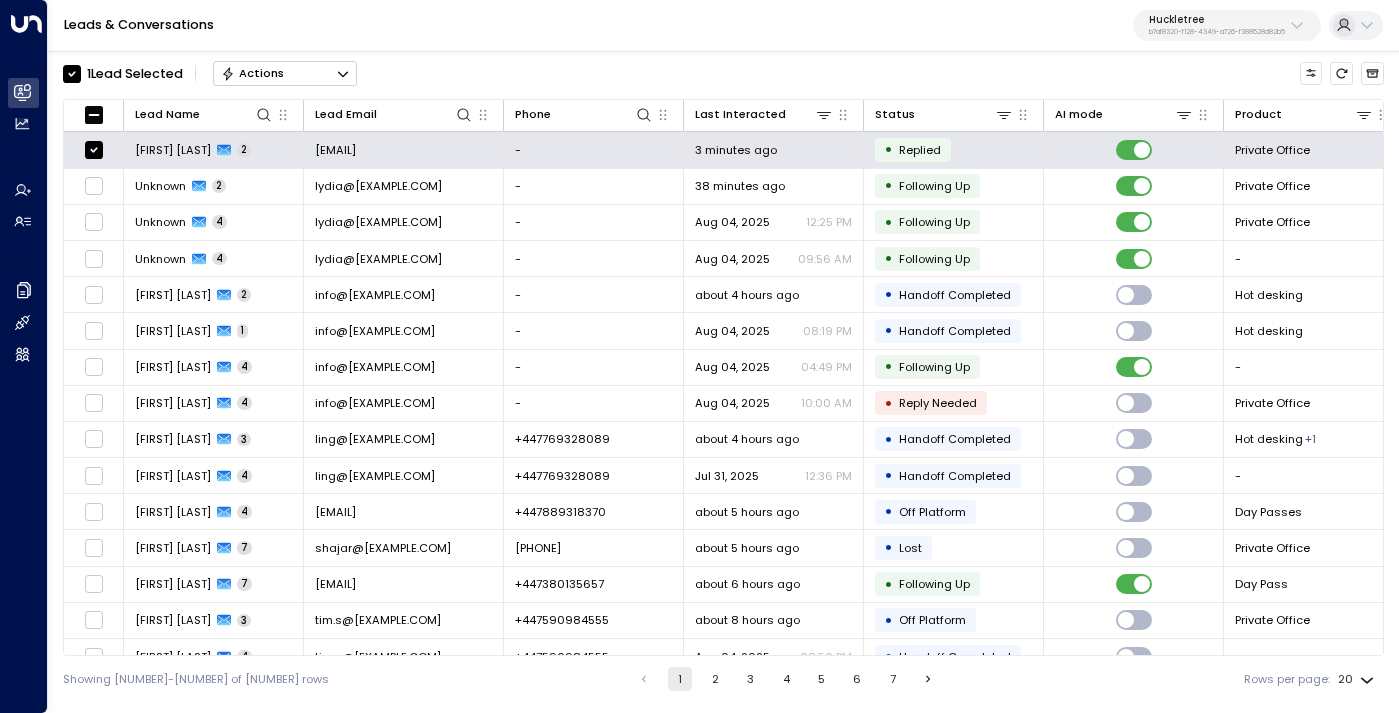 click on "Actions" at bounding box center [285, 73] 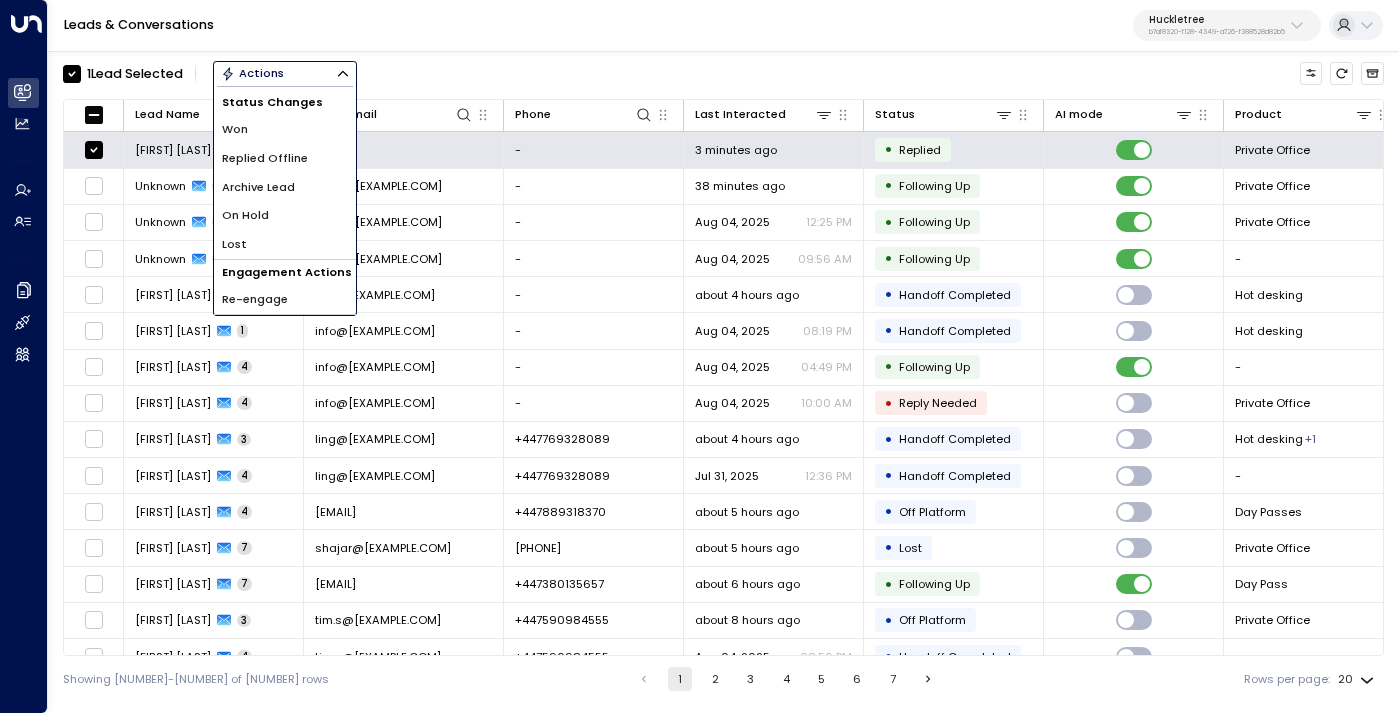 click on "Archive Lead" at bounding box center [285, 187] 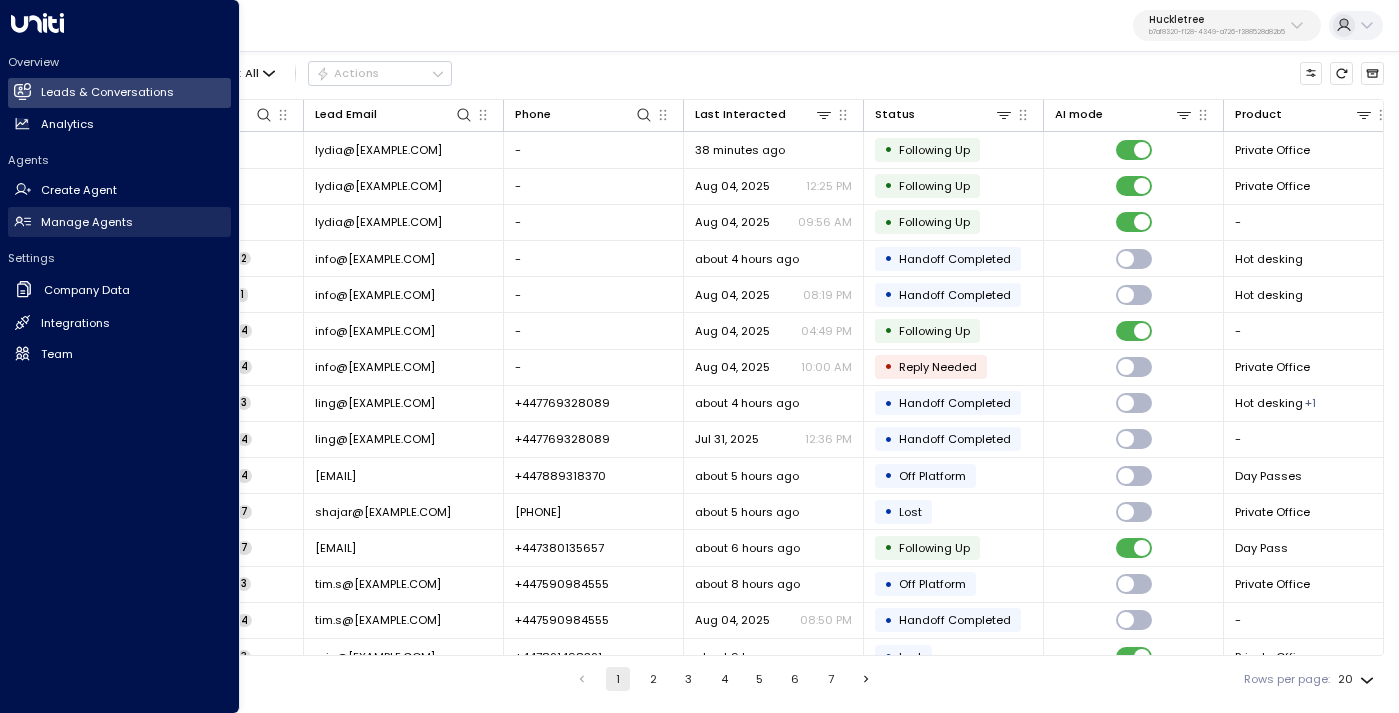 click on "Manage Agents" at bounding box center (87, 222) 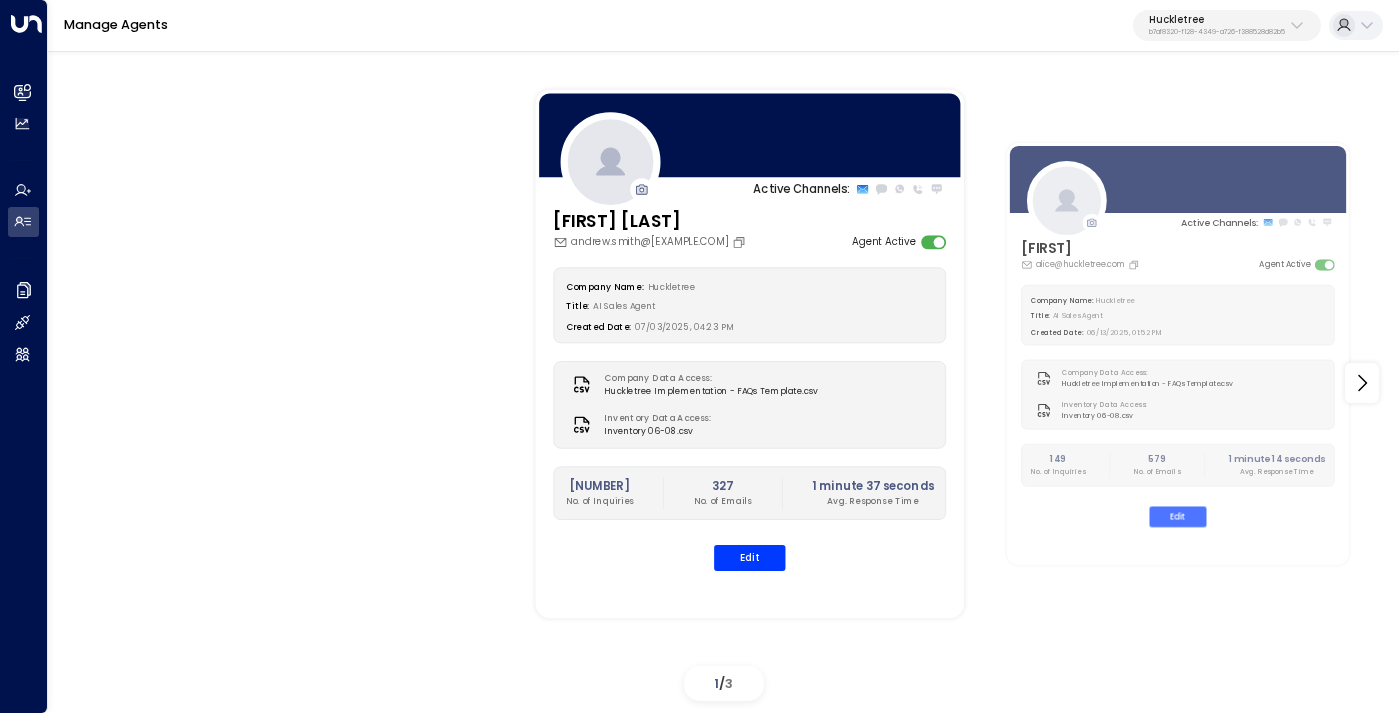click on "[FIRST] [LAST]   [EMAIL] Agent Active Company Name: Huckletree Title: AI Sales Agent Created Date: [MM]/[DD]/[YYYY], [HH]:[MM] [AM]/[PM] Company Data Access: Huckletree Implementation - FAQs Template.csv Inventory Data Access: Inventory [MM]-[DD].csv [NUMBER] No. of Inquiries [NUMBER] No. of Emails [NUMBER] [UNIT] [UNIT] Edit" at bounding box center [750, 399] 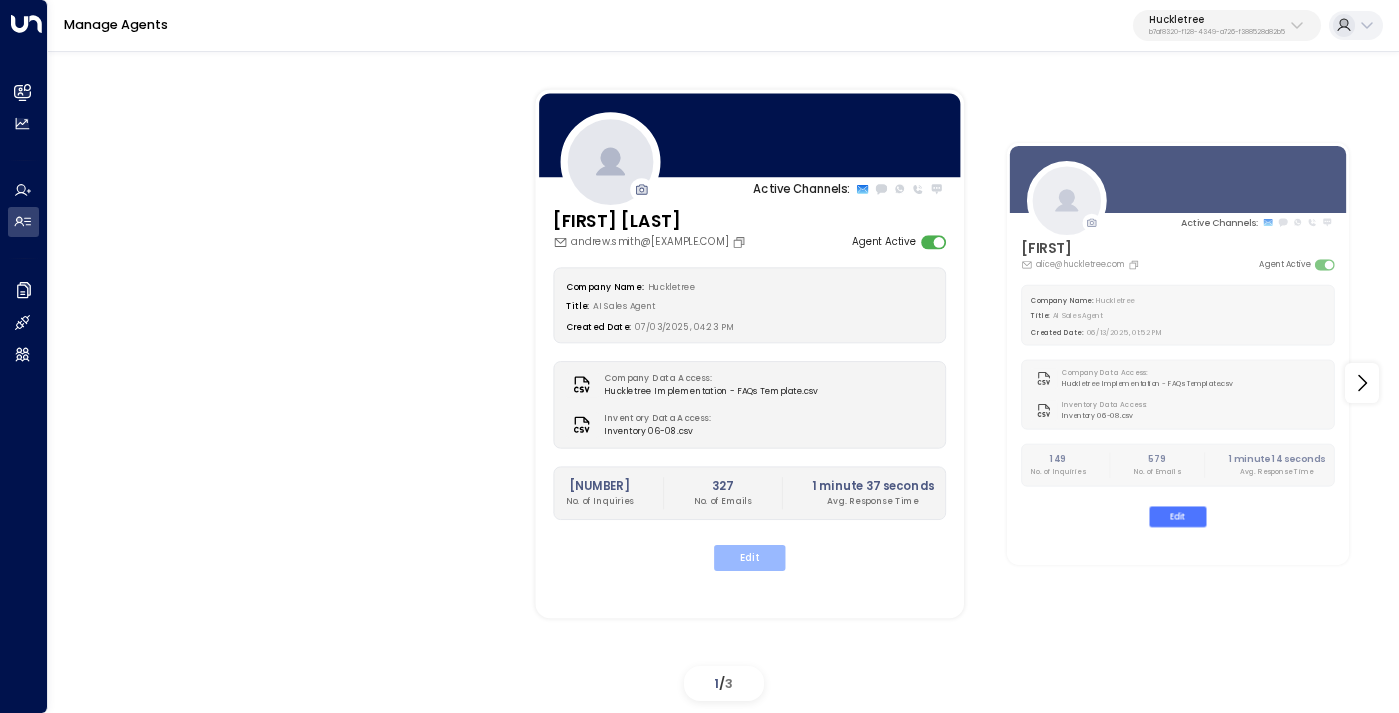 click on "Edit" at bounding box center (749, 558) 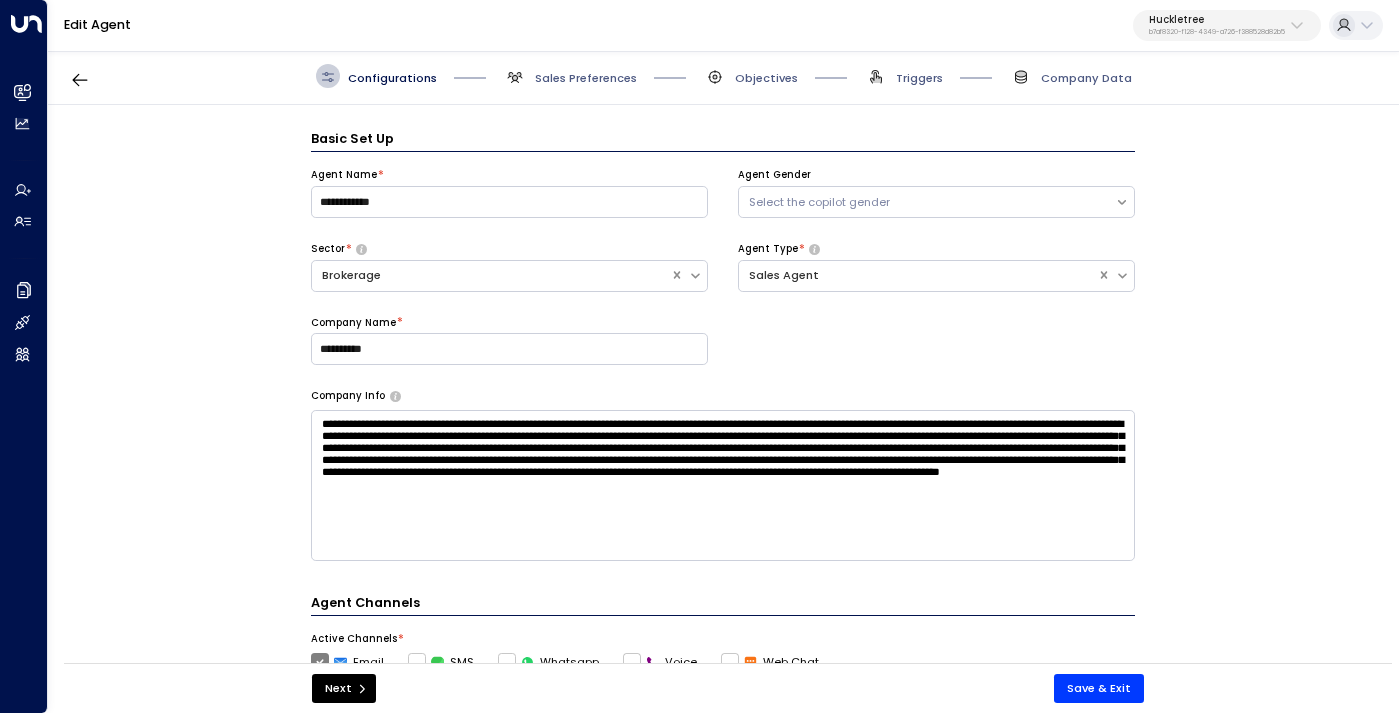 scroll, scrollTop: 24, scrollLeft: 0, axis: vertical 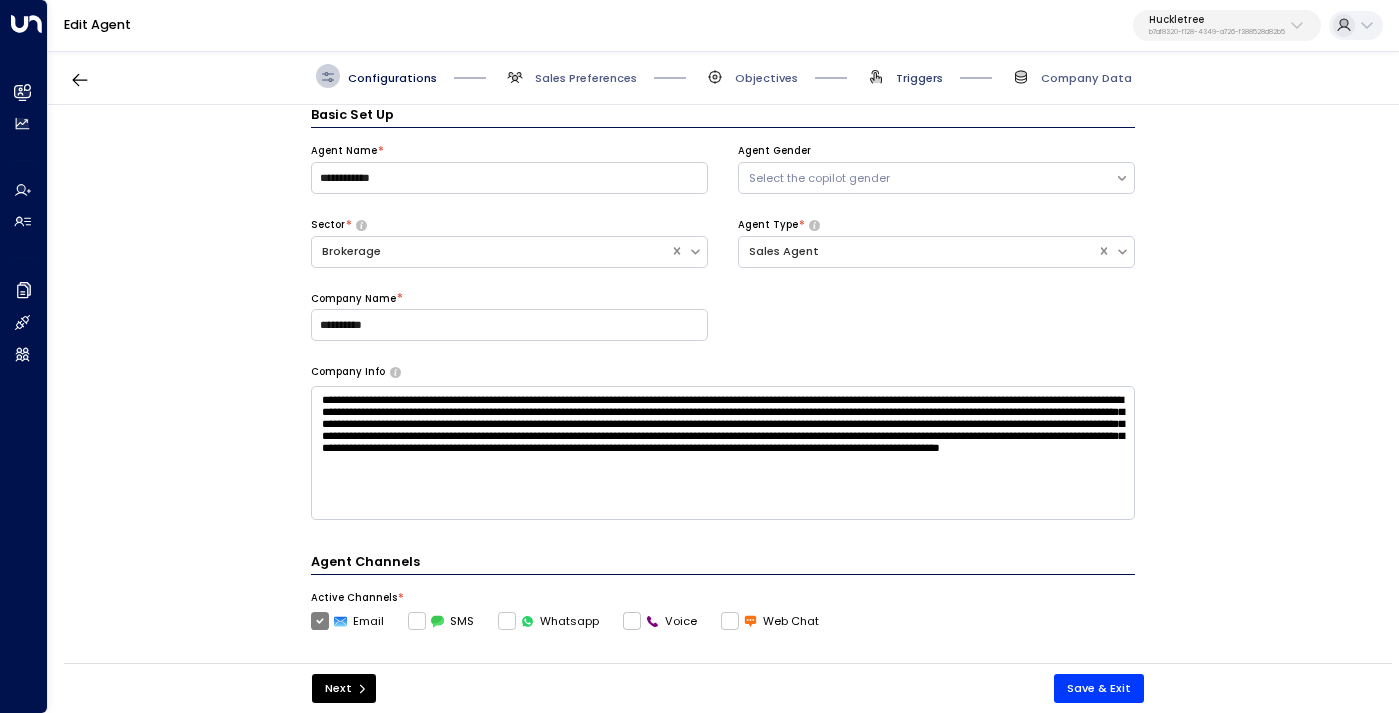click on "Triggers" at bounding box center (919, 78) 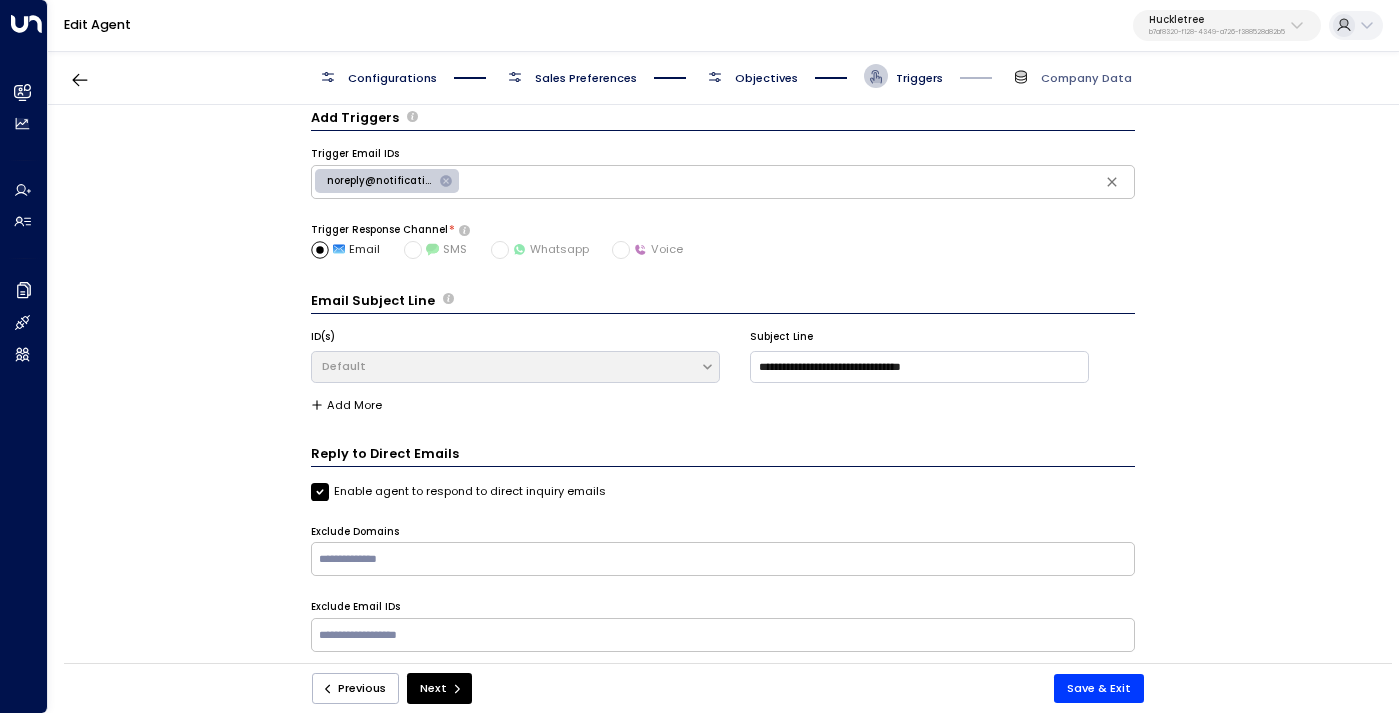 click on "Objectives" at bounding box center (766, 78) 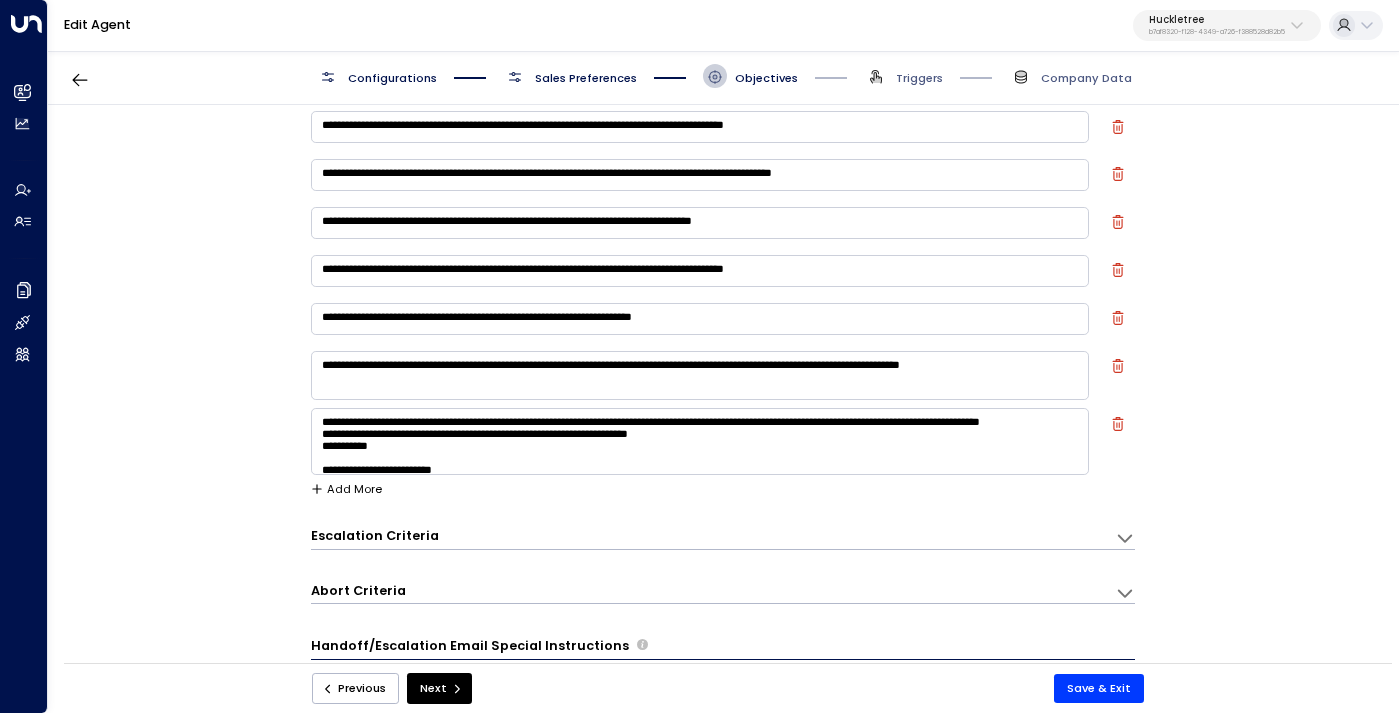 scroll, scrollTop: 262, scrollLeft: 0, axis: vertical 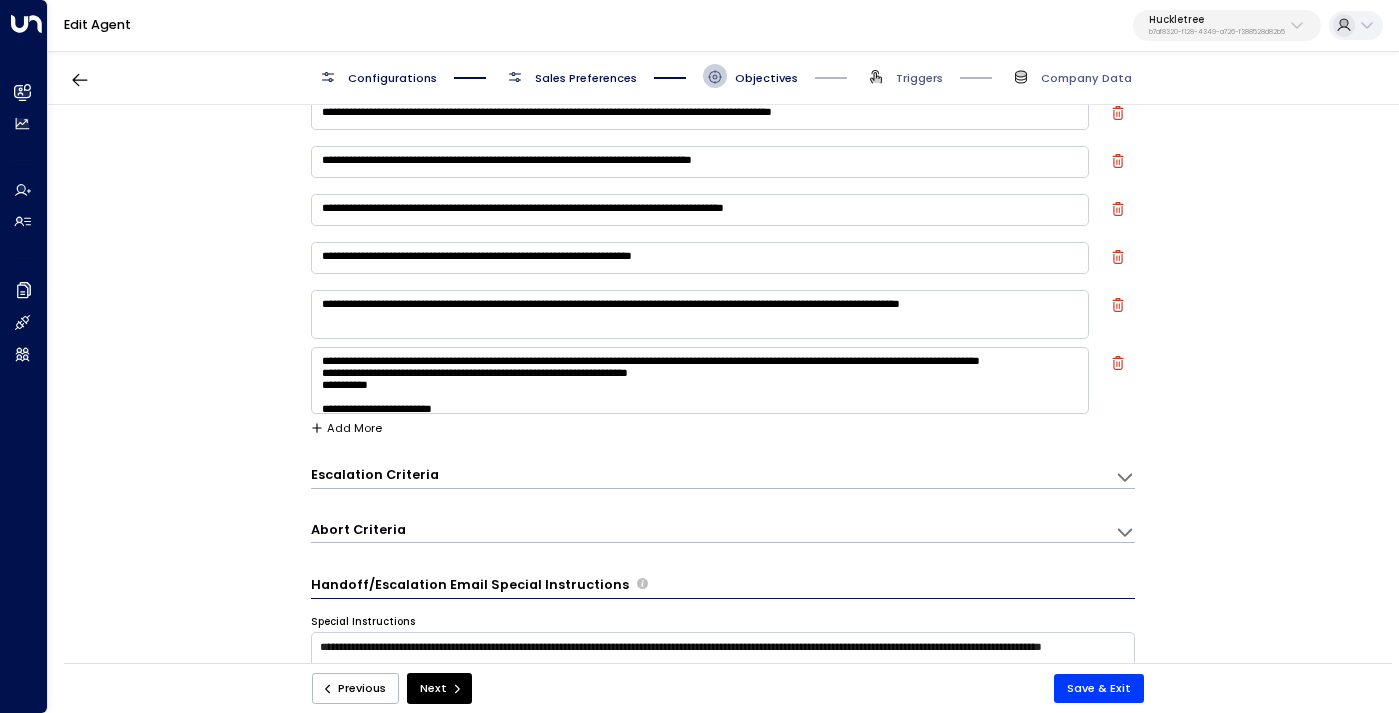 click on "**********" at bounding box center [700, 380] 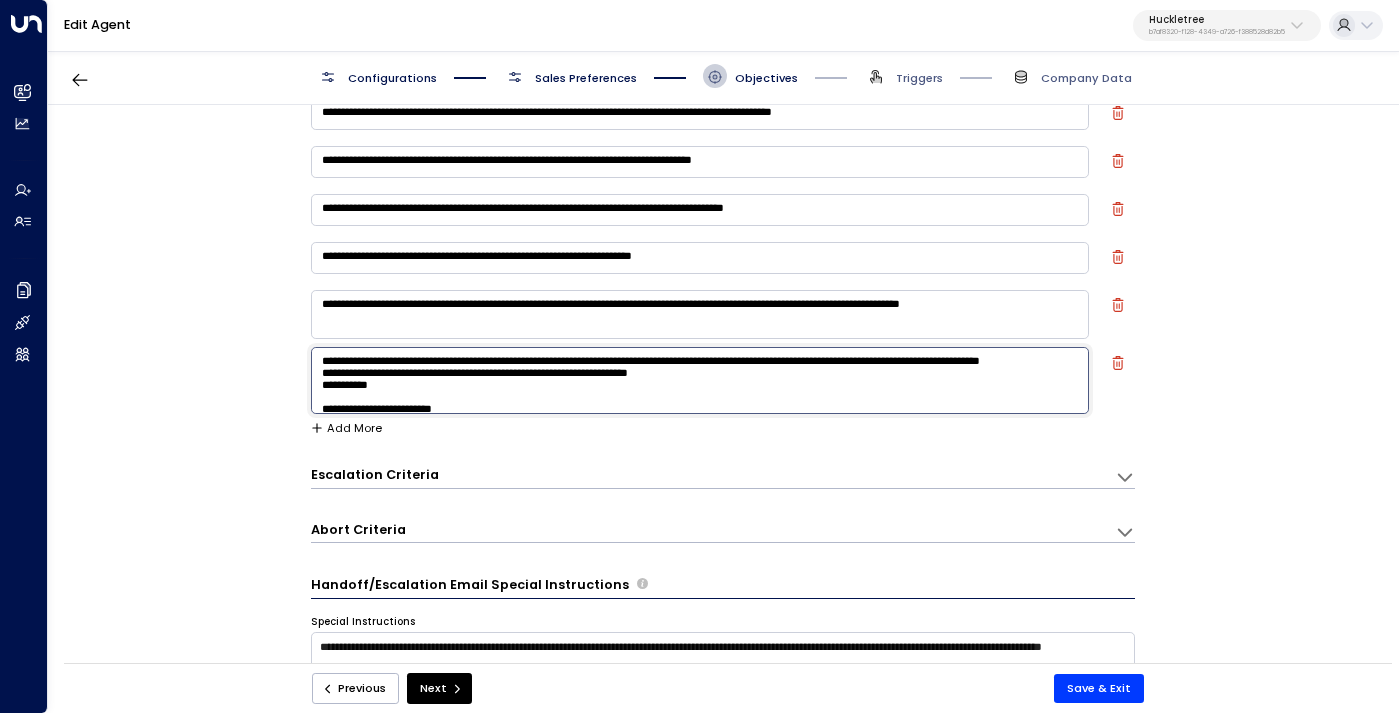 scroll, scrollTop: 187, scrollLeft: 0, axis: vertical 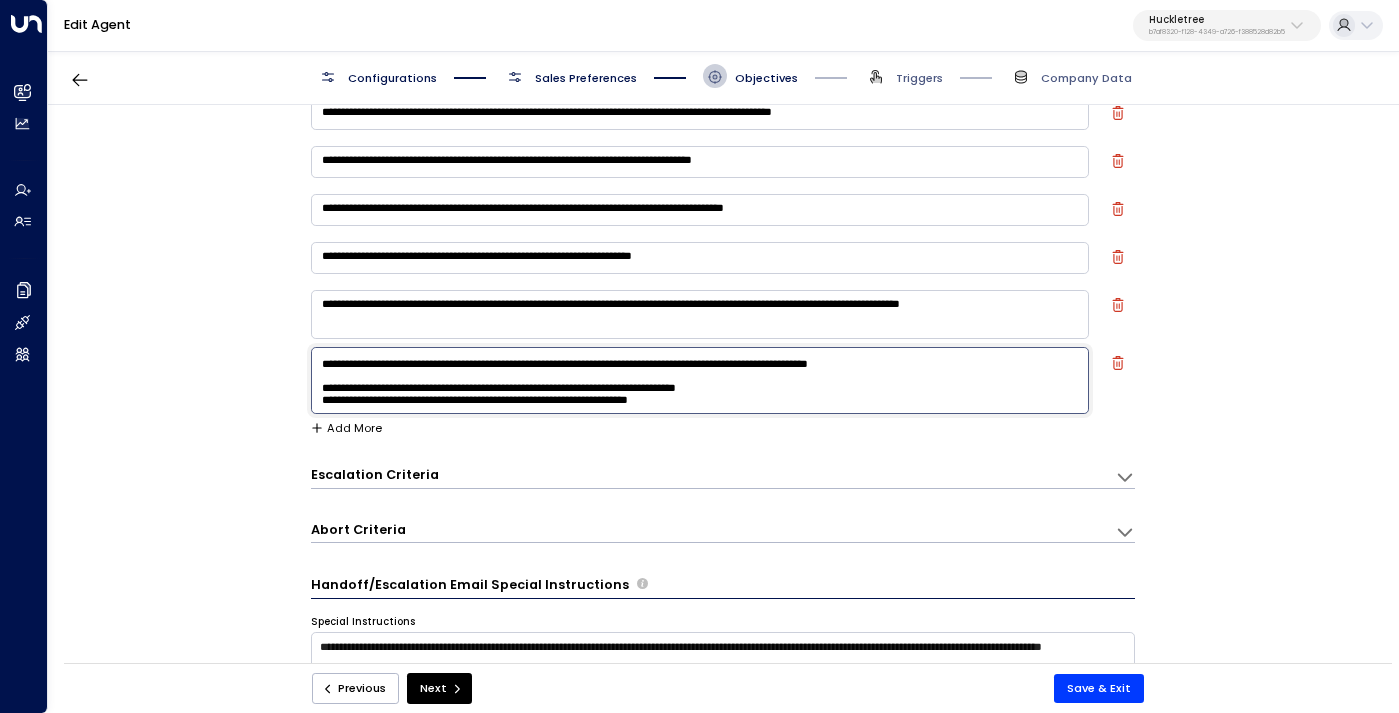 drag, startPoint x: 317, startPoint y: 380, endPoint x: 349, endPoint y: 426, distance: 56.0357 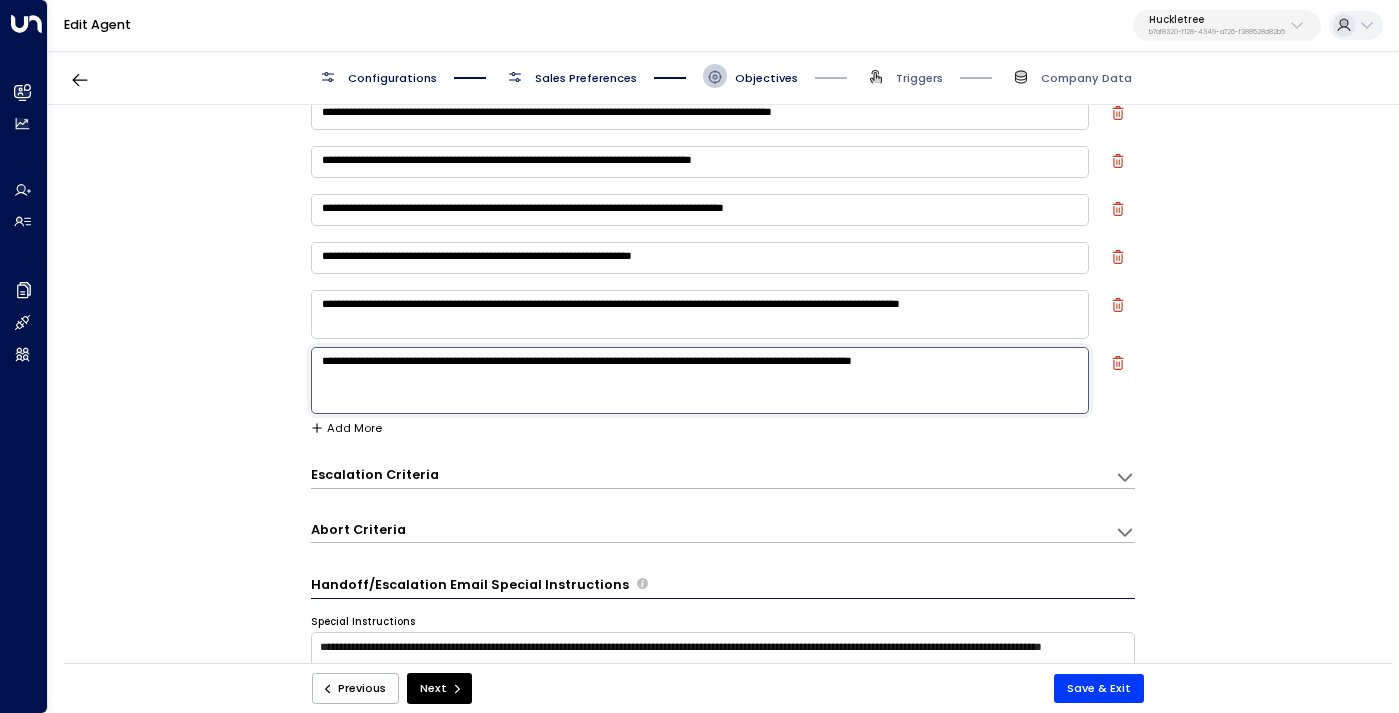 scroll, scrollTop: 0, scrollLeft: 0, axis: both 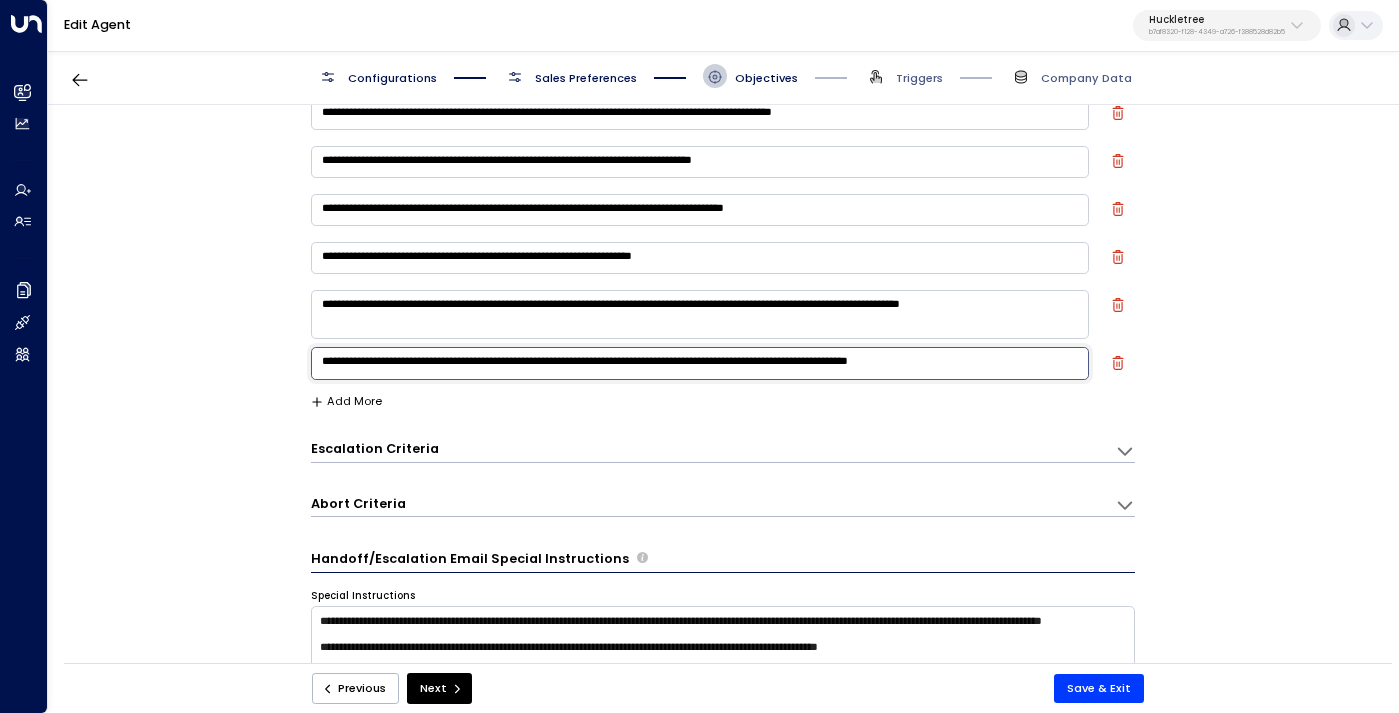 type on "**********" 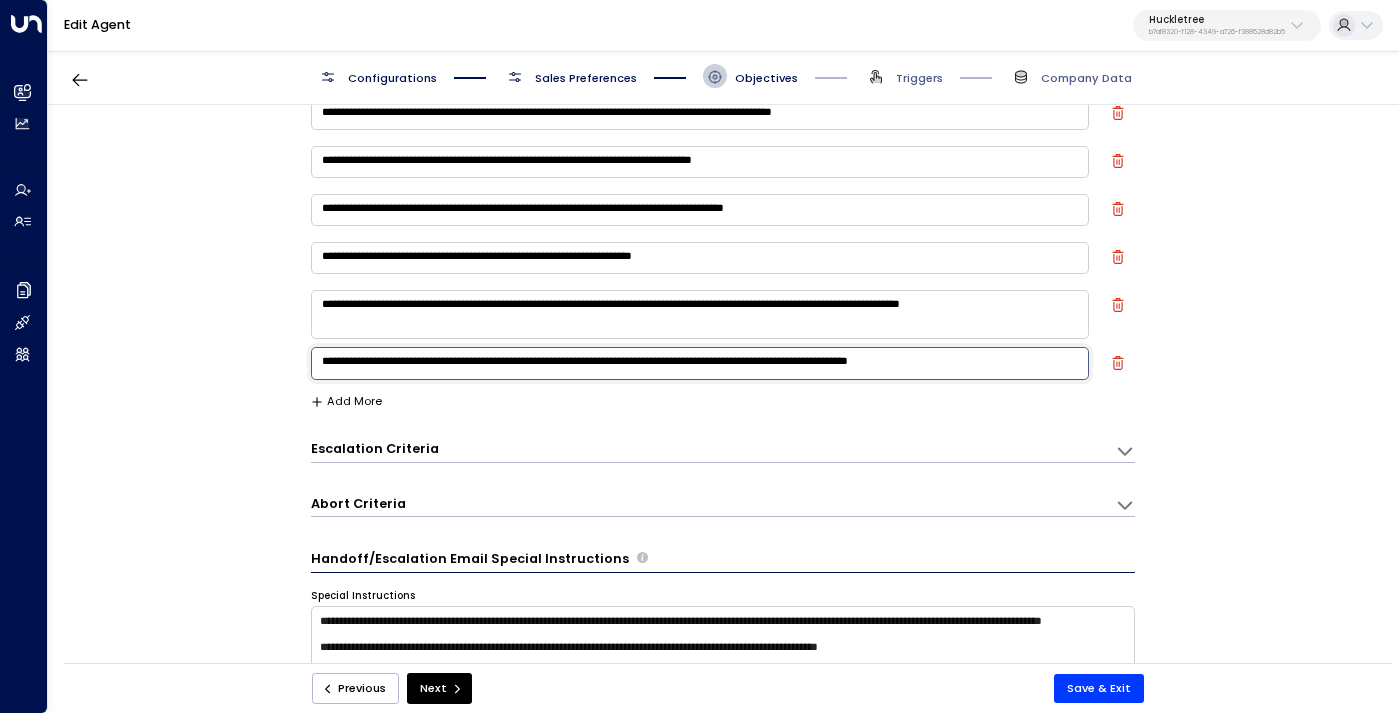 click on "**********" at bounding box center (723, 154) 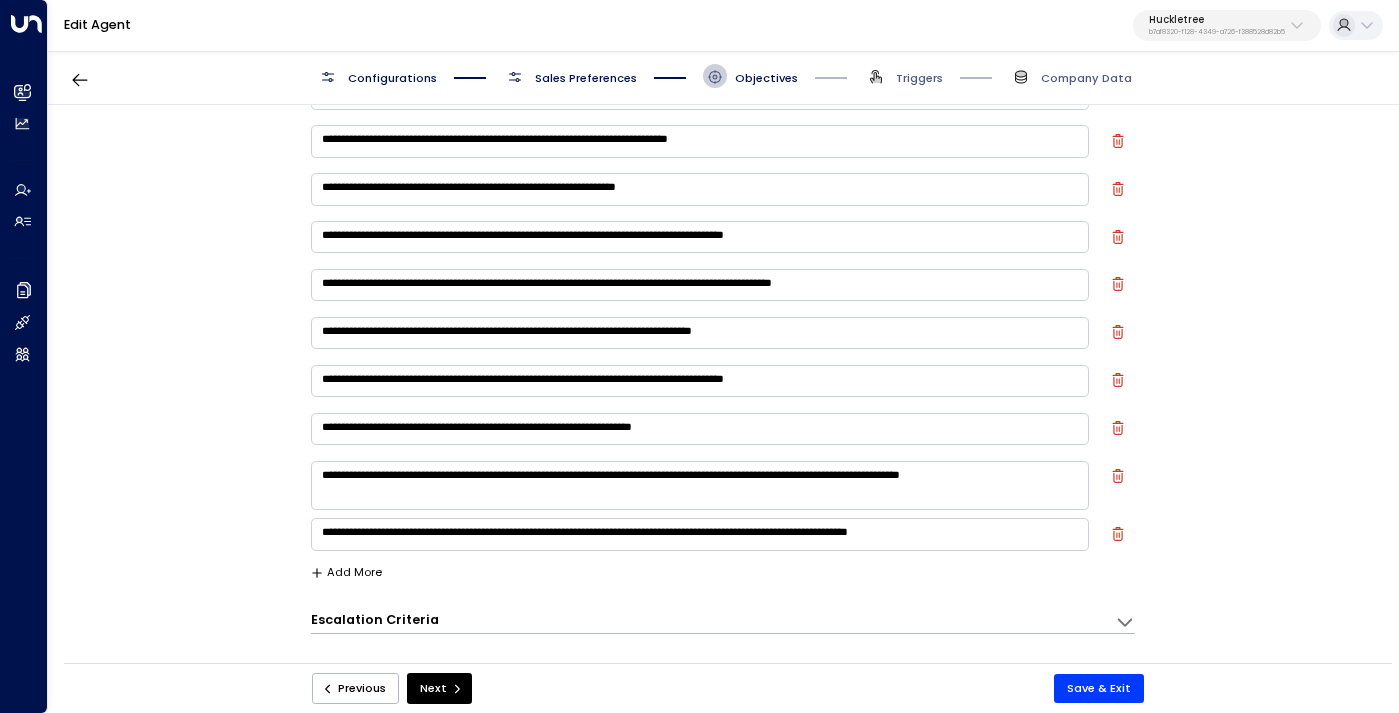 scroll, scrollTop: 75, scrollLeft: 0, axis: vertical 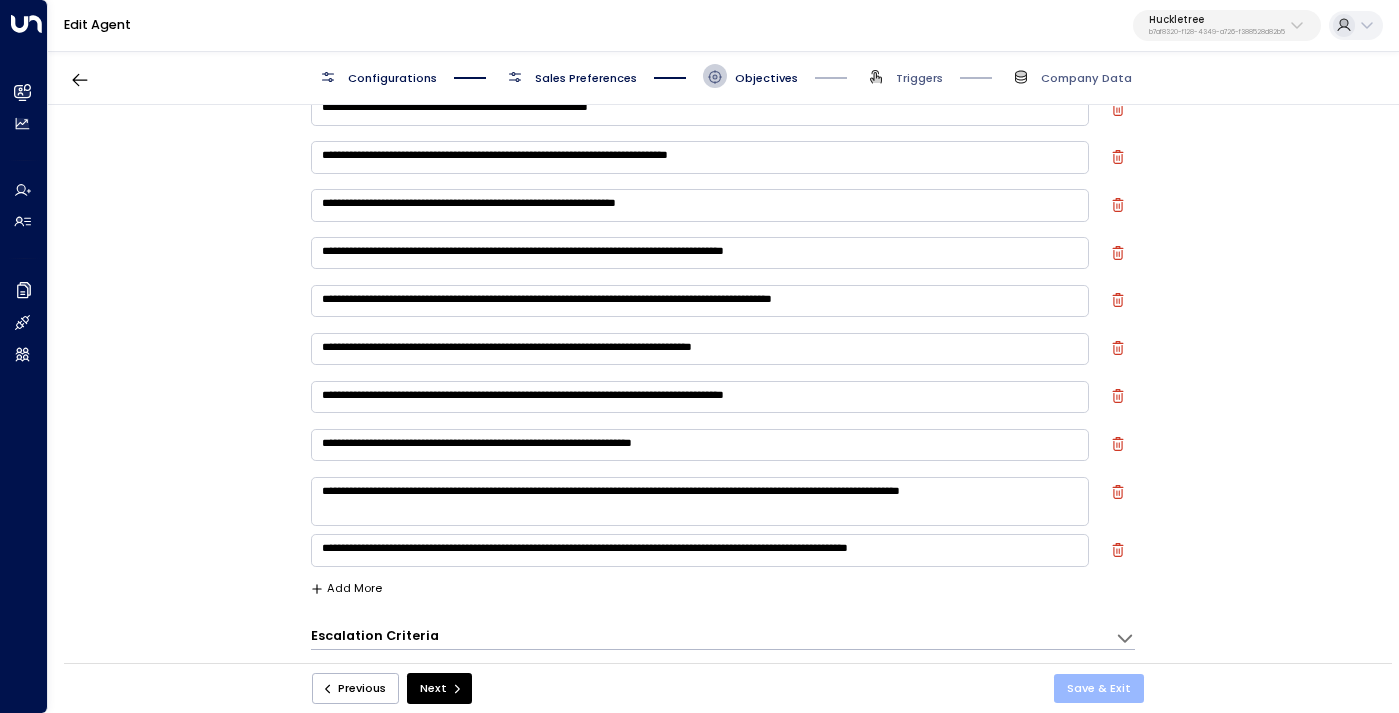 click on "Save & Exit" at bounding box center [1099, 688] 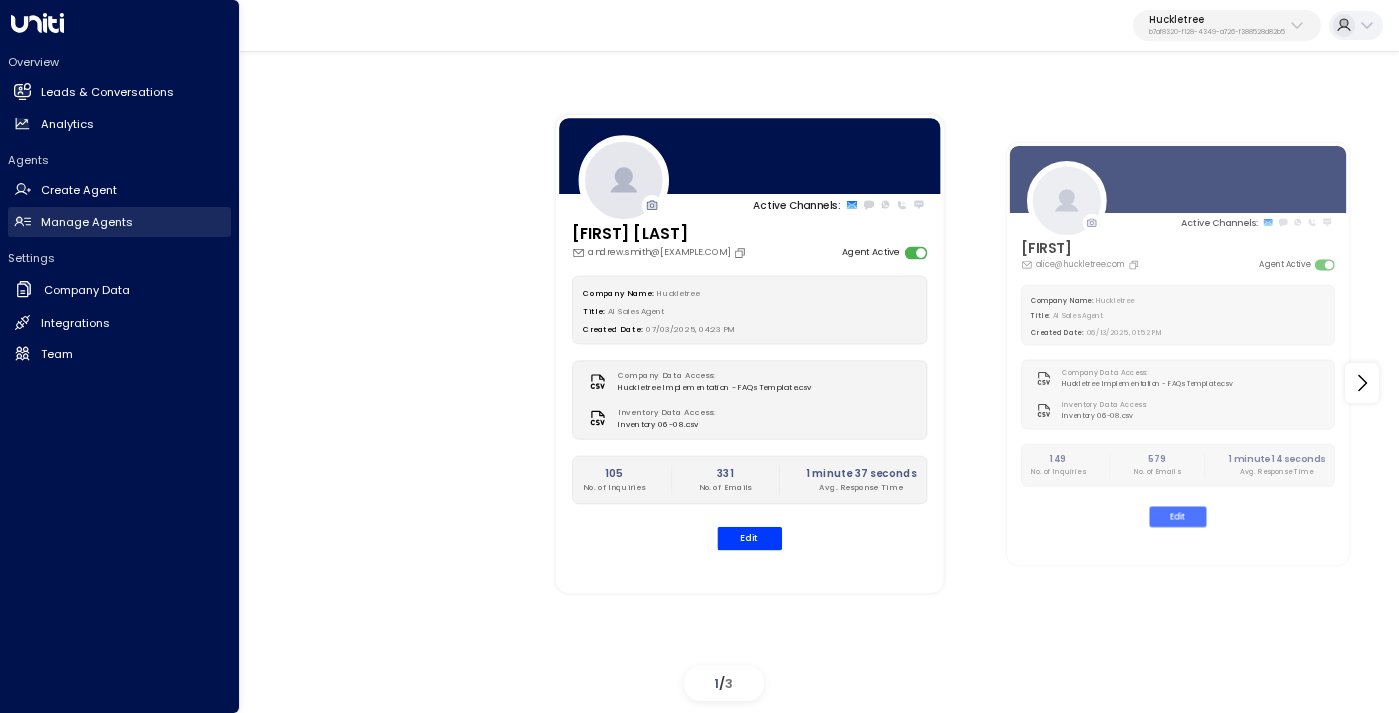 click on "Manage Agents" at bounding box center (87, 222) 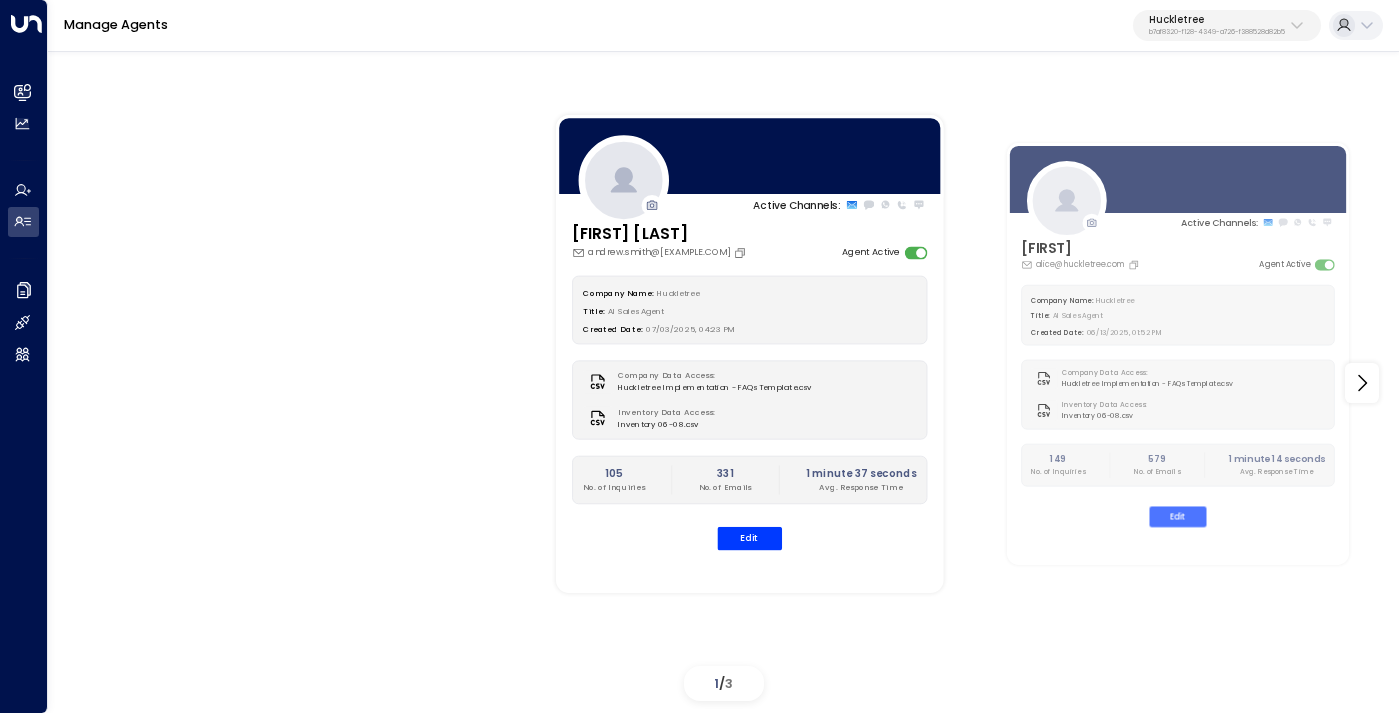 click on "Huckletree" at bounding box center (1217, 20) 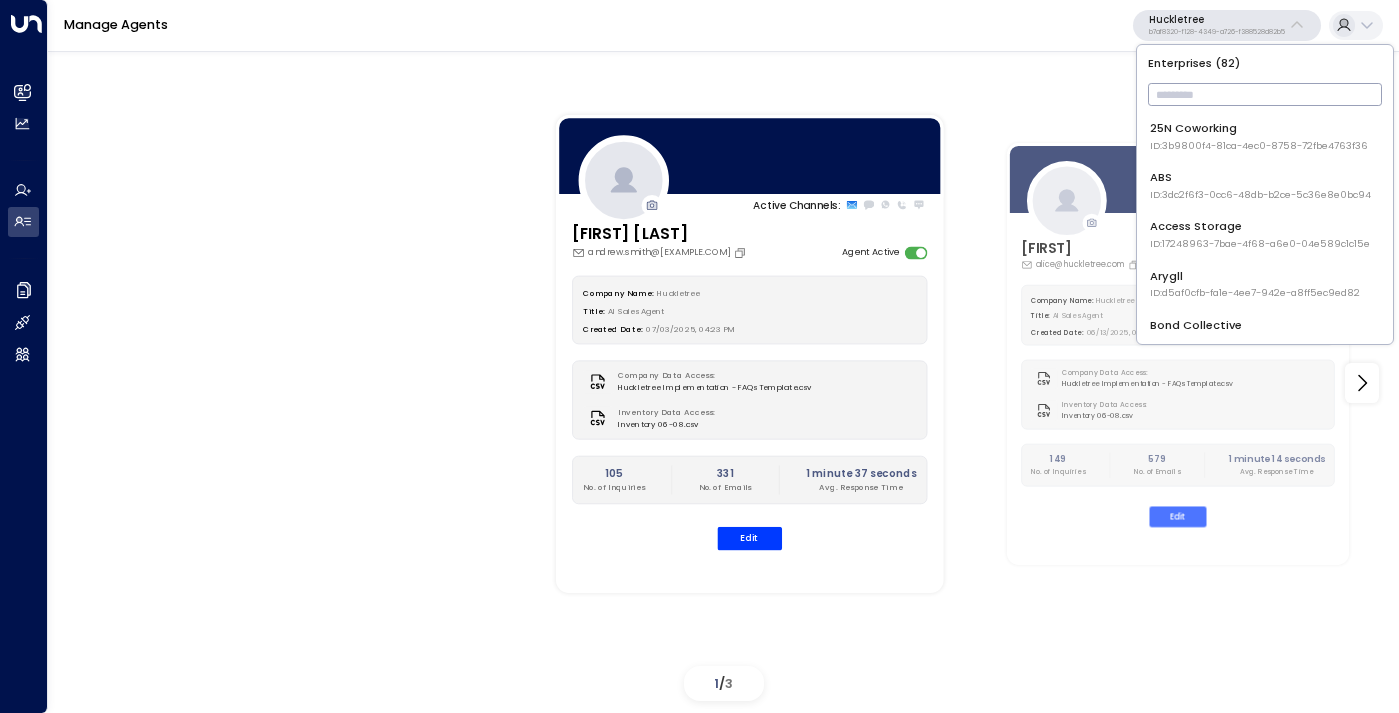 click at bounding box center [1265, 94] 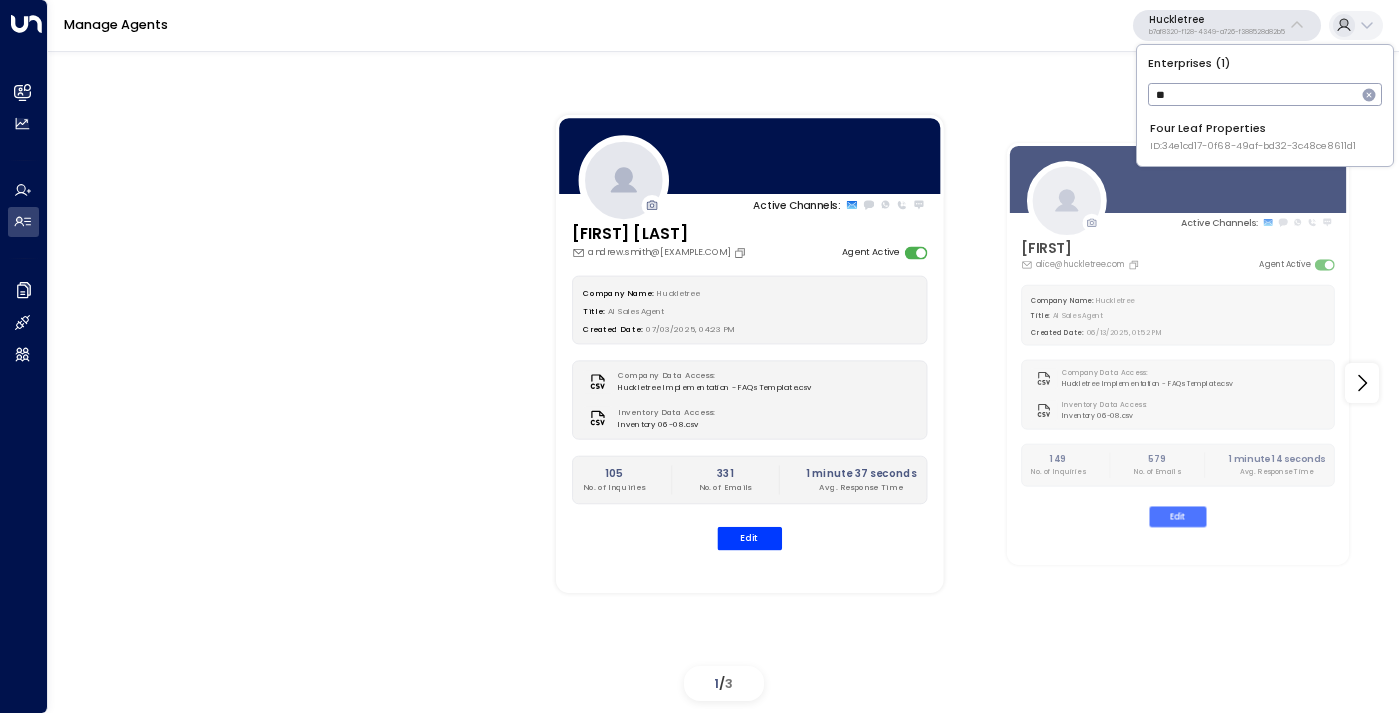 type on "*" 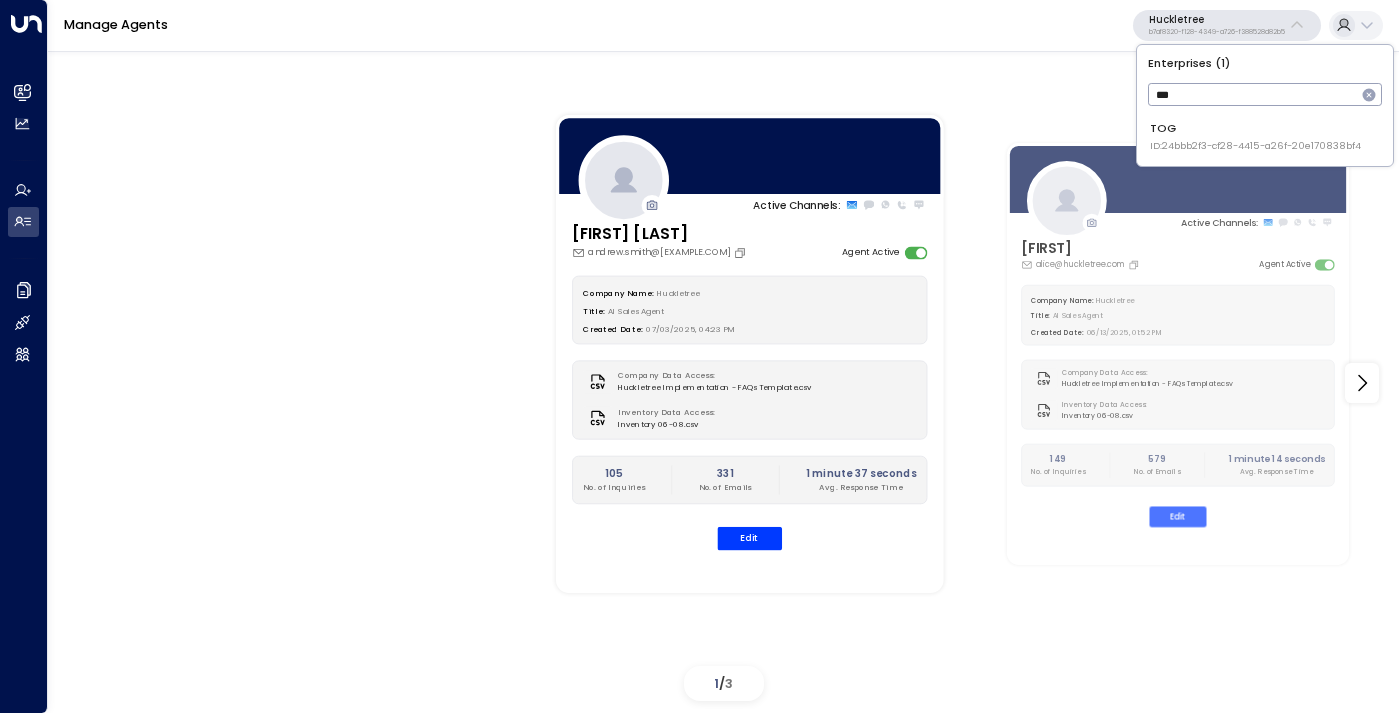 type on "***" 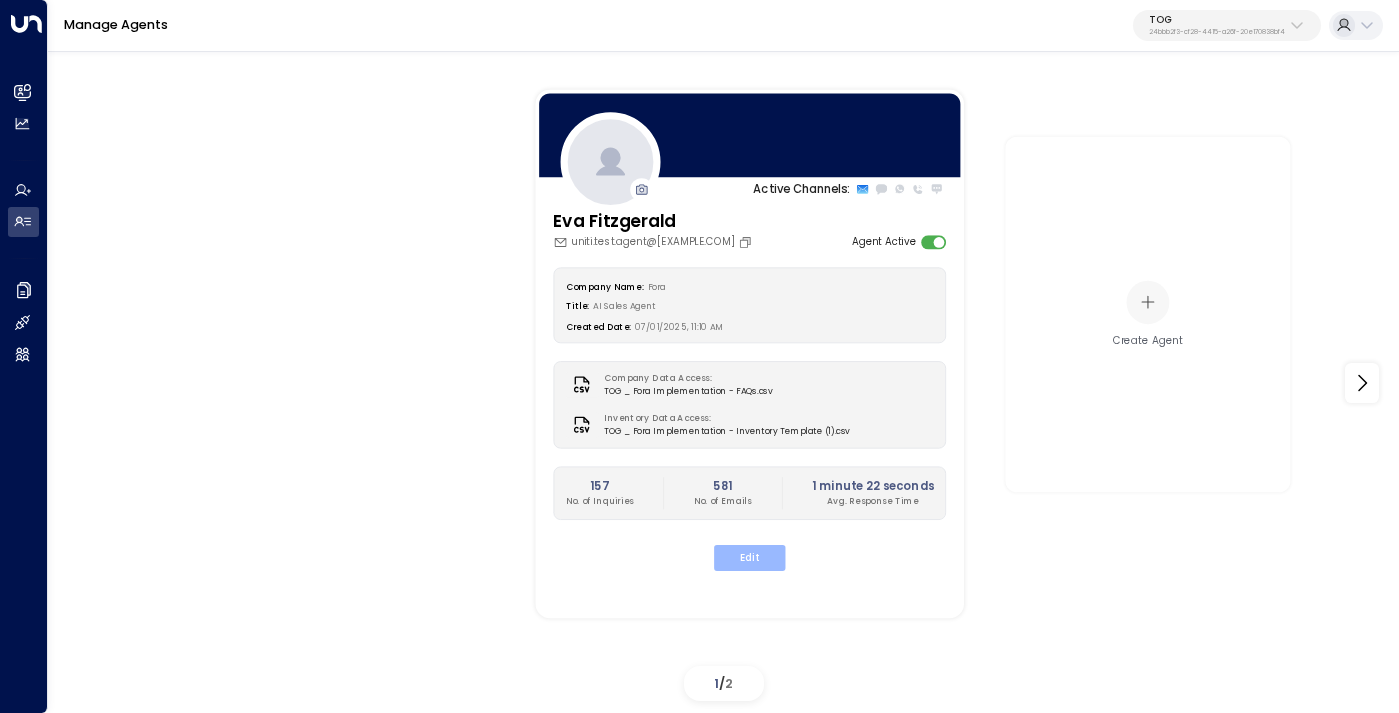 click on "Edit" at bounding box center [749, 558] 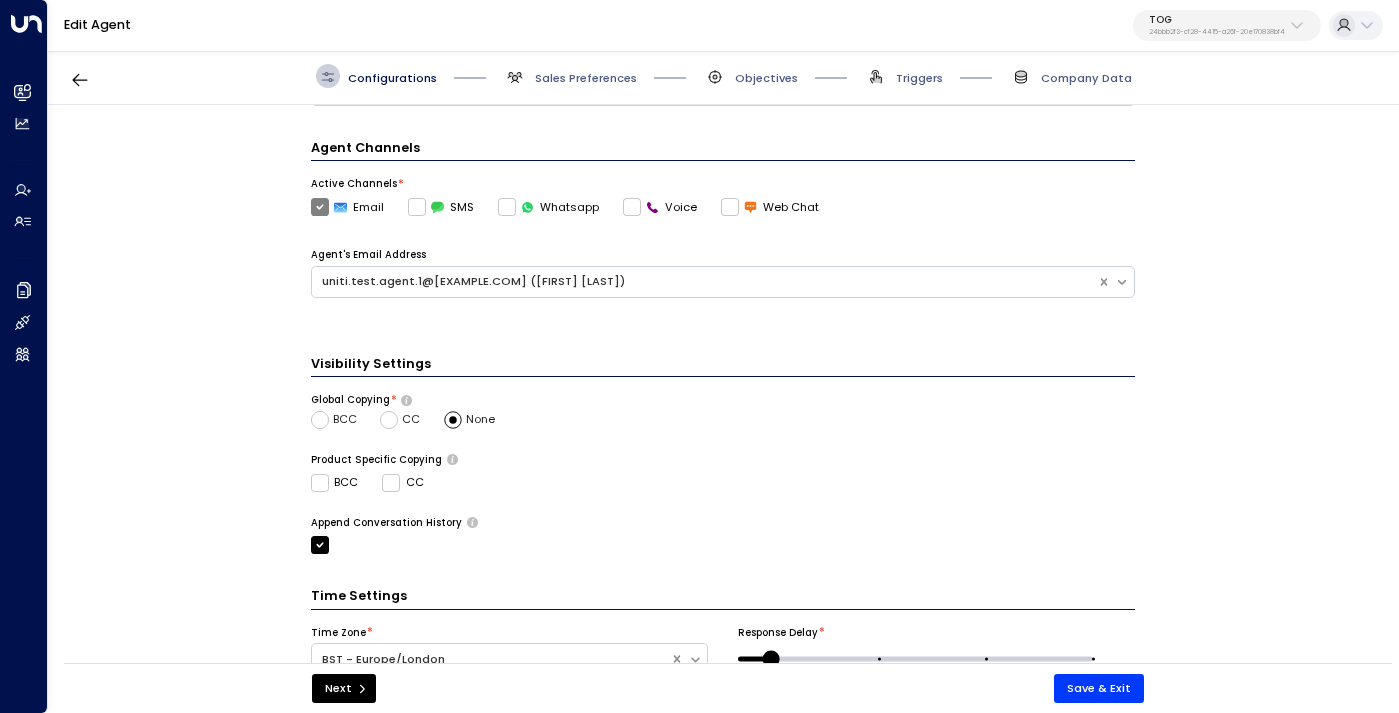 scroll, scrollTop: 466, scrollLeft: 0, axis: vertical 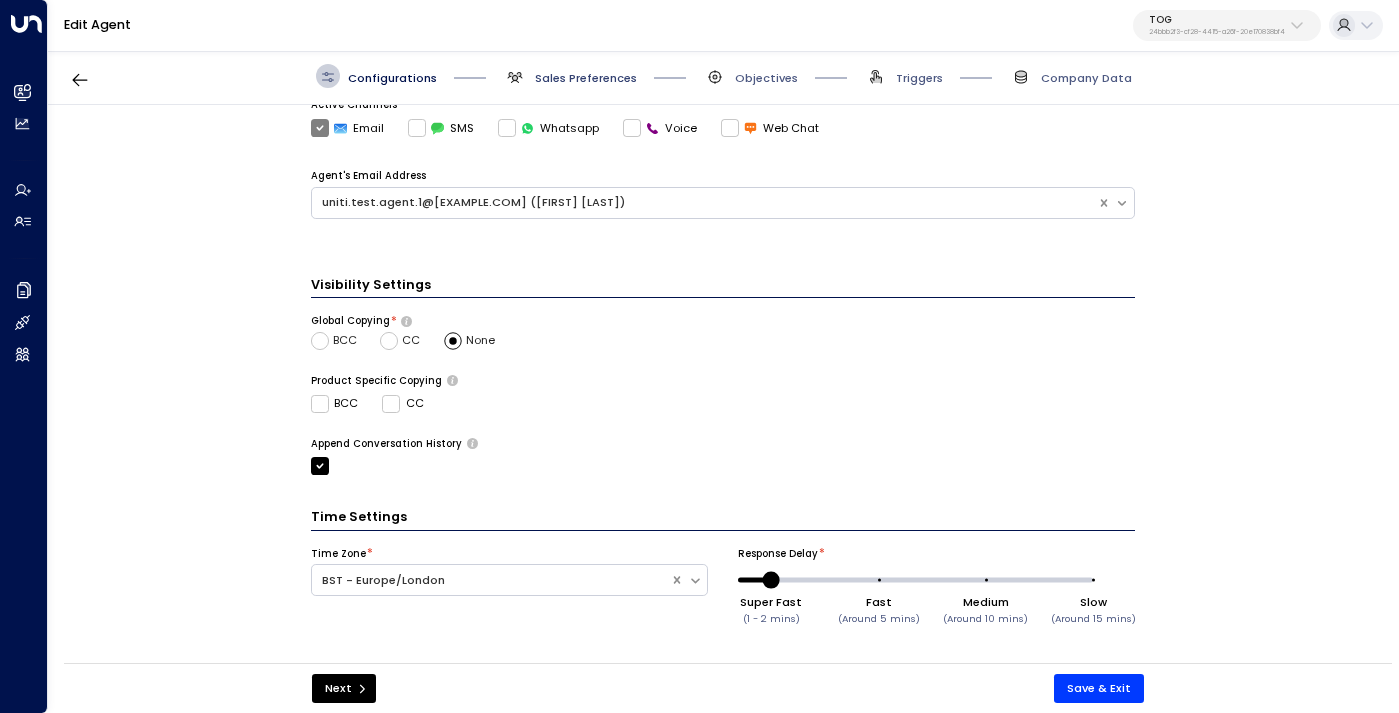 click on "Sales Preferences" at bounding box center [586, 78] 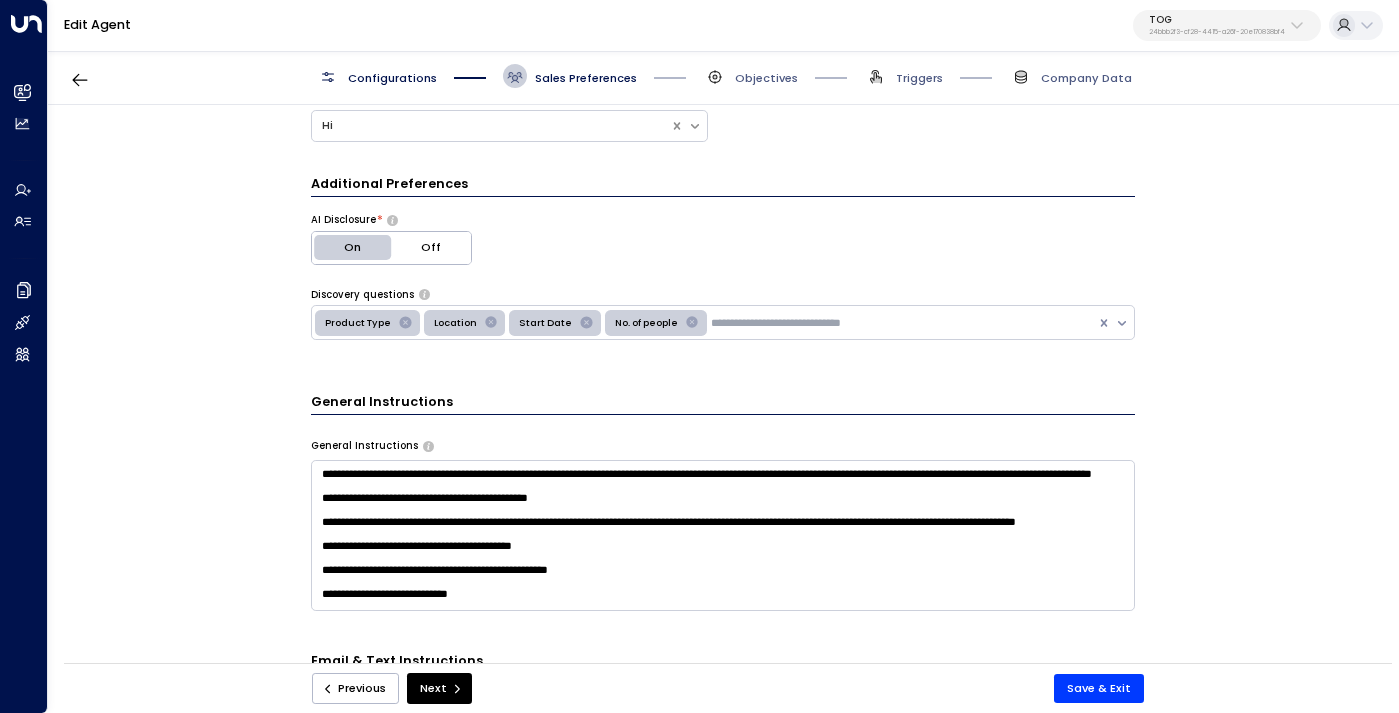 scroll, scrollTop: 288, scrollLeft: 0, axis: vertical 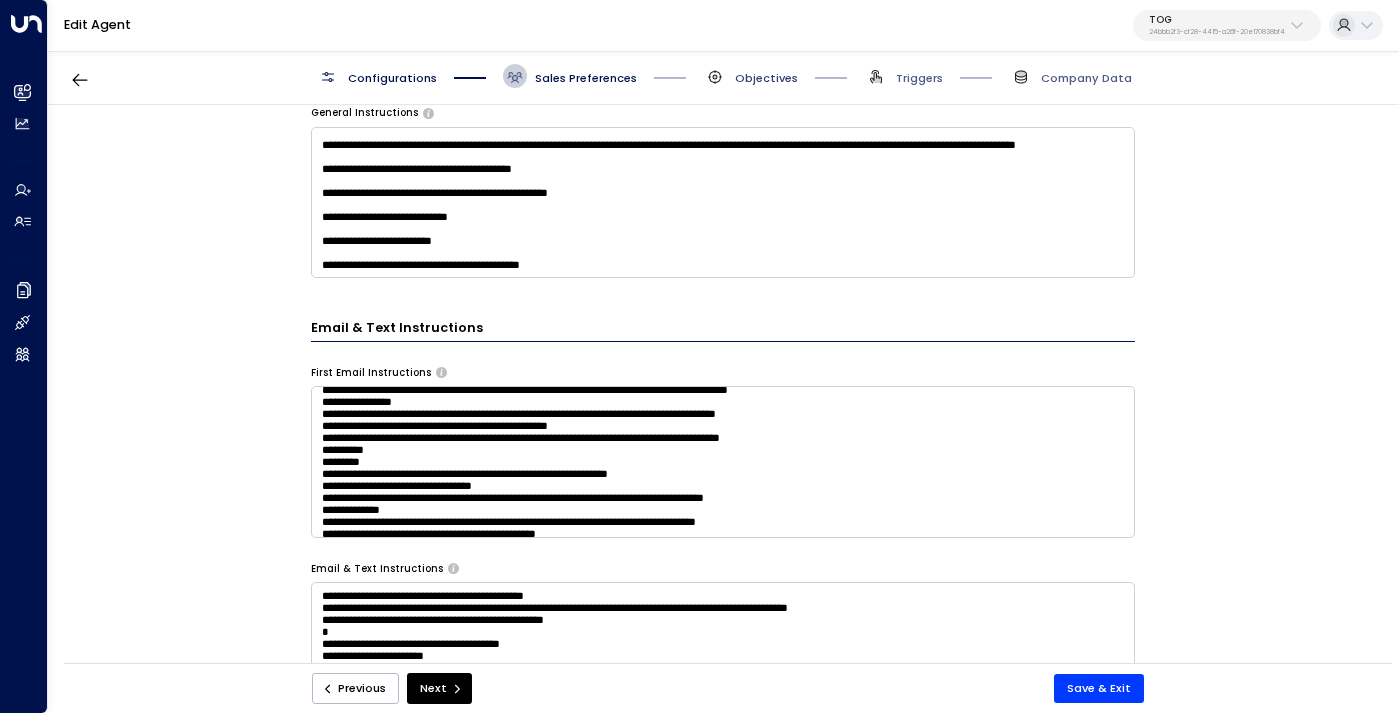 click on "Objectives" at bounding box center (766, 78) 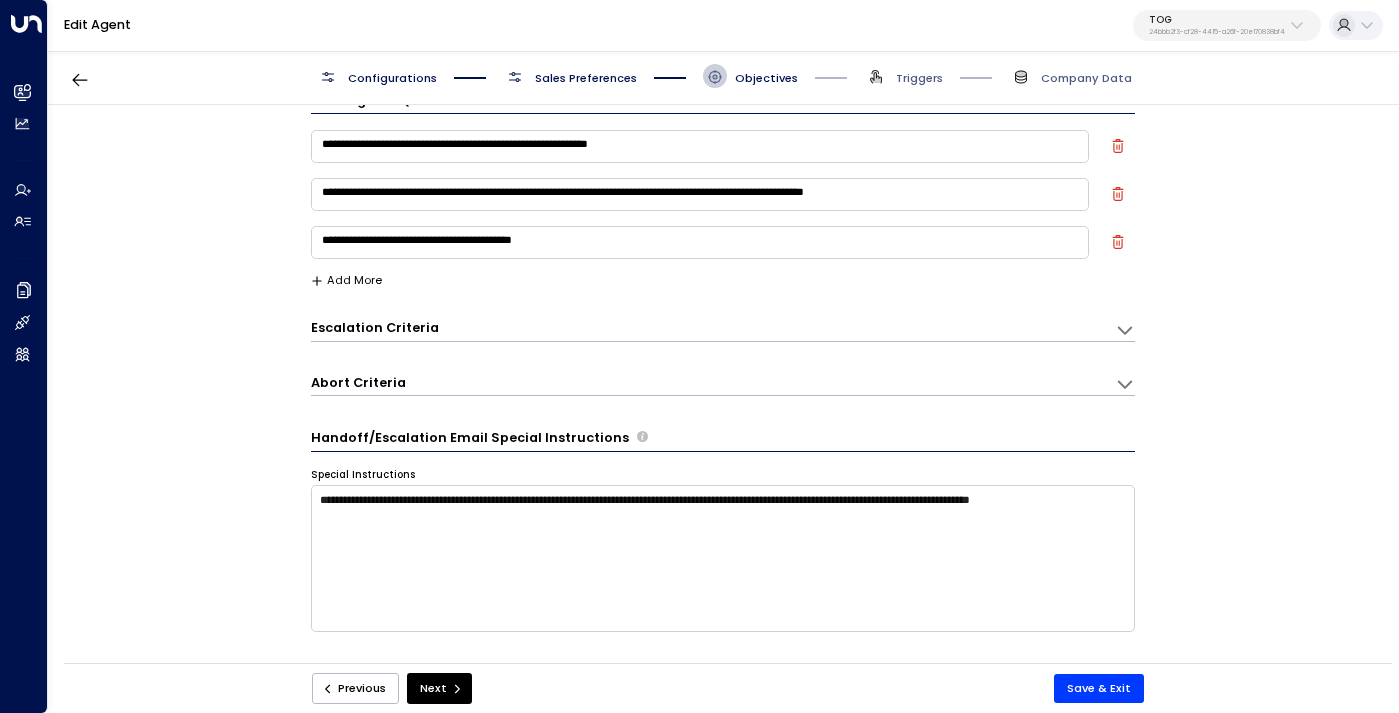 scroll, scrollTop: 24, scrollLeft: 0, axis: vertical 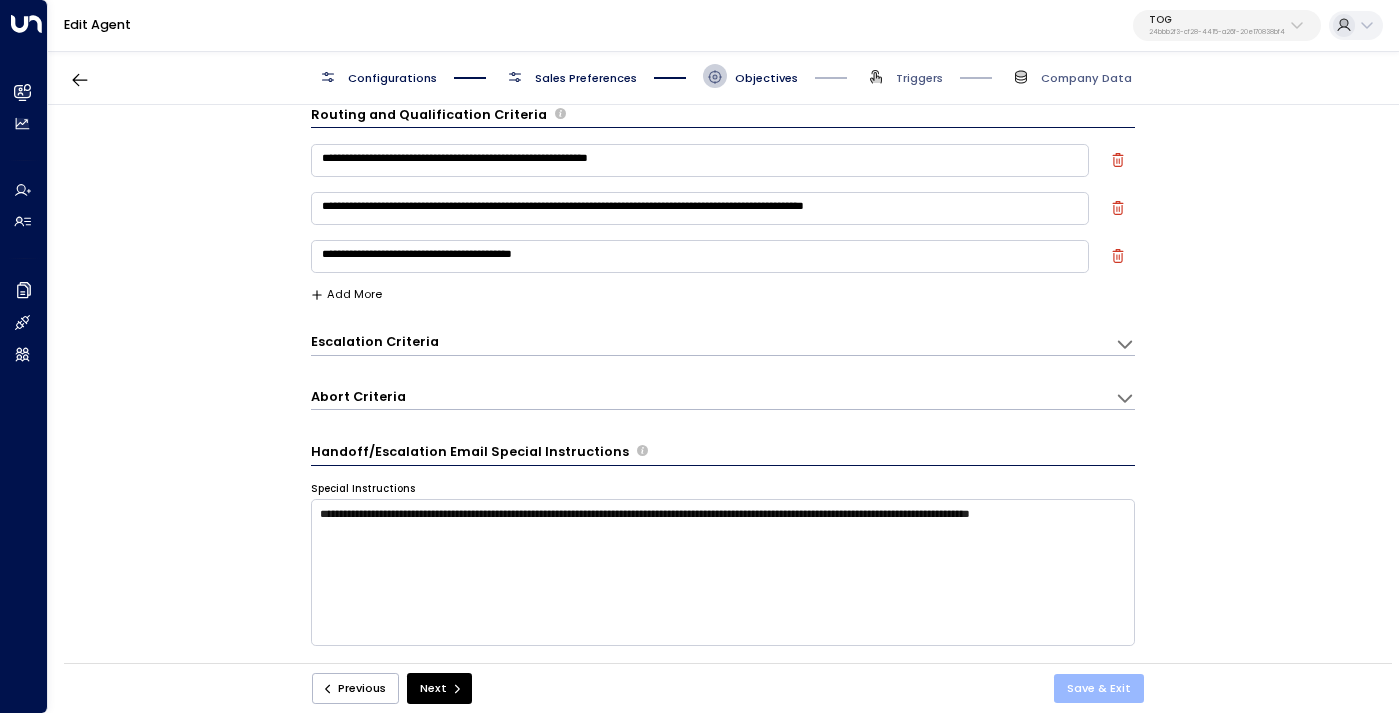 click on "Save & Exit" at bounding box center [1099, 688] 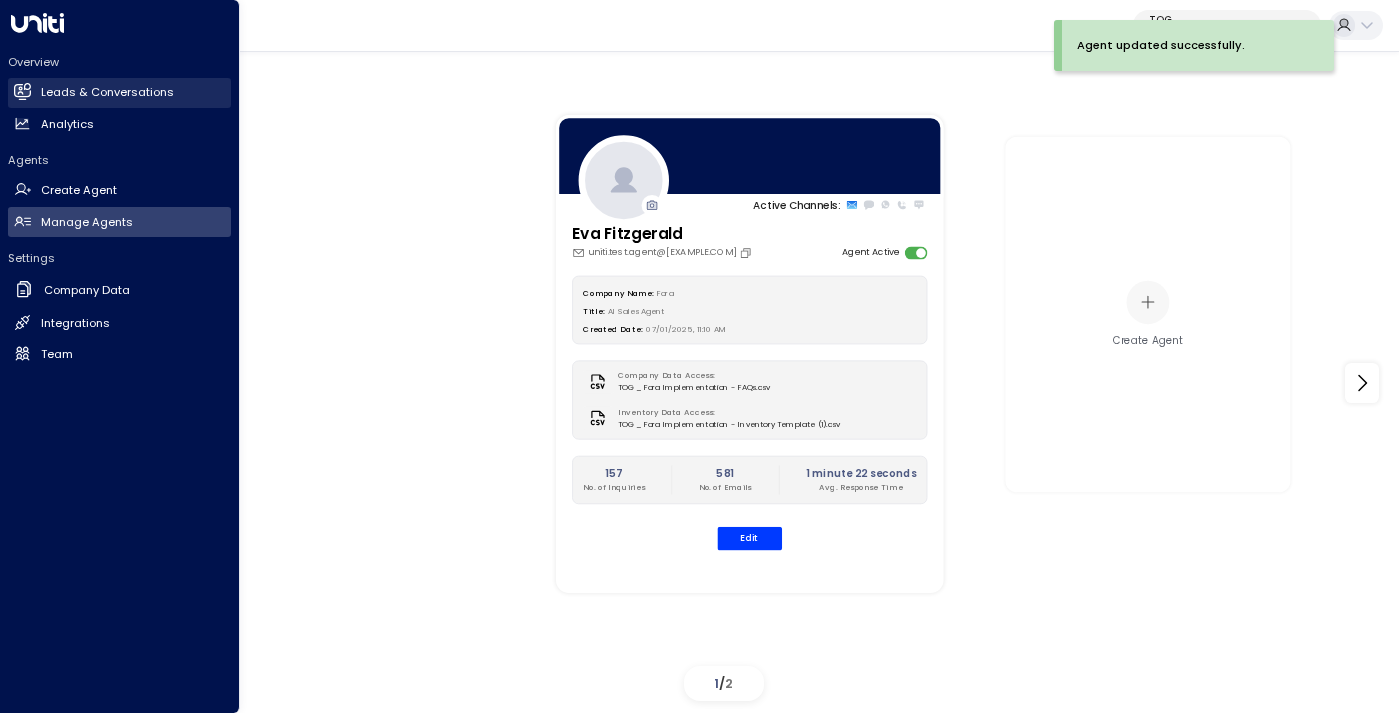 click on "Leads & Conversations" at bounding box center [107, 92] 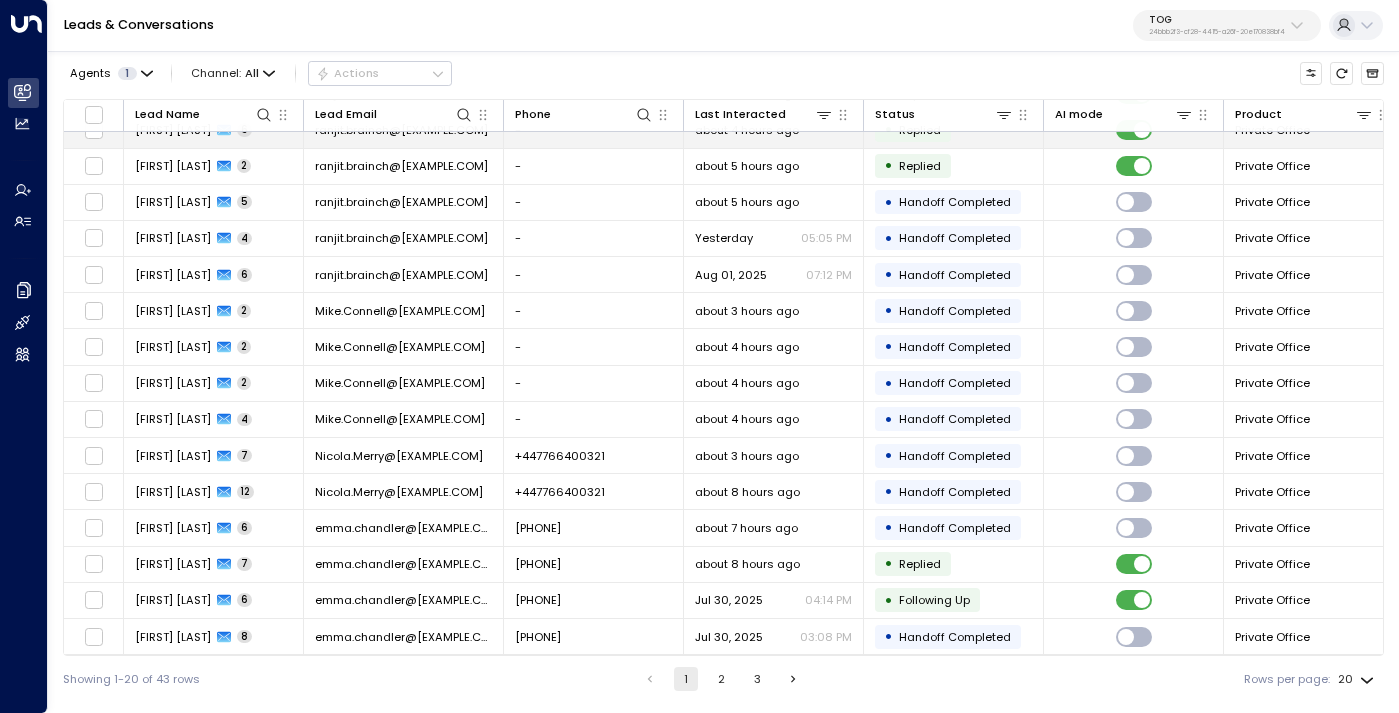 scroll, scrollTop: 0, scrollLeft: 0, axis: both 